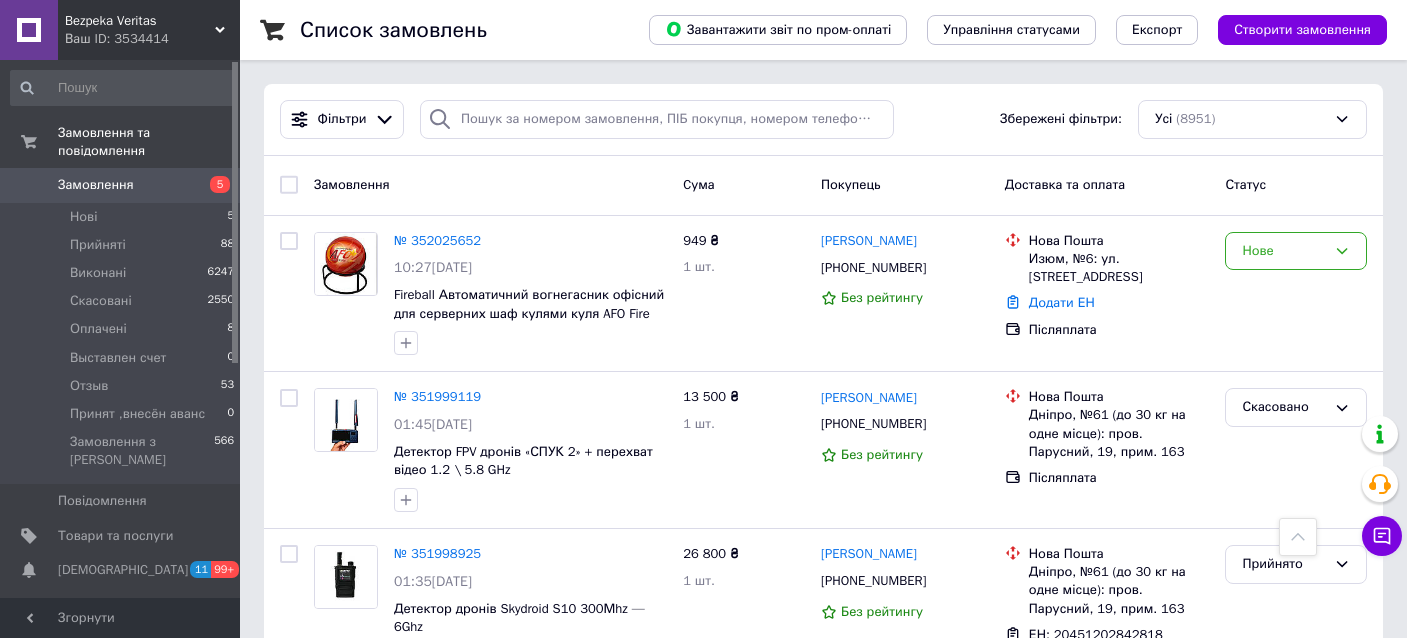 scroll, scrollTop: 400, scrollLeft: 0, axis: vertical 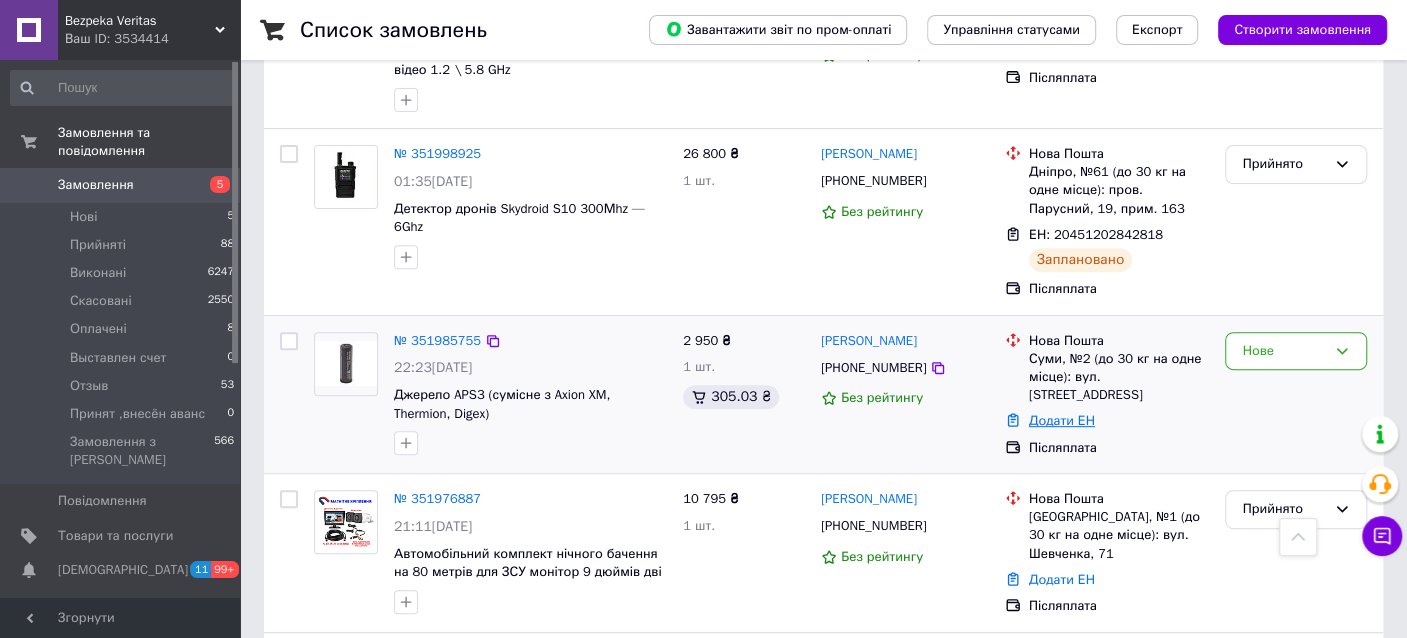 click on "Додати ЕН" at bounding box center (1062, 420) 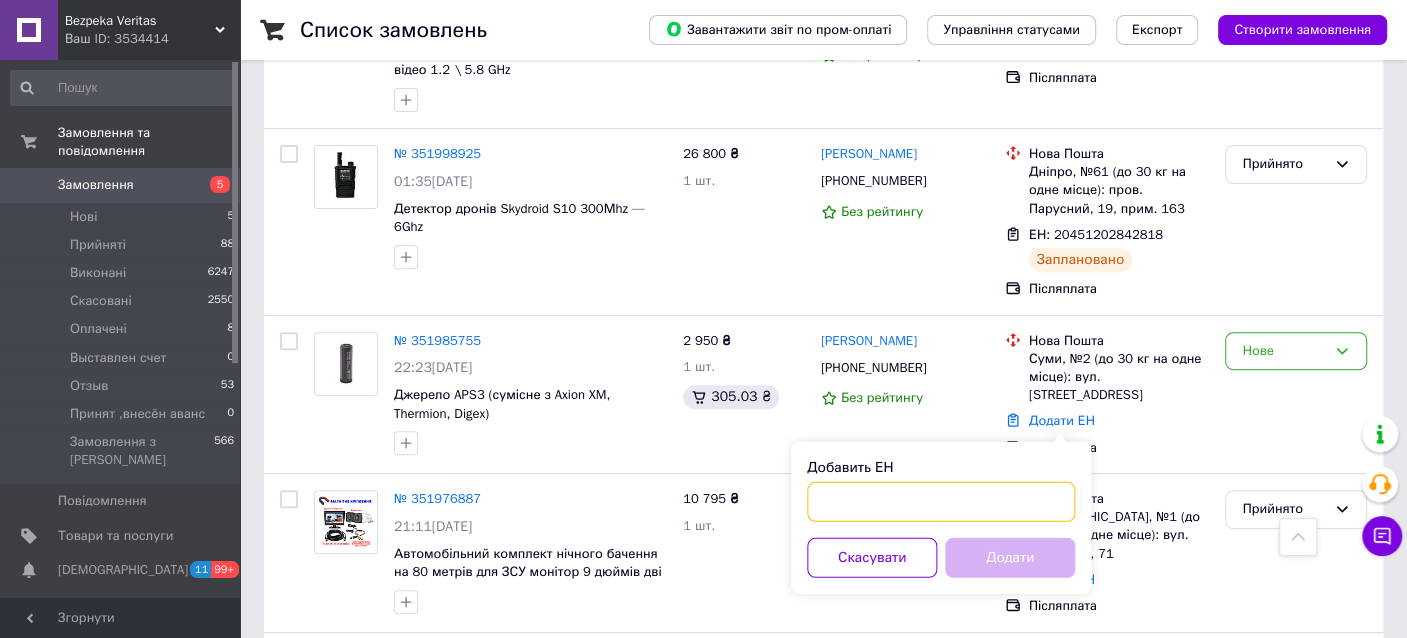 click on "Добавить ЕН" at bounding box center (941, 502) 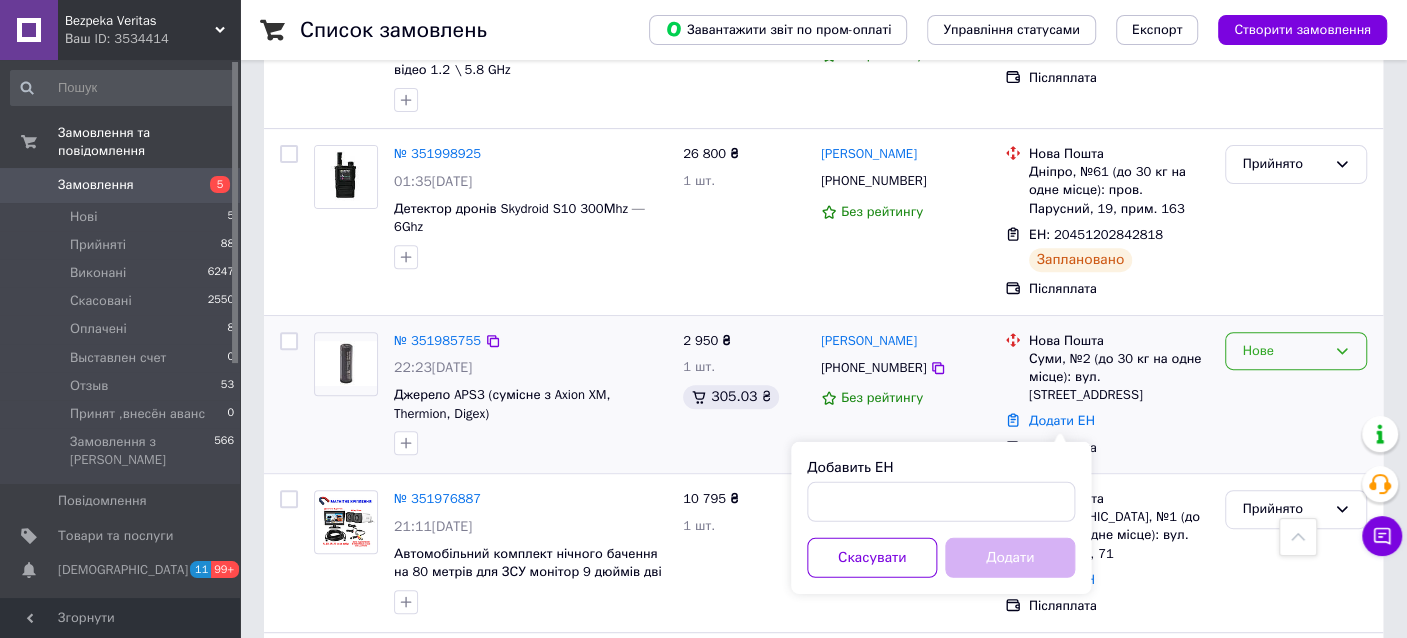 click on "Нове" at bounding box center (1284, 351) 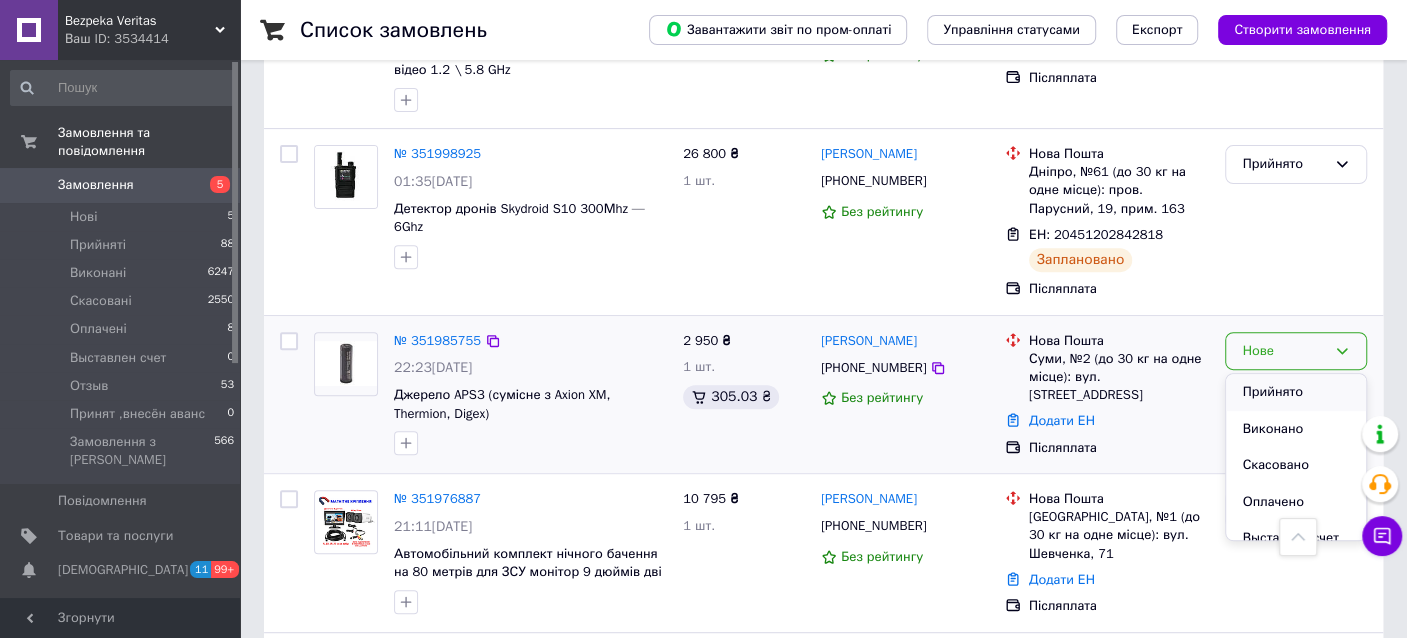 click on "Прийнято" at bounding box center (1296, 392) 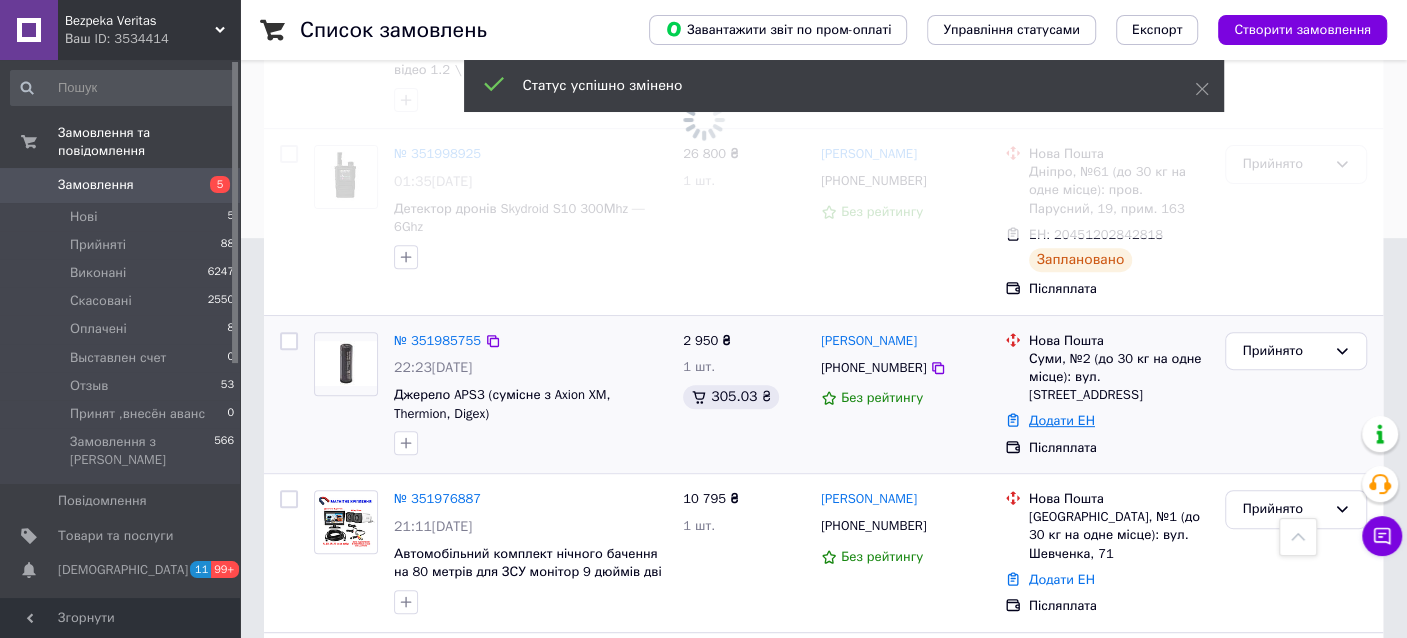 click on "Додати ЕН" at bounding box center (1062, 420) 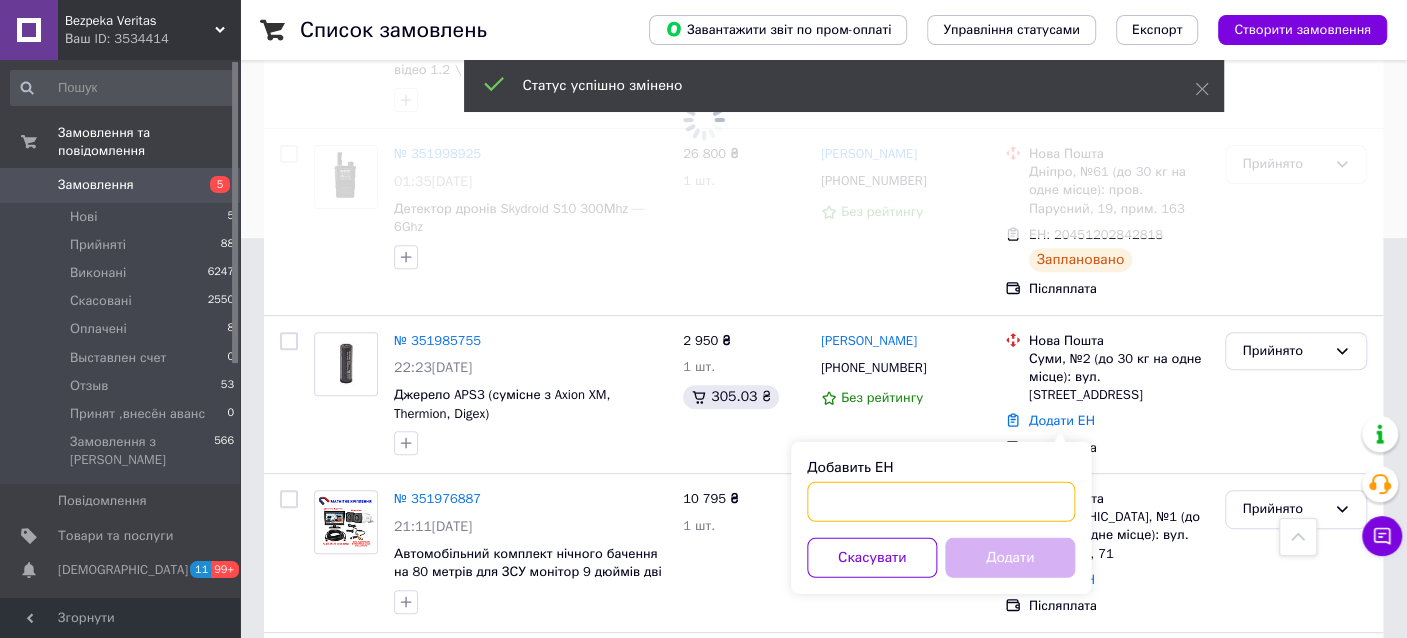 click on "Добавить ЕН" at bounding box center (941, 502) 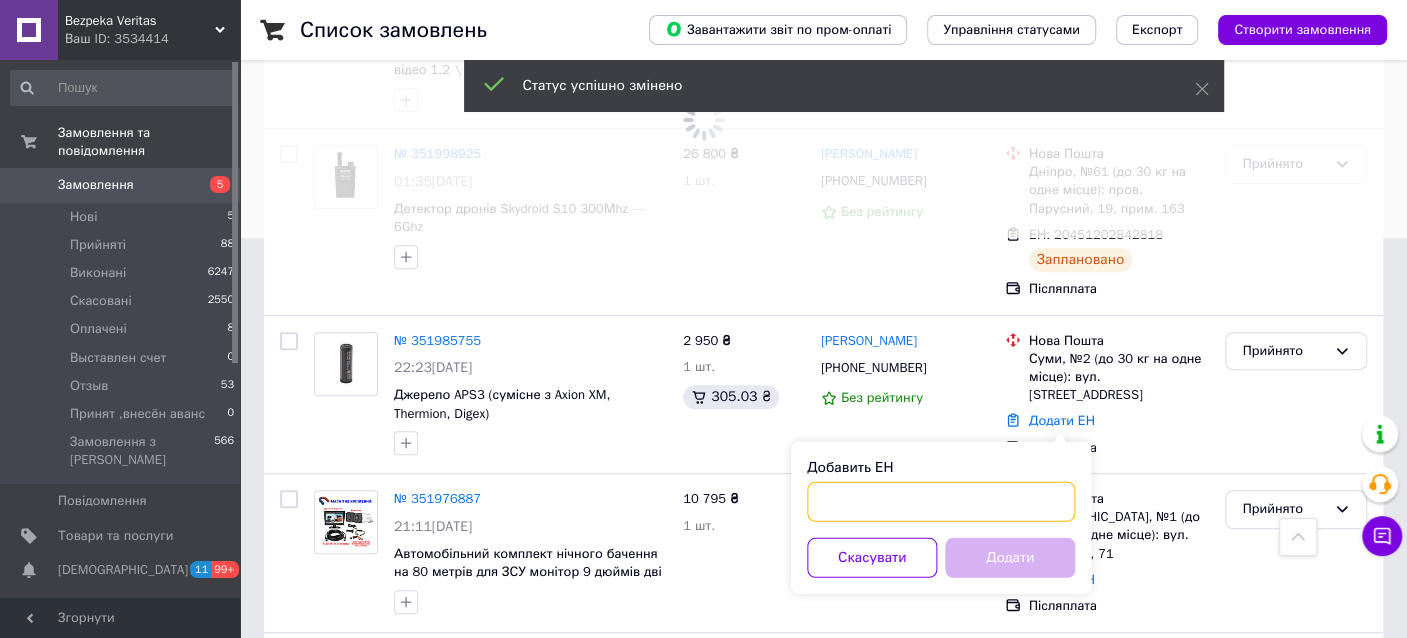 paste on "20451202907329" 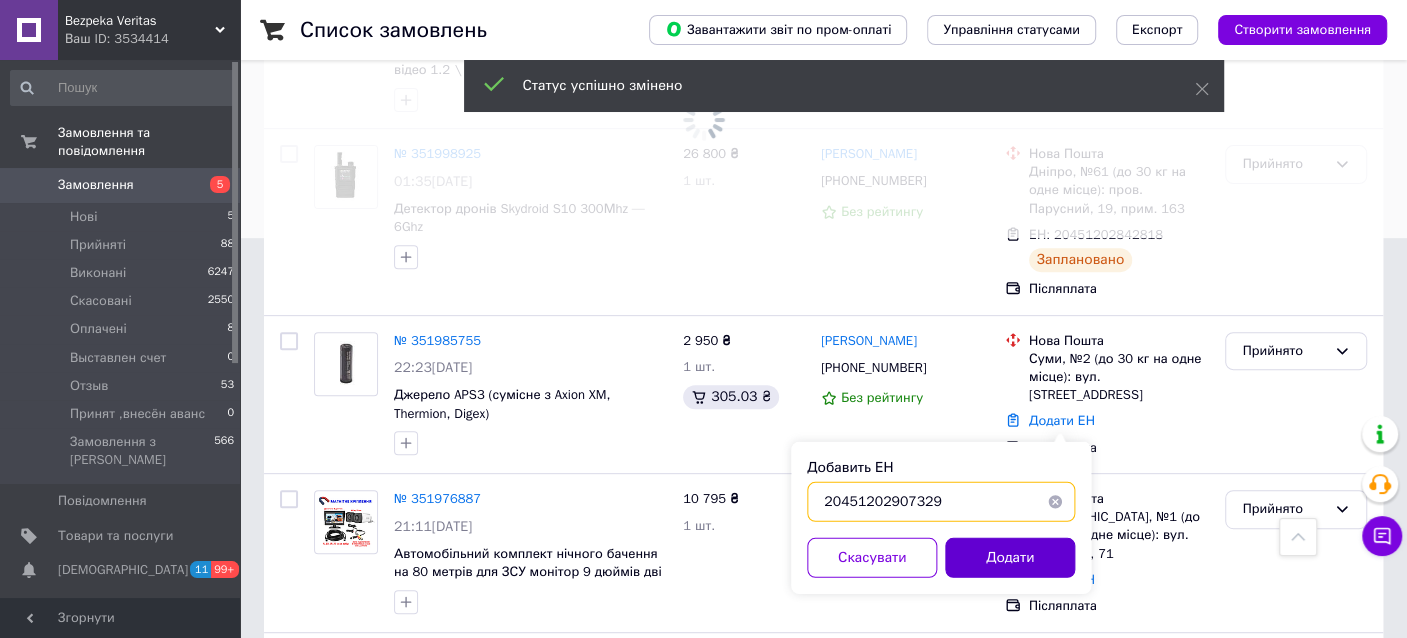 type on "20451202907329" 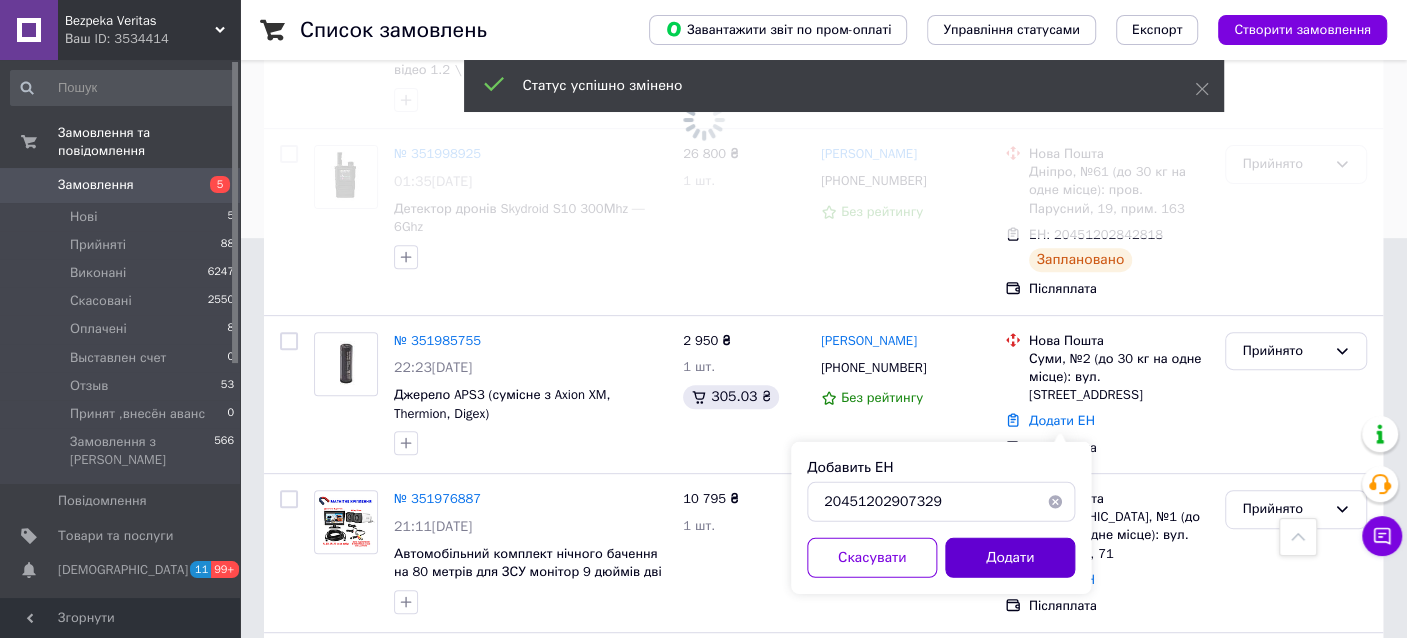 click on "Додати" at bounding box center (1010, 558) 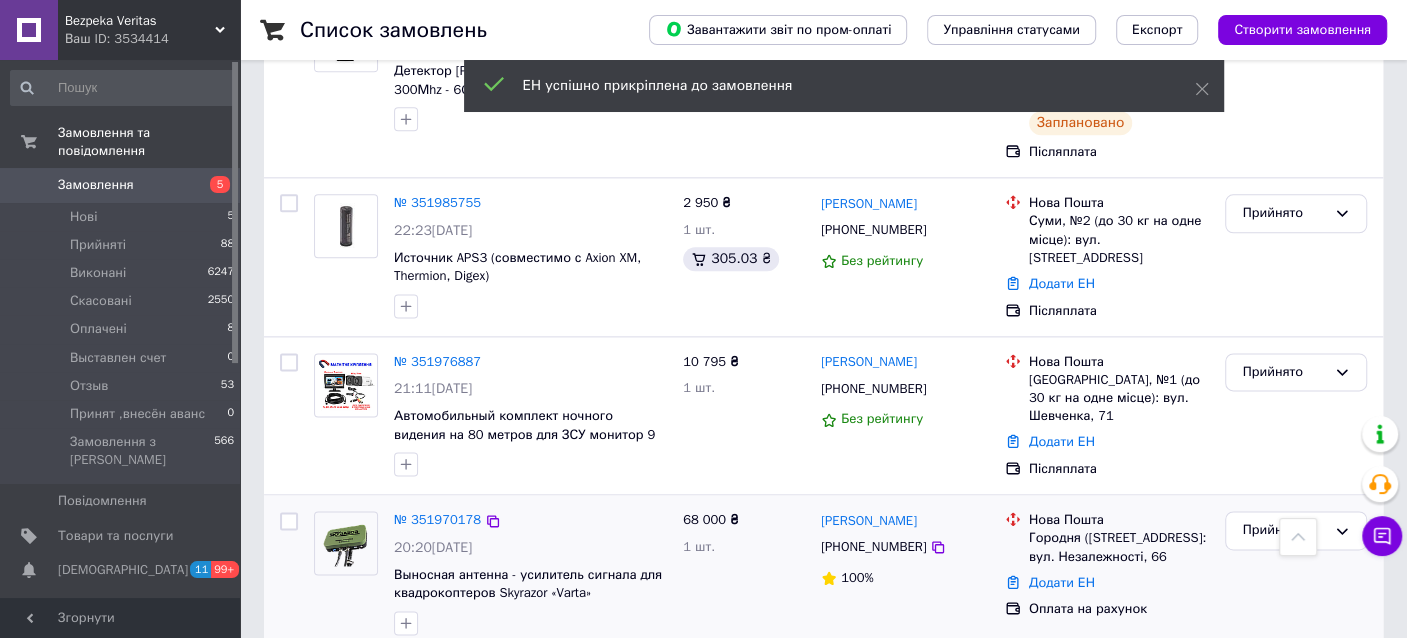 scroll, scrollTop: 1594, scrollLeft: 0, axis: vertical 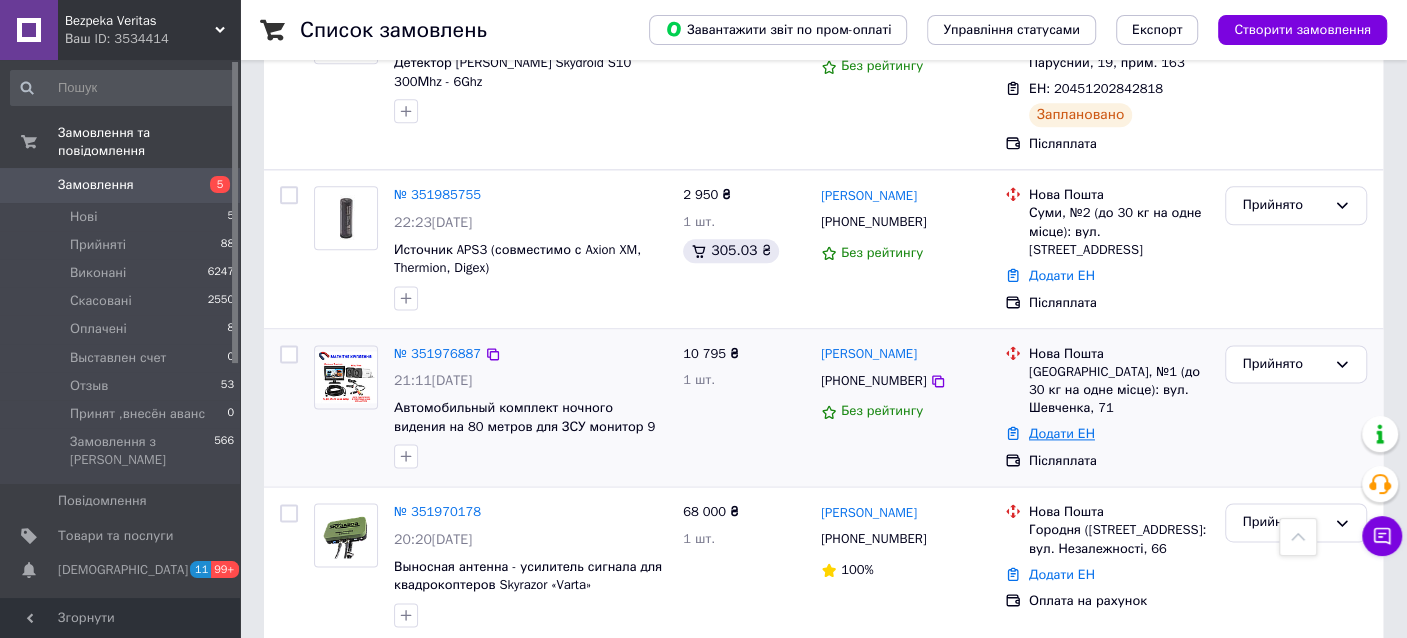 click on "Додати ЕН" at bounding box center [1062, 433] 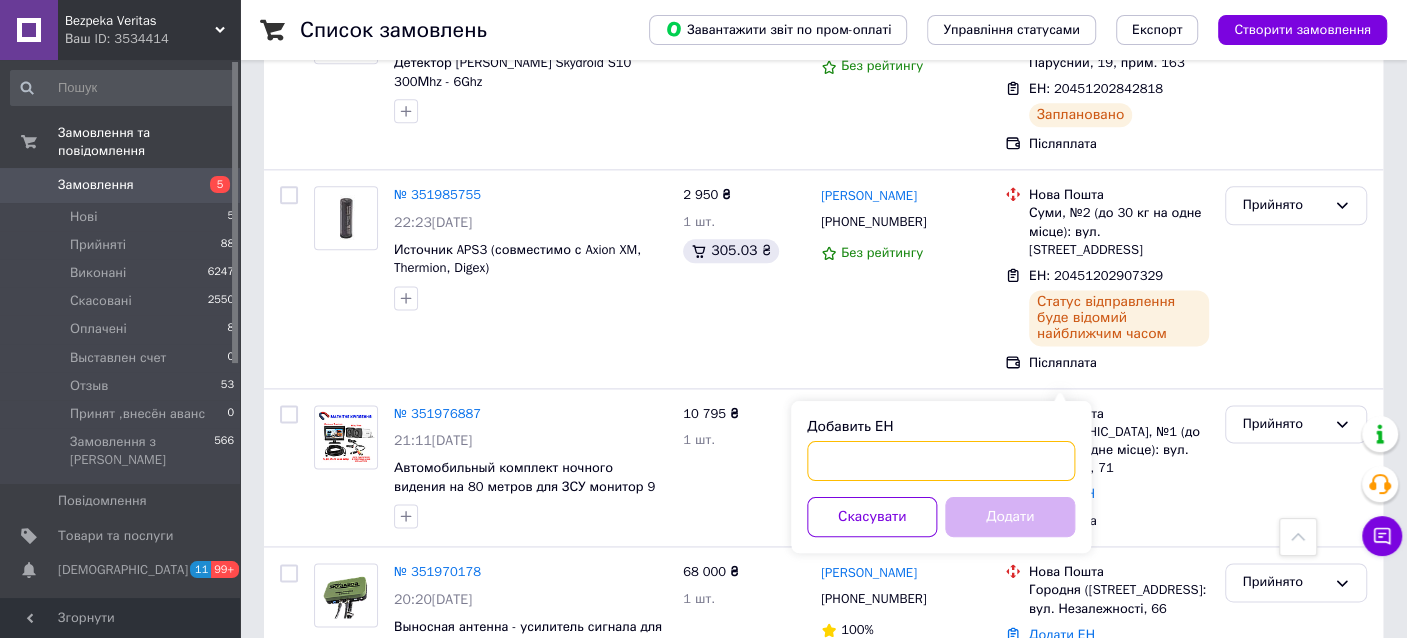 click on "Добавить ЕН" at bounding box center [941, 461] 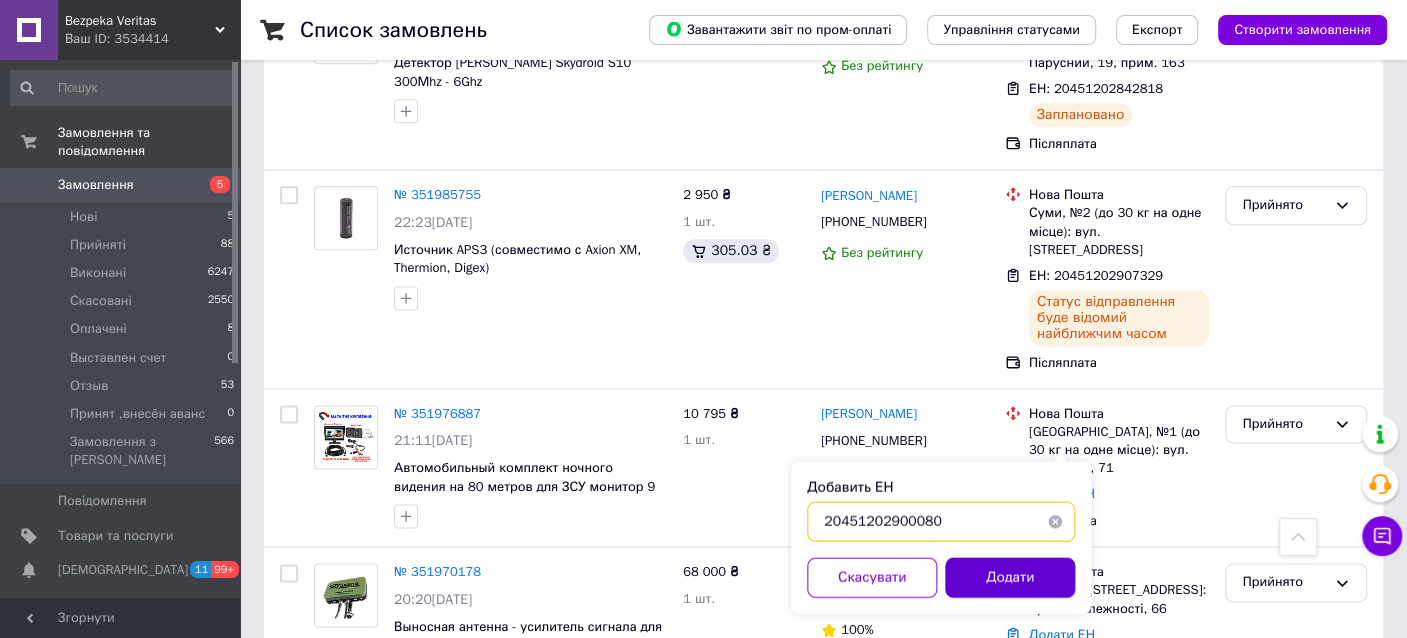 type on "20451202900080" 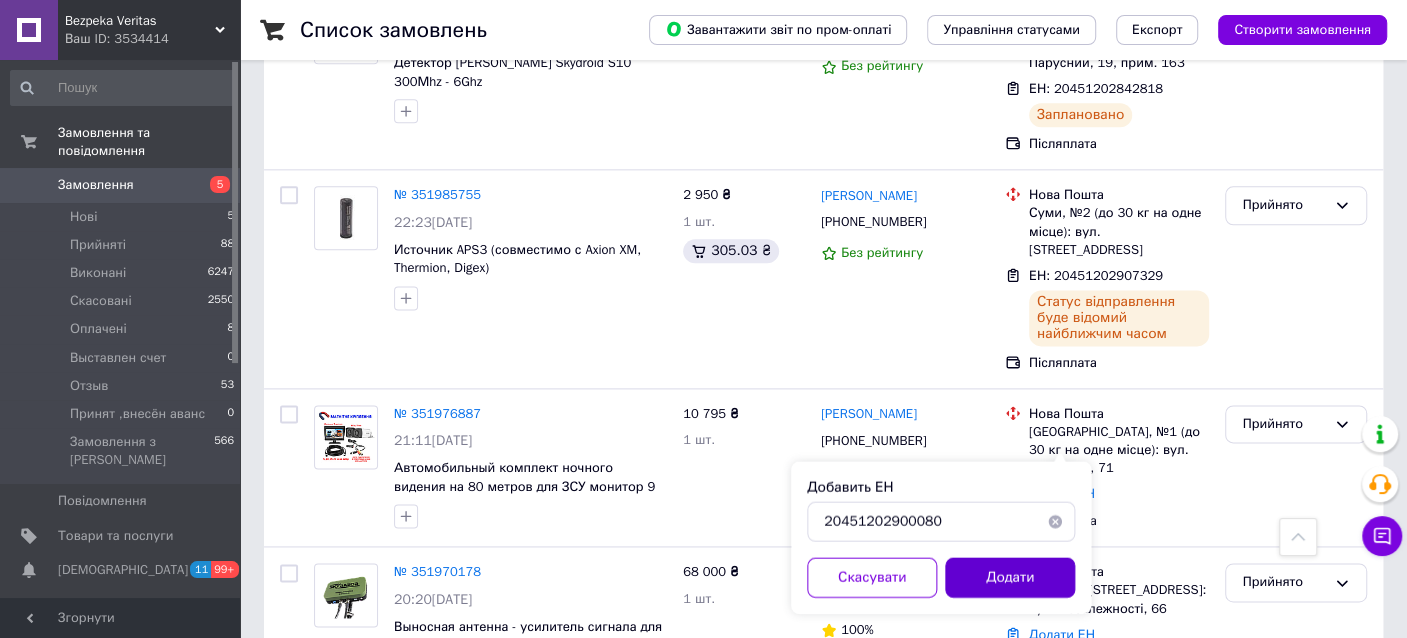 click on "Додати" at bounding box center (1010, 577) 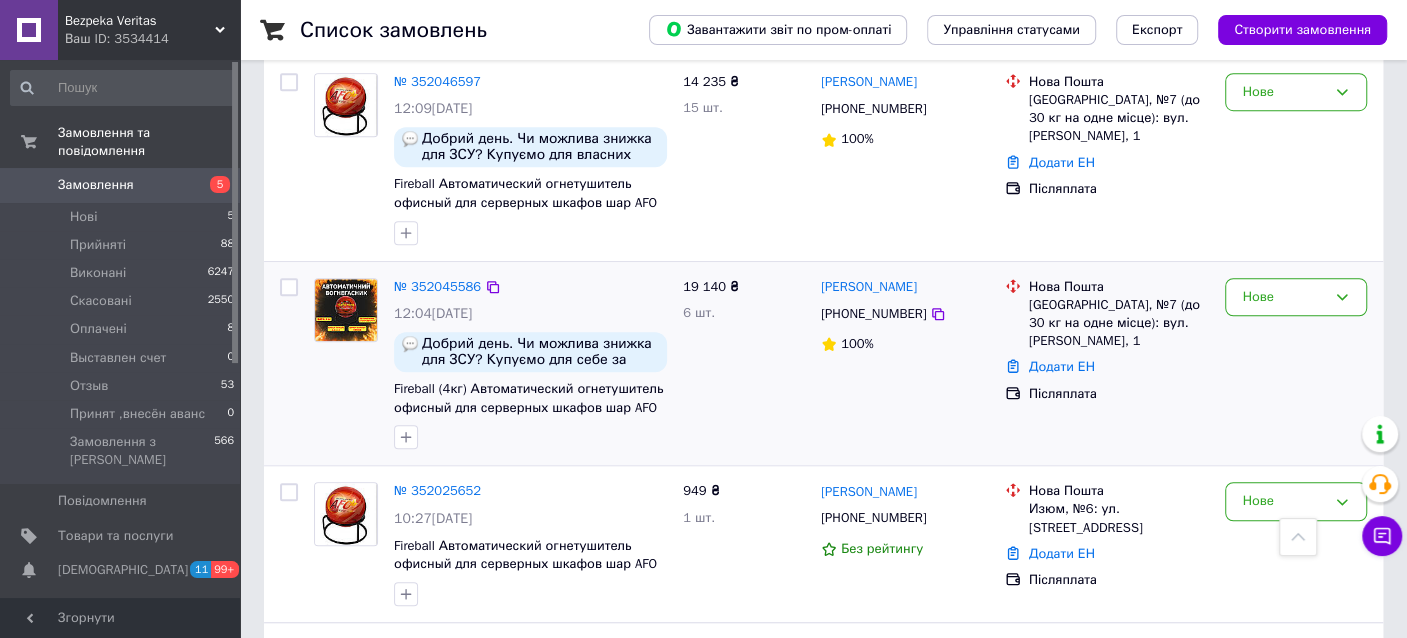 scroll, scrollTop: 894, scrollLeft: 0, axis: vertical 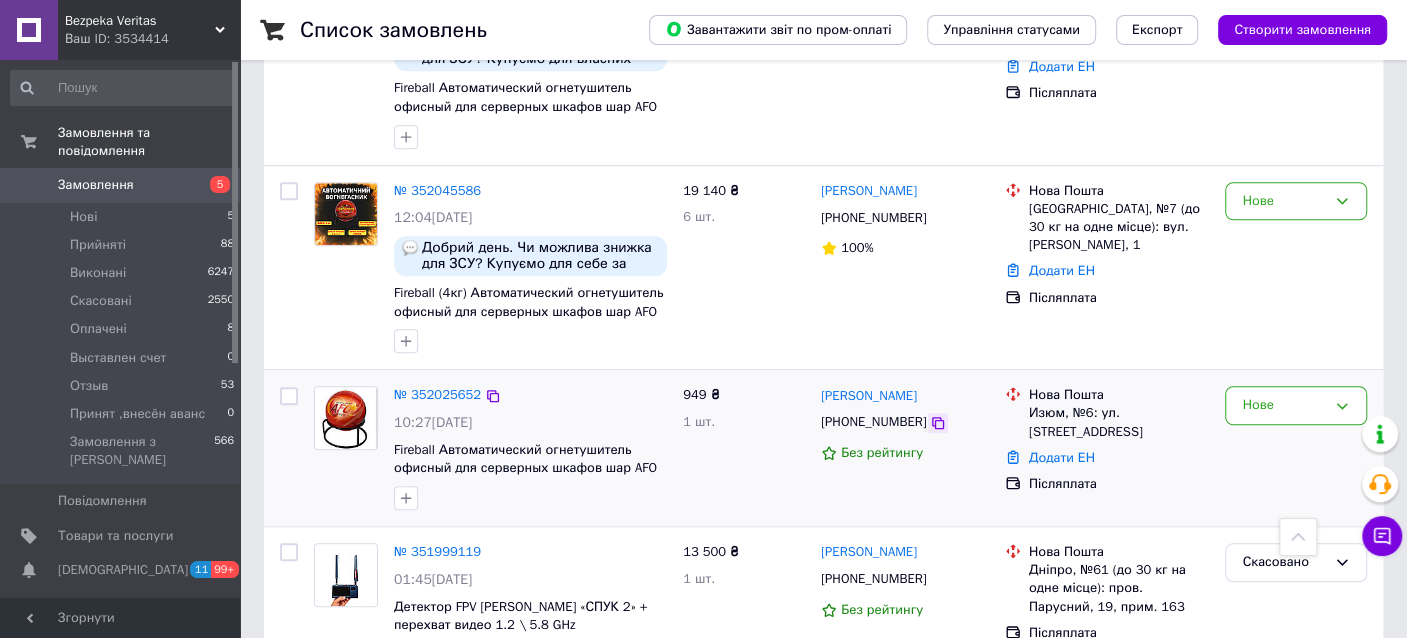click 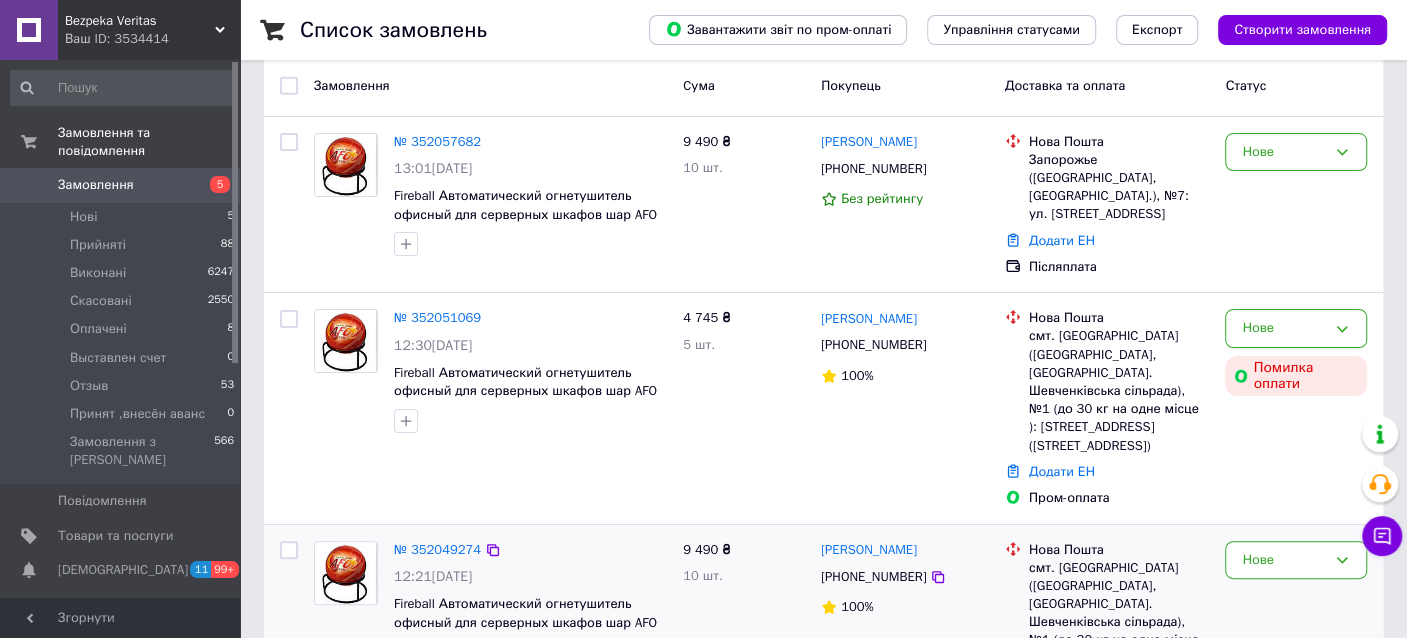 scroll, scrollTop: 199, scrollLeft: 0, axis: vertical 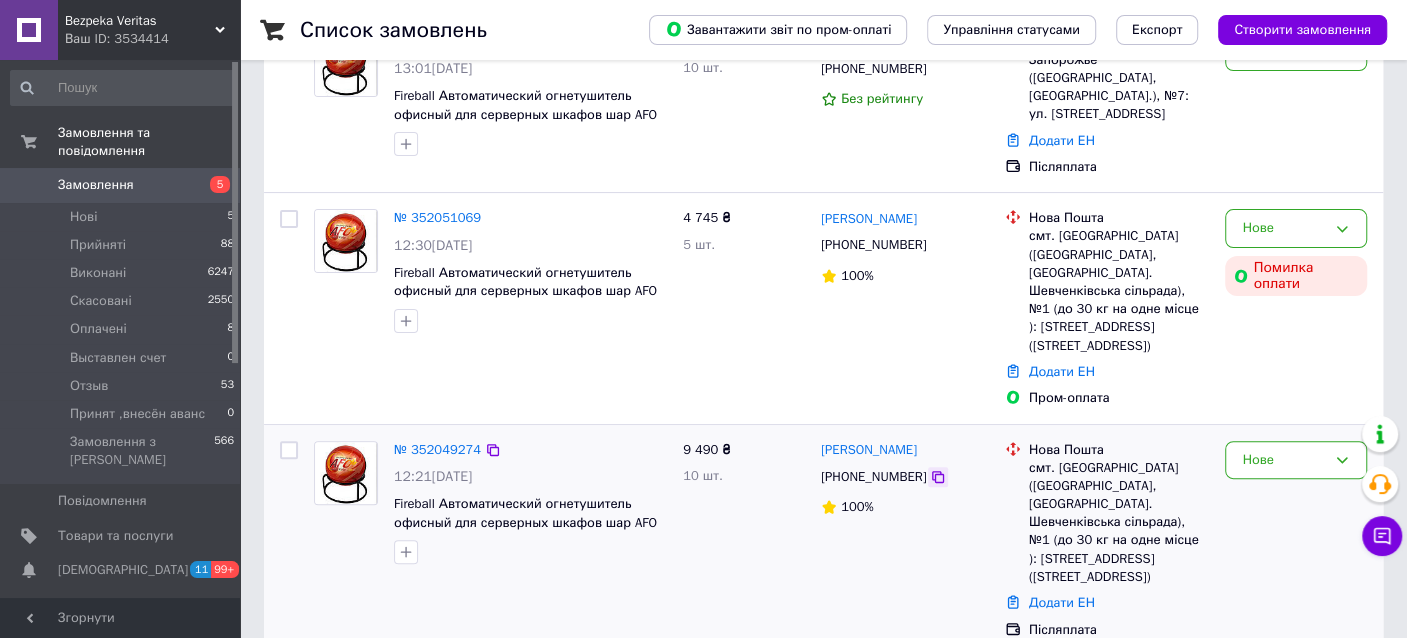 click 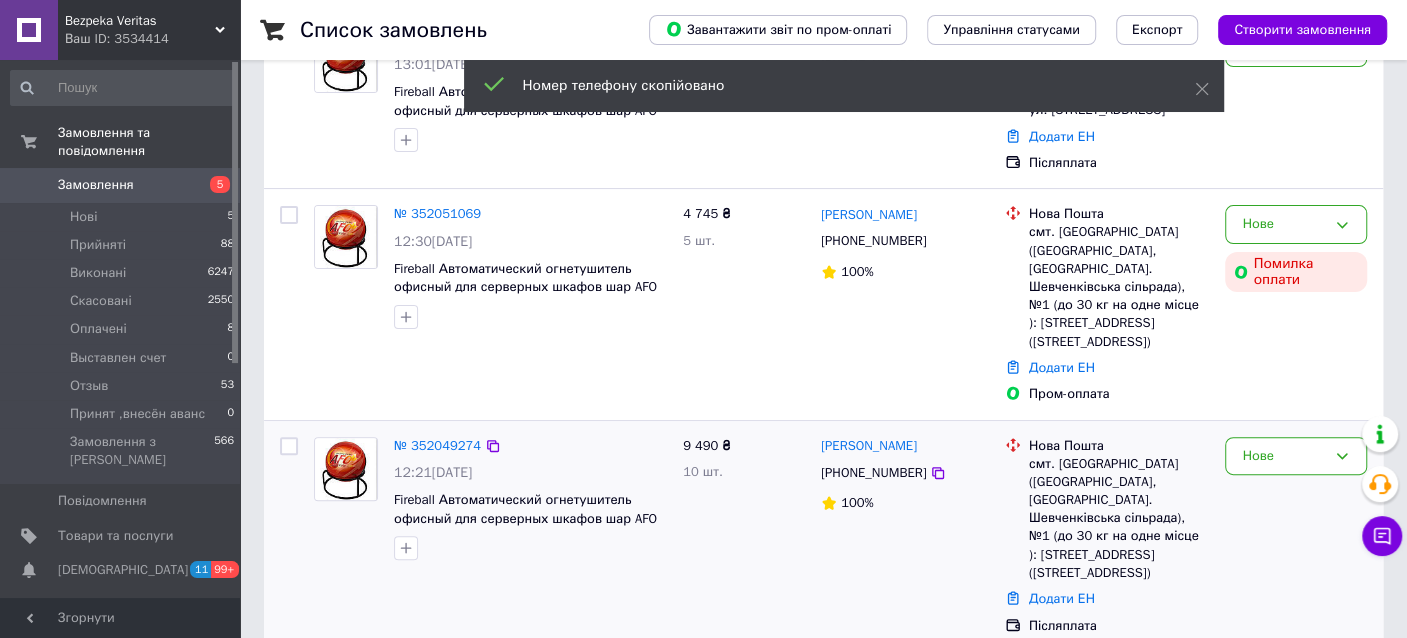 scroll, scrollTop: 199, scrollLeft: 0, axis: vertical 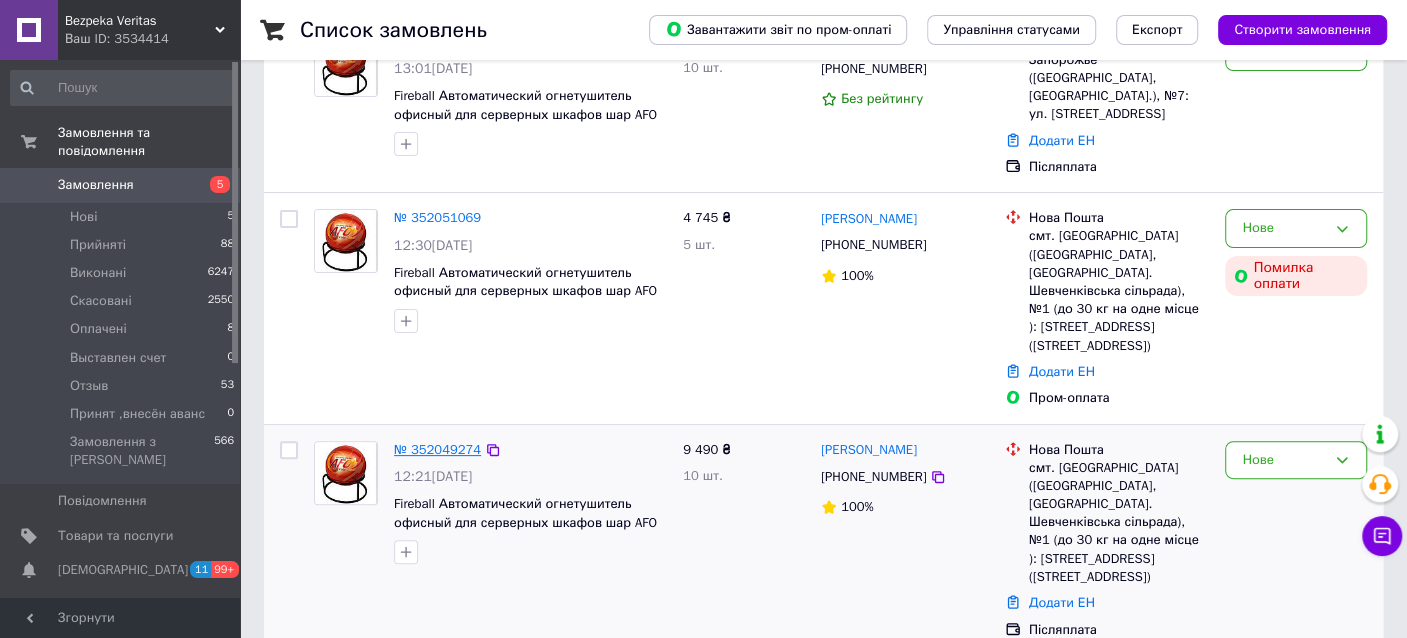 click on "№ 352049274" at bounding box center (437, 449) 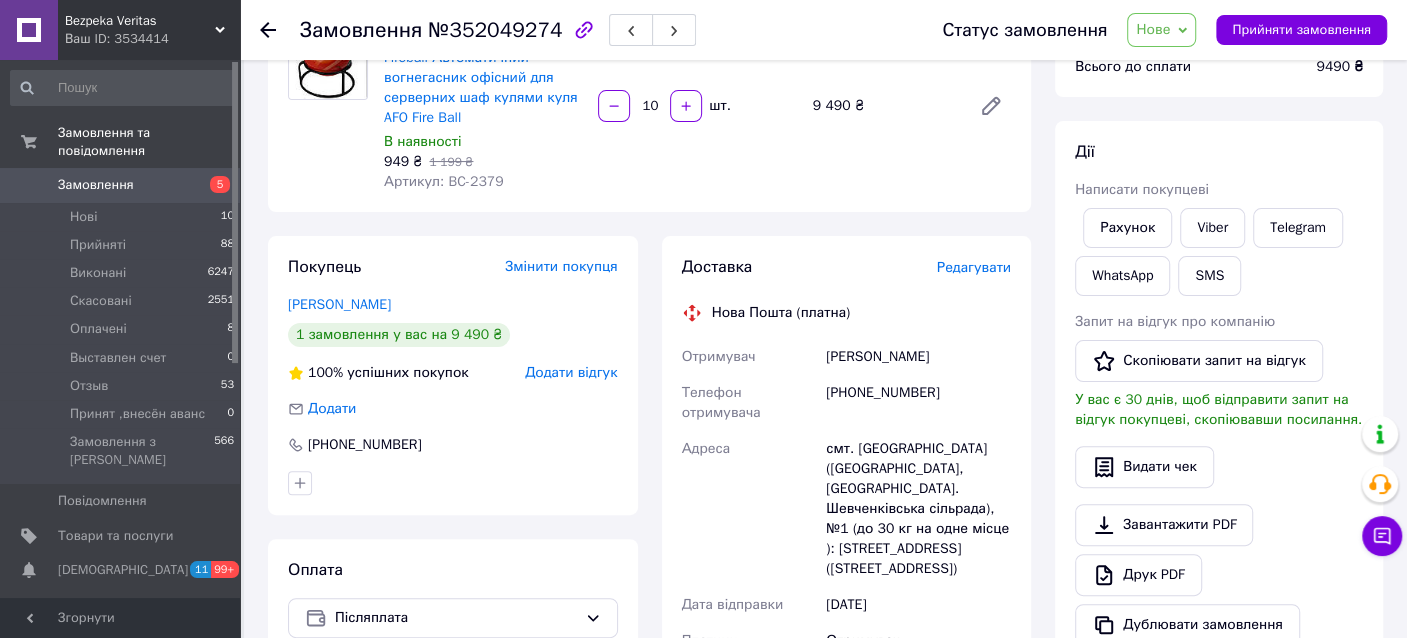 scroll, scrollTop: 0, scrollLeft: 0, axis: both 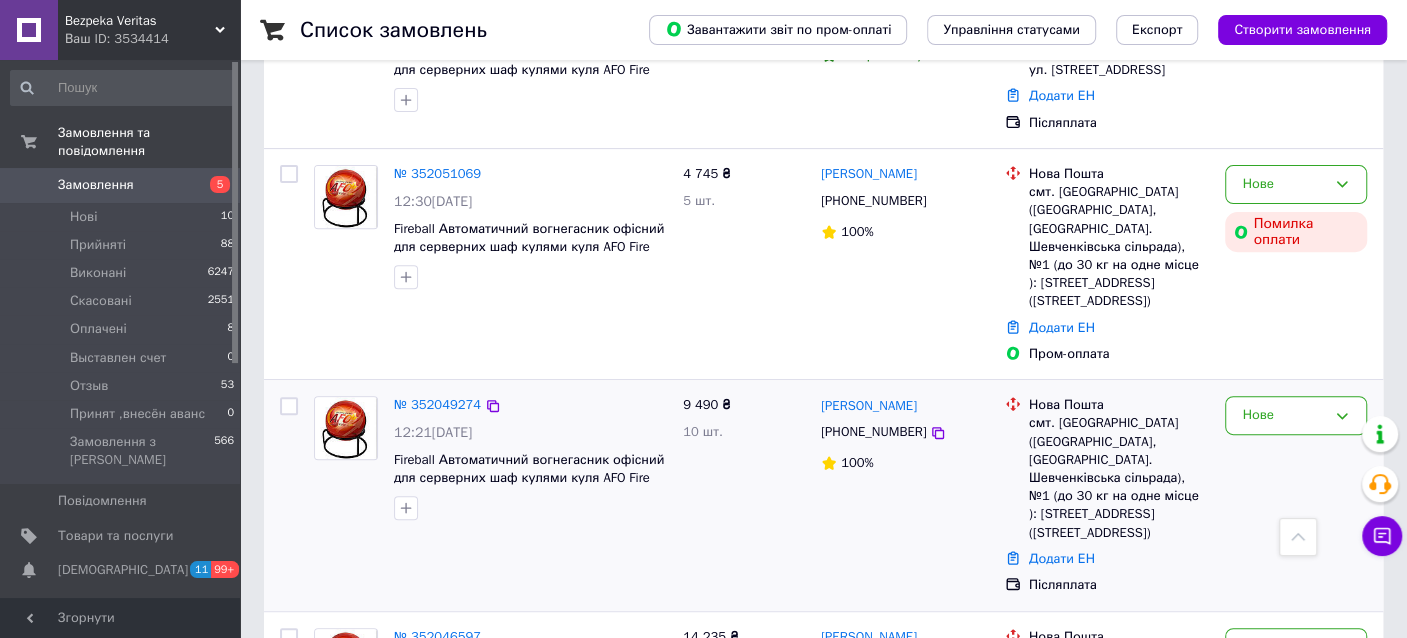 click on "[PHONE_NUMBER]" at bounding box center (905, 432) 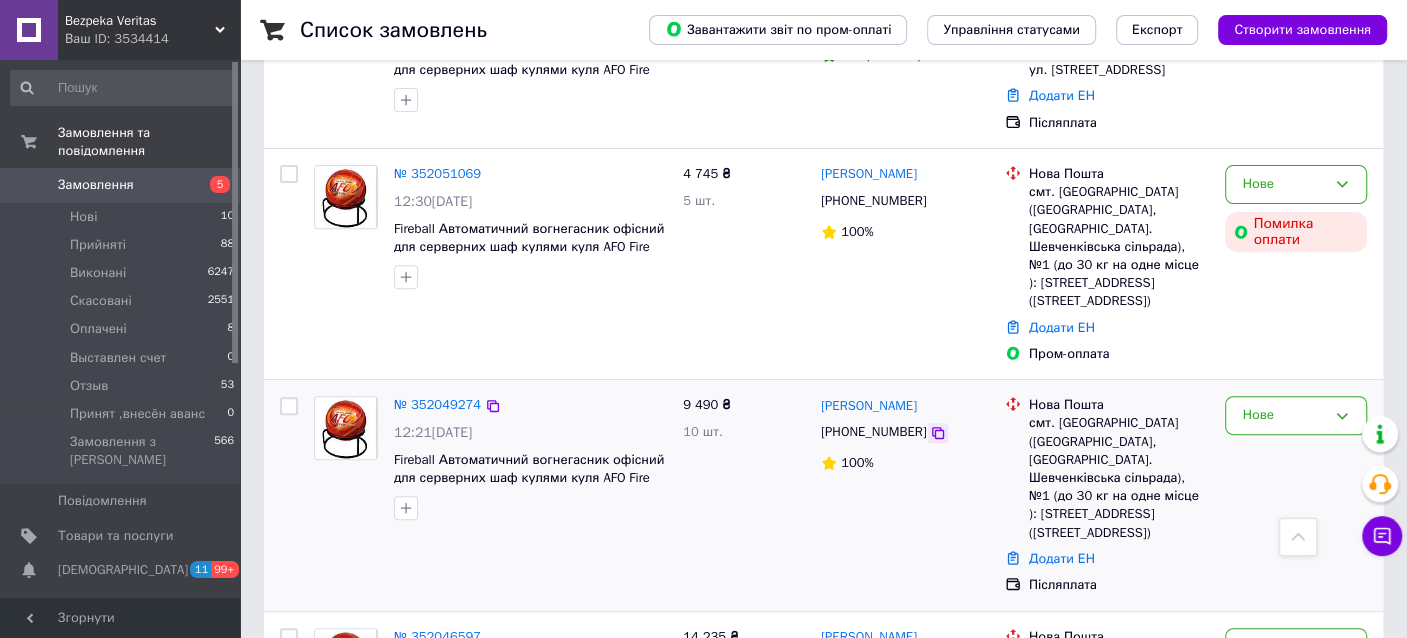 click 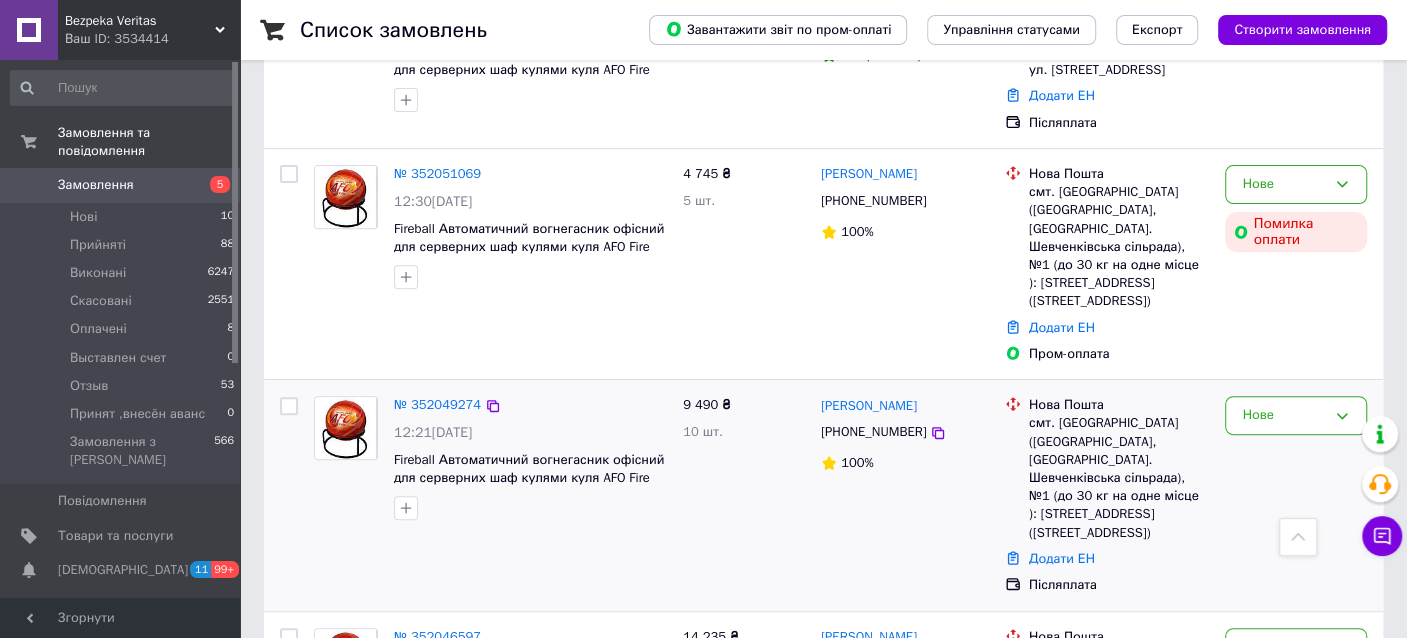 drag, startPoint x: 925, startPoint y: 373, endPoint x: 816, endPoint y: 359, distance: 109.89541 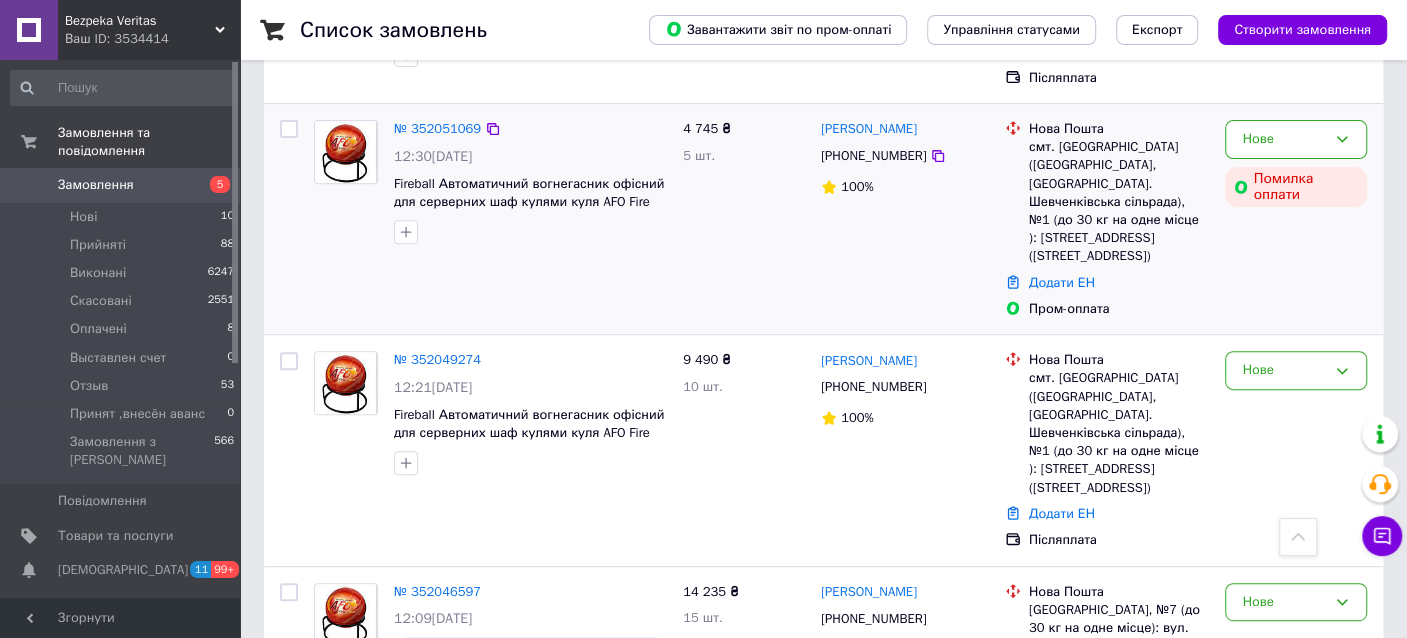 scroll, scrollTop: 400, scrollLeft: 0, axis: vertical 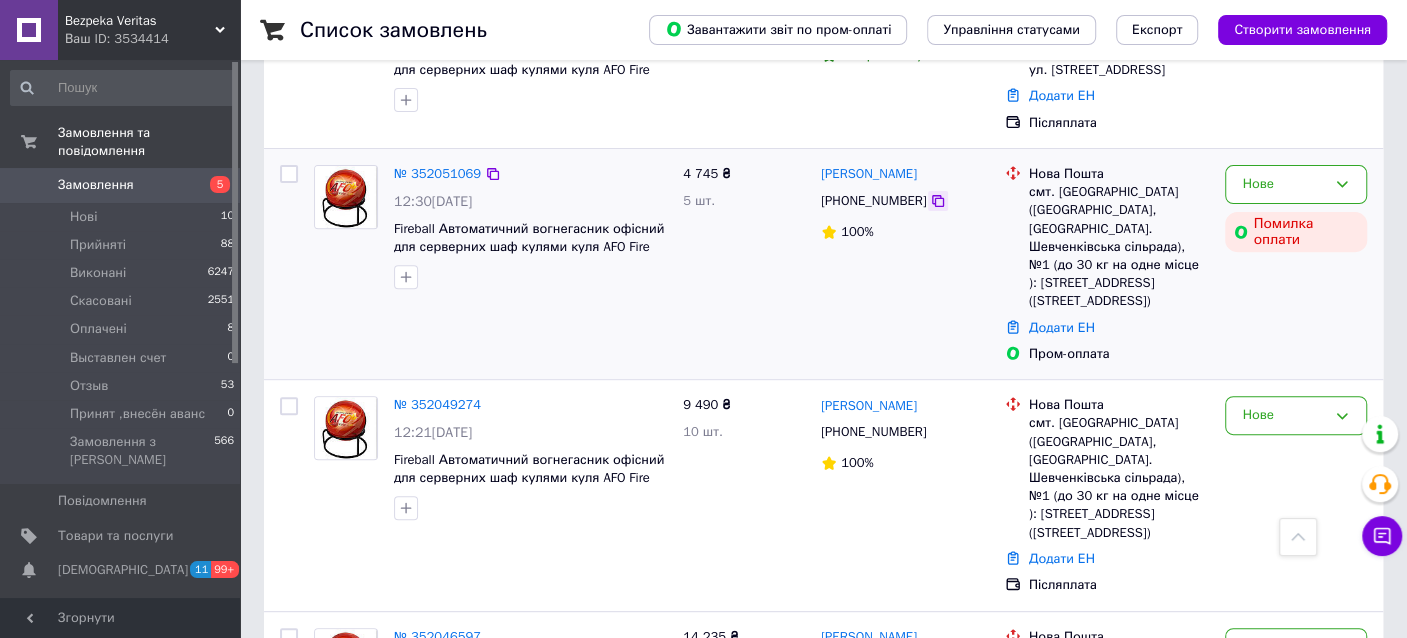 click 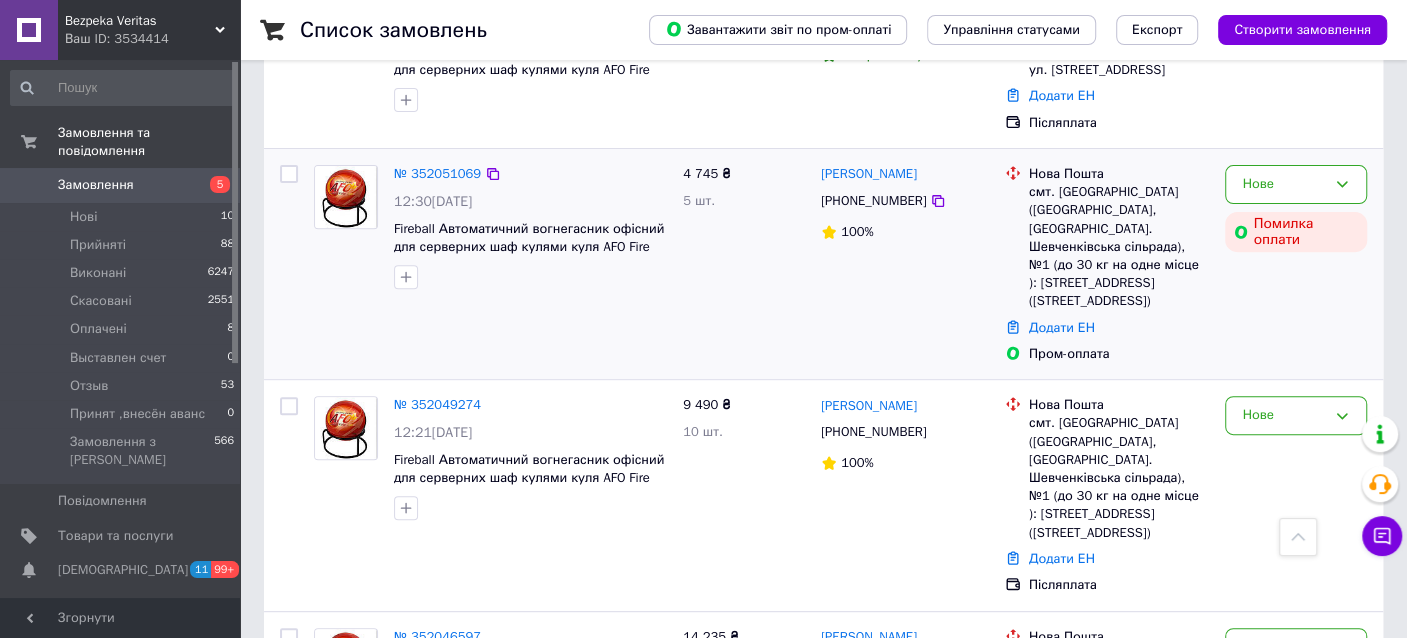 click on "[PERSON_NAME] [PHONE_NUMBER] 100%" at bounding box center (905, 264) 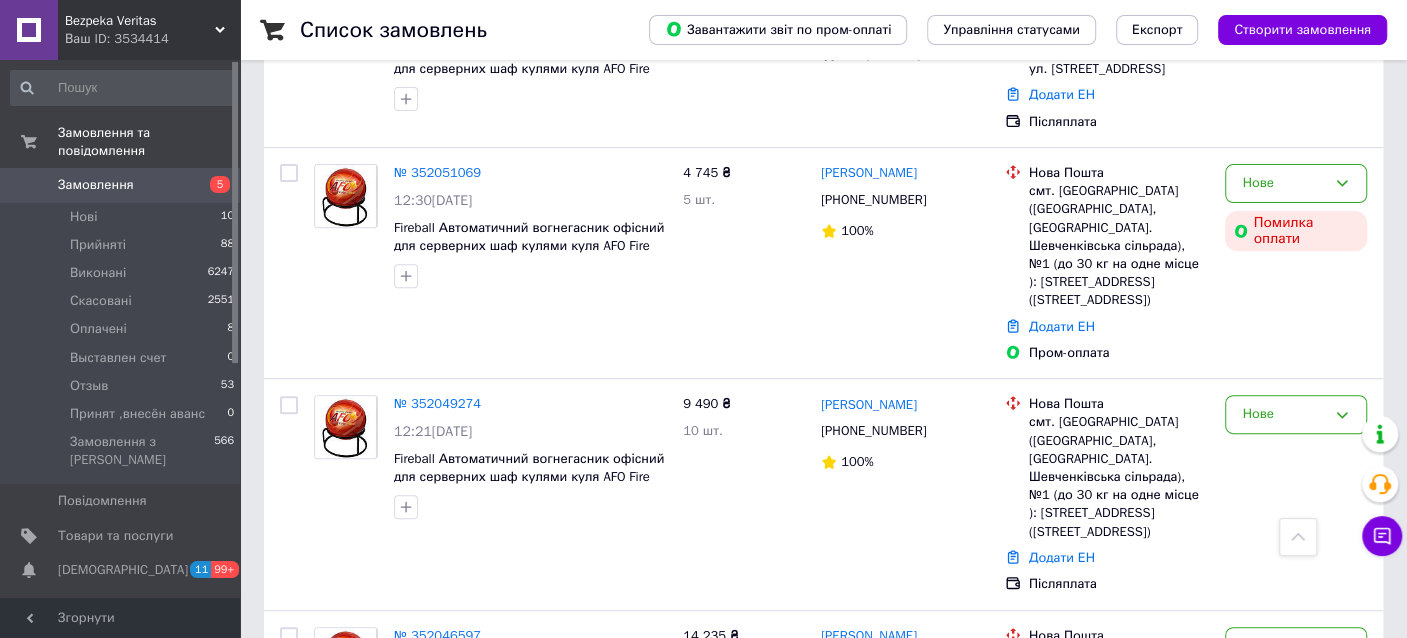 scroll, scrollTop: 445, scrollLeft: 0, axis: vertical 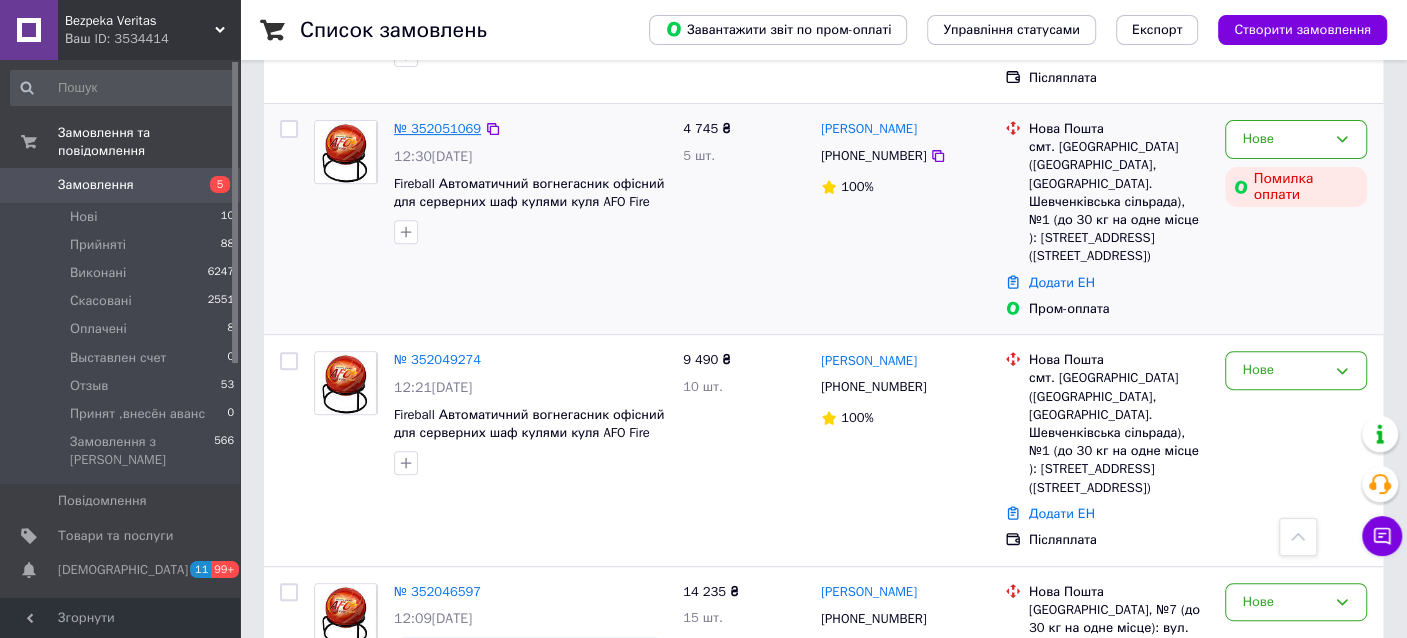 click on "№ 352051069" at bounding box center (437, 128) 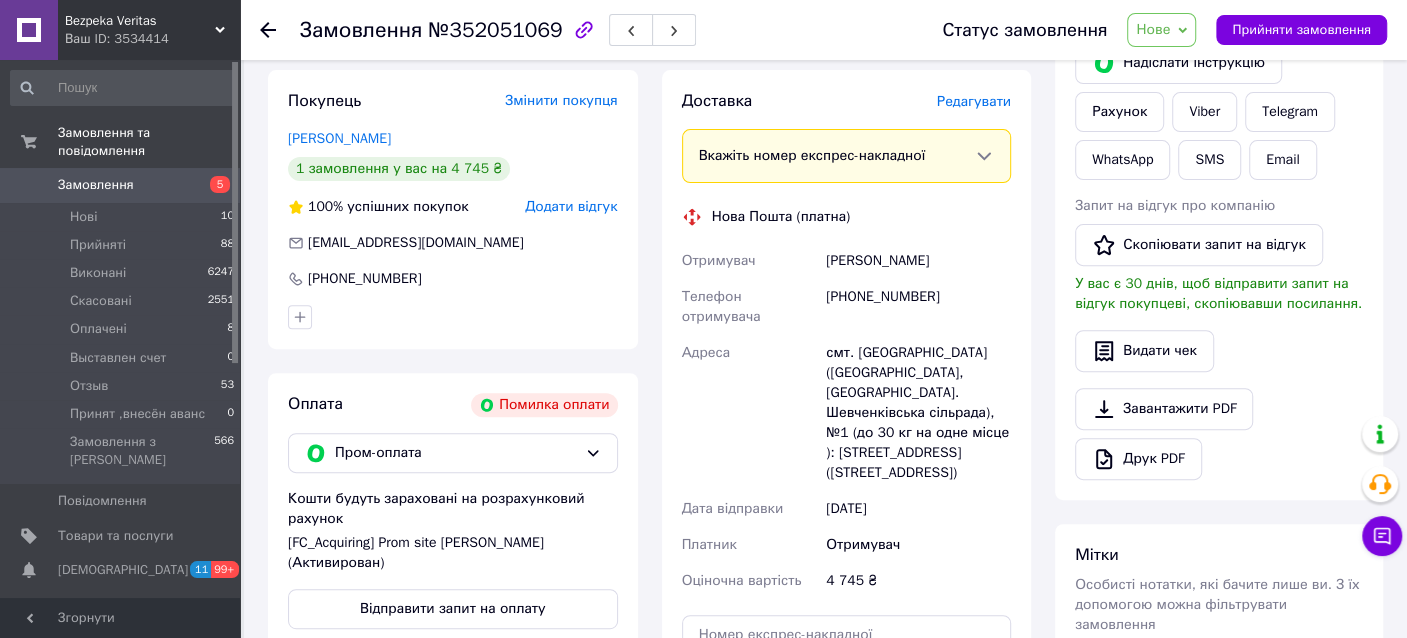 scroll, scrollTop: 346, scrollLeft: 0, axis: vertical 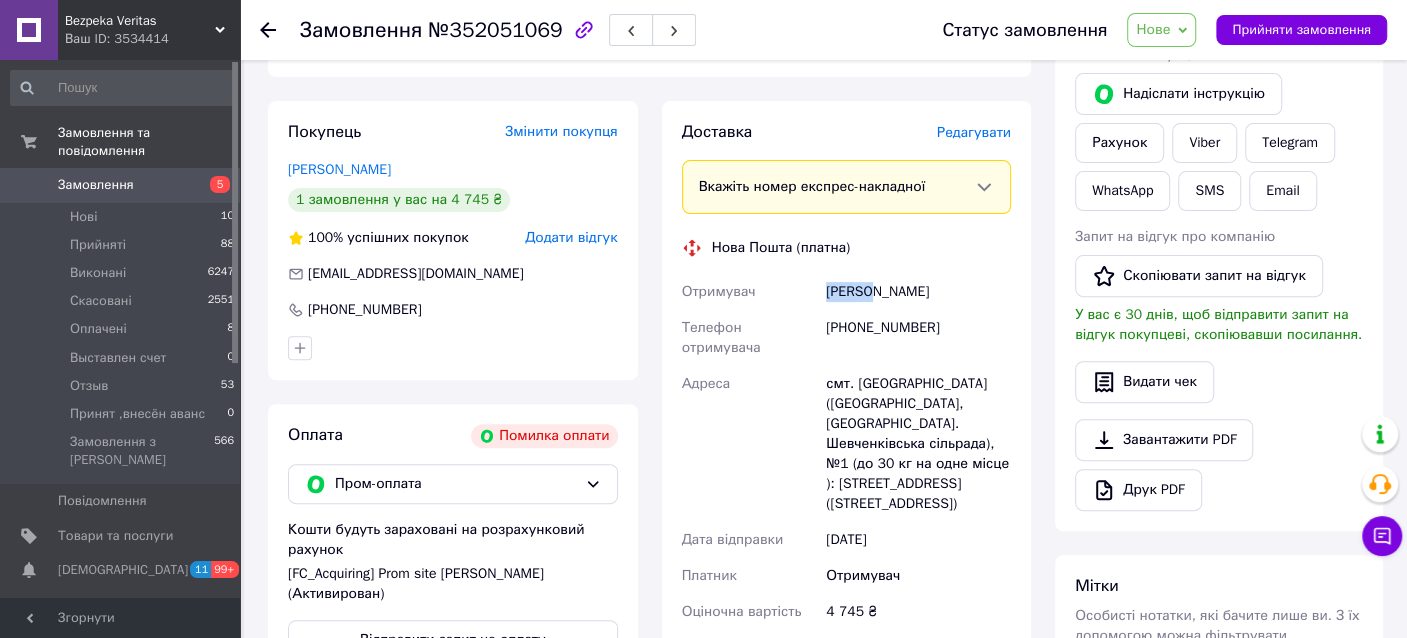 drag, startPoint x: 828, startPoint y: 291, endPoint x: 866, endPoint y: 290, distance: 38.013157 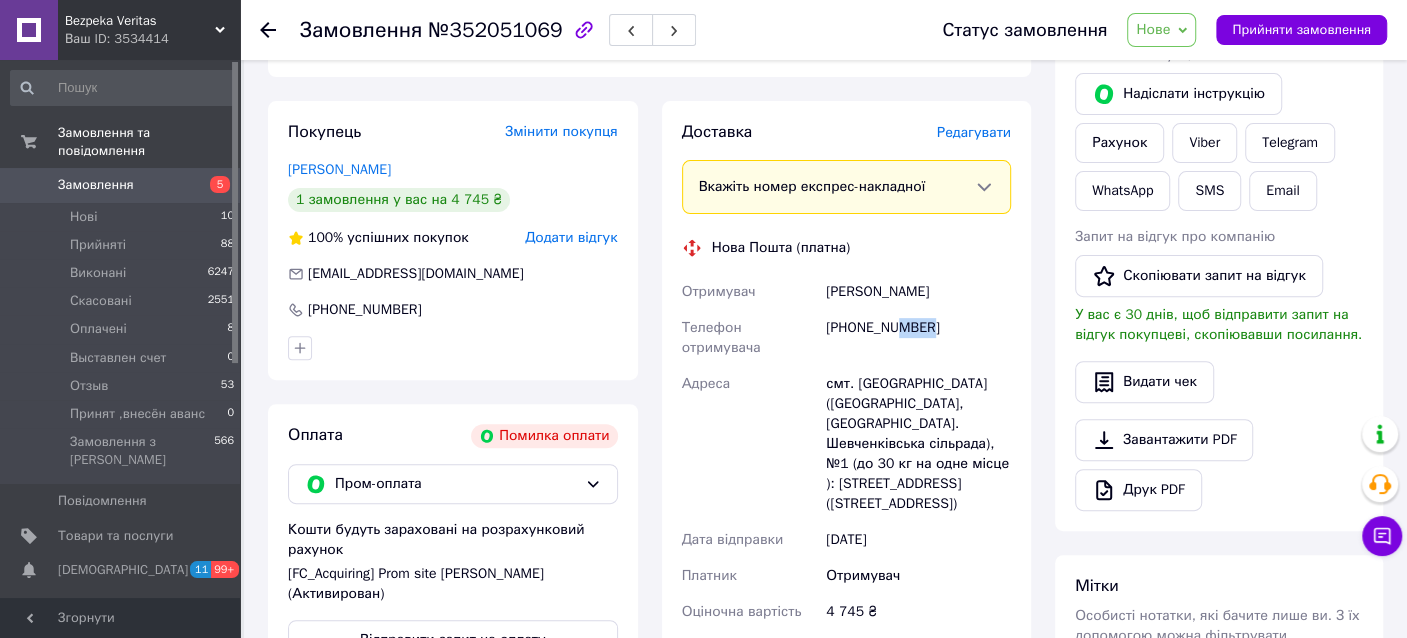 drag, startPoint x: 896, startPoint y: 327, endPoint x: 933, endPoint y: 327, distance: 37 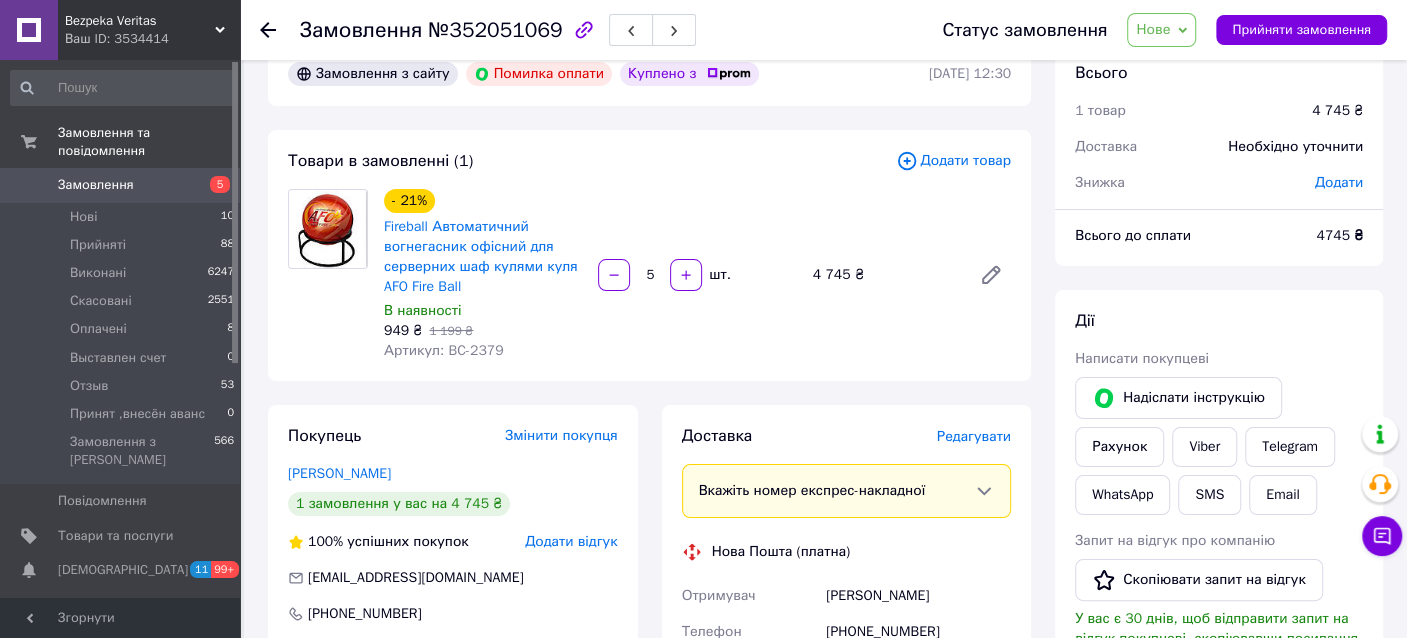 scroll, scrollTop: 0, scrollLeft: 0, axis: both 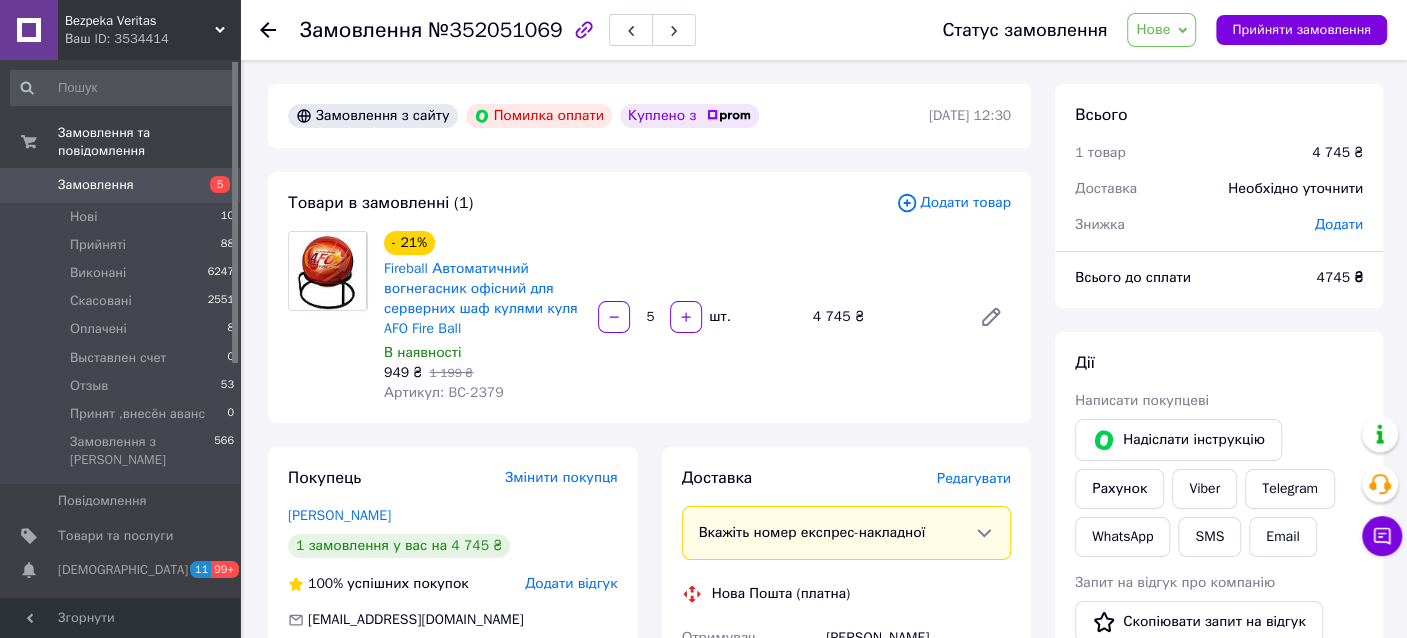 click on "Замовлення" at bounding box center [121, 185] 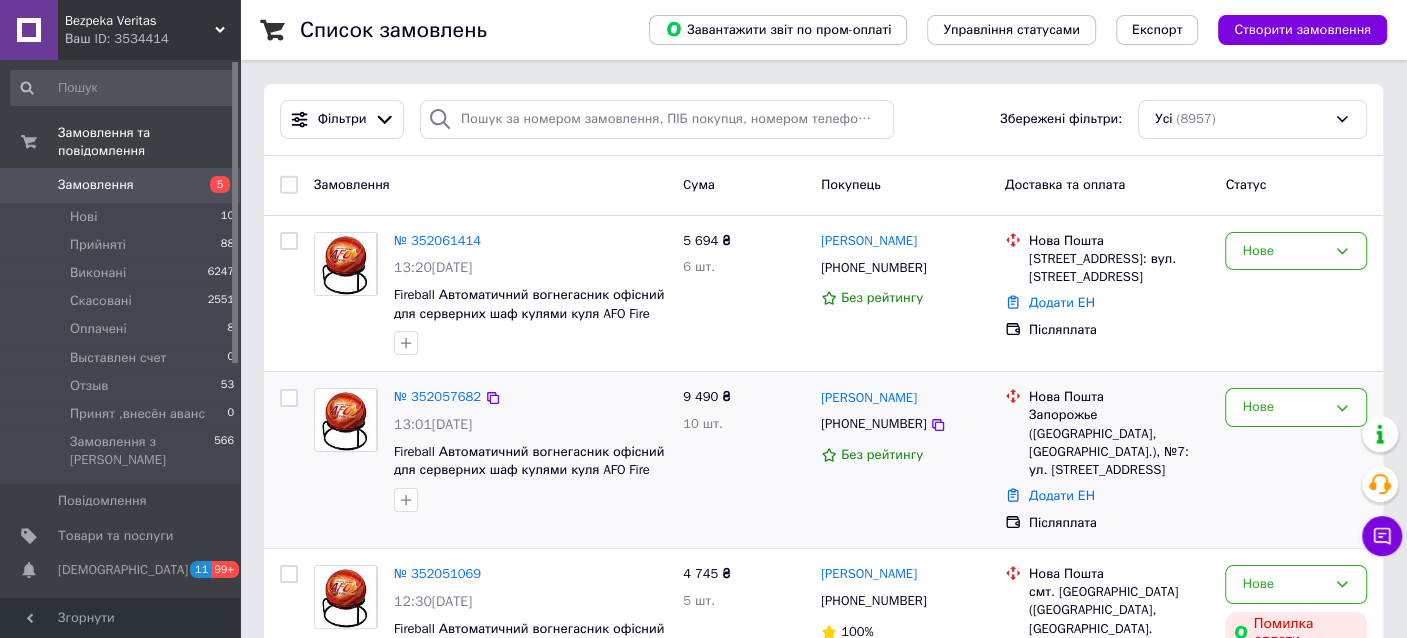 scroll, scrollTop: 199, scrollLeft: 0, axis: vertical 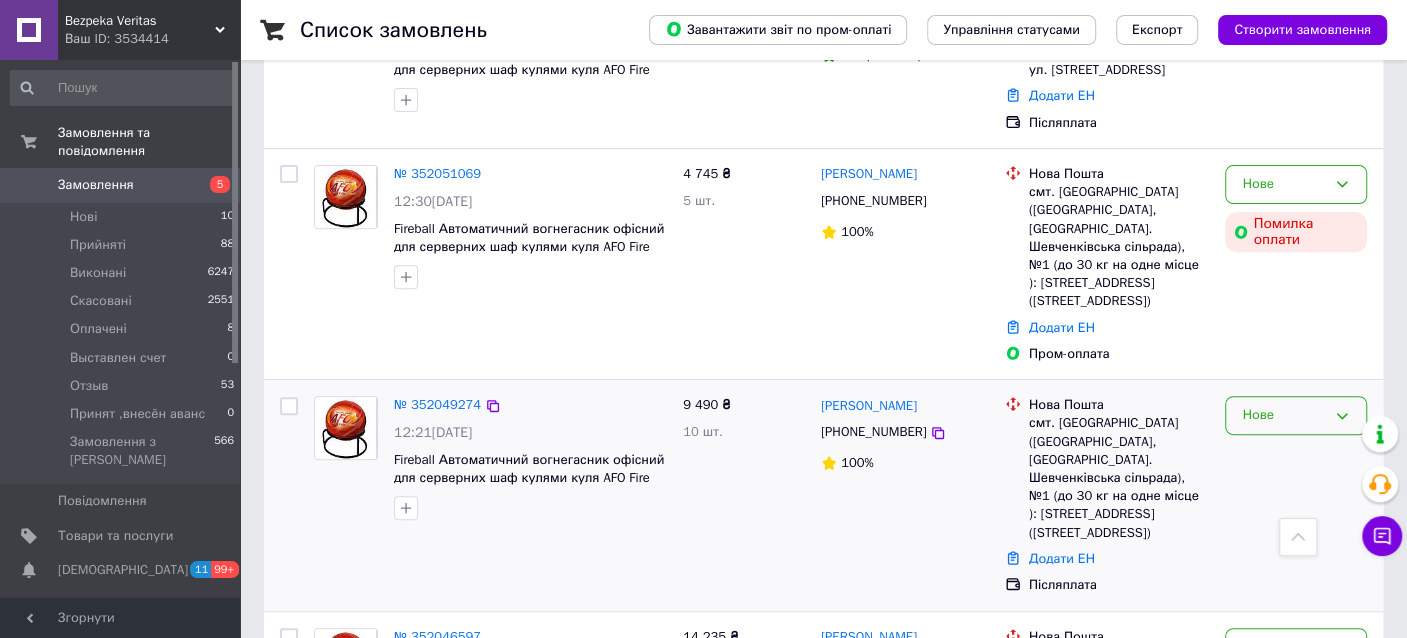click on "Нове" at bounding box center (1284, 415) 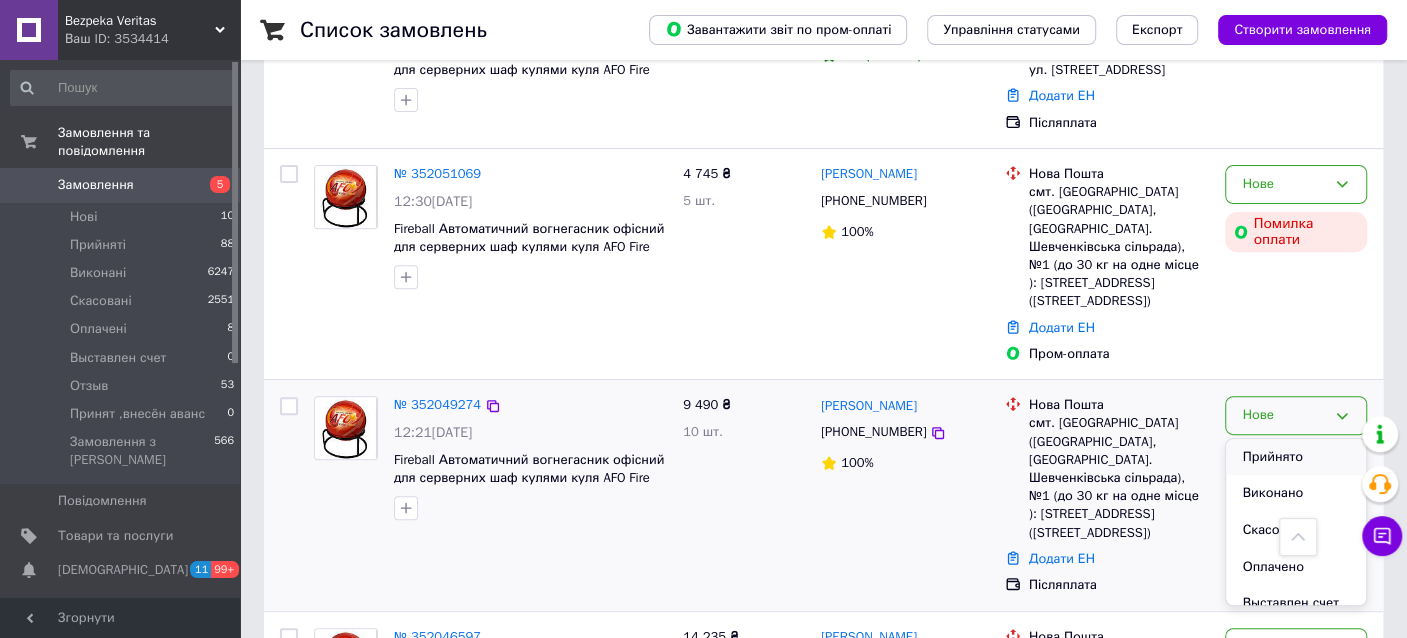 click on "Прийнято" at bounding box center [1296, 457] 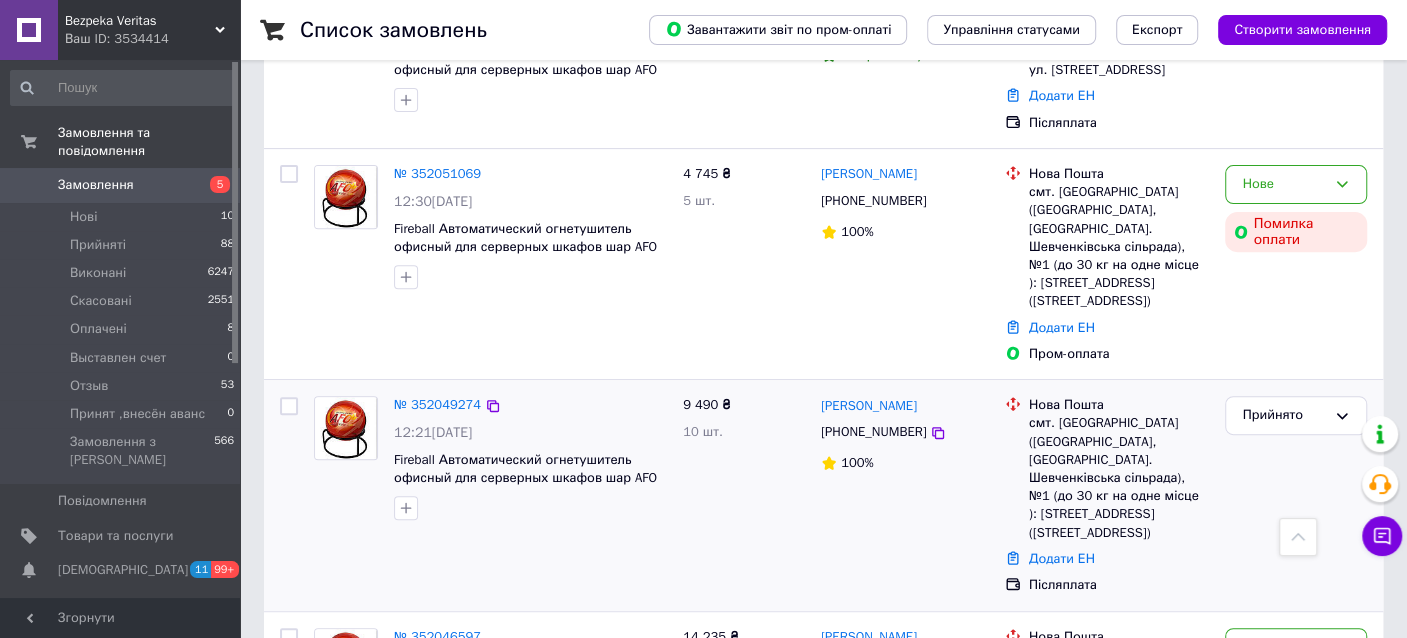 scroll, scrollTop: 0, scrollLeft: 0, axis: both 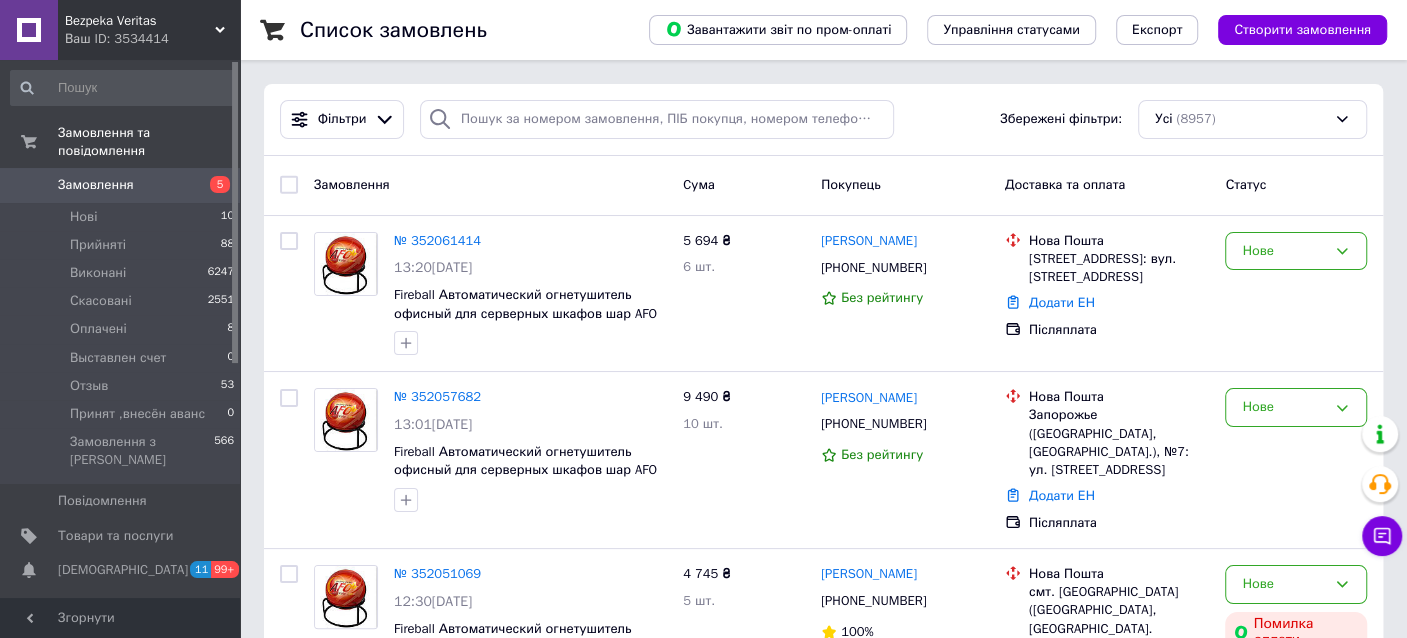 click on "Замовлення" at bounding box center [121, 185] 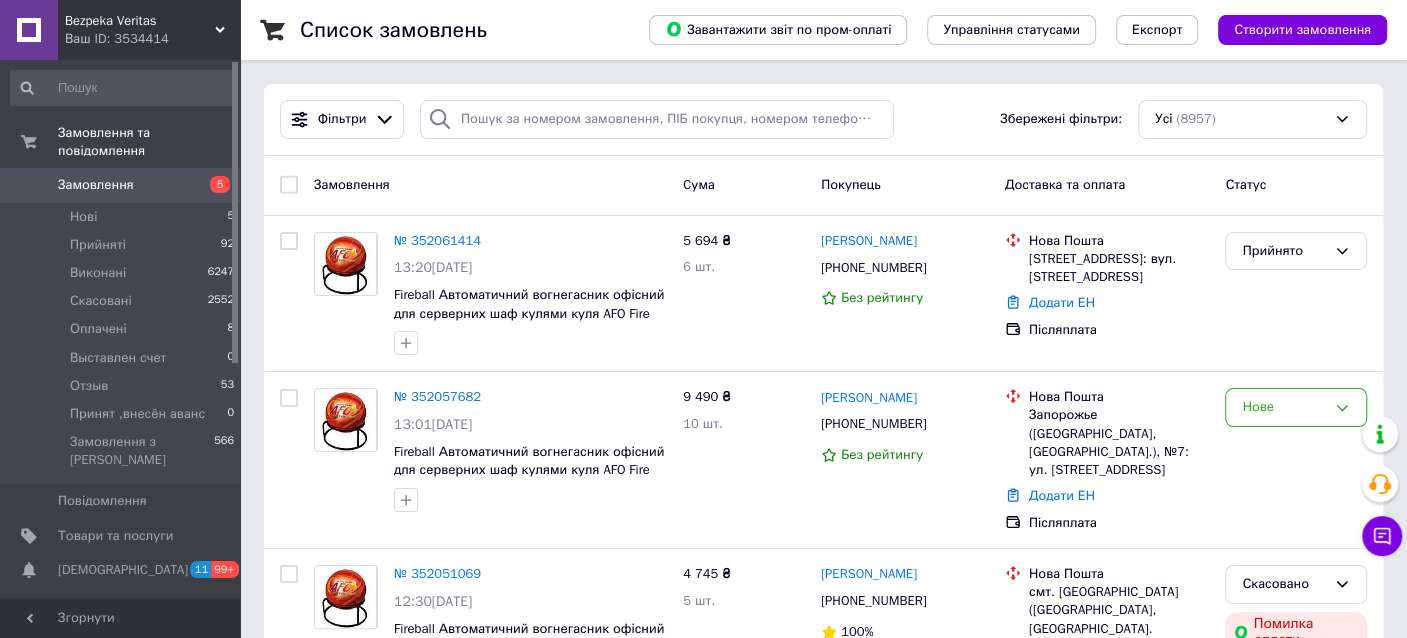 click on "Замовлення" at bounding box center [96, 185] 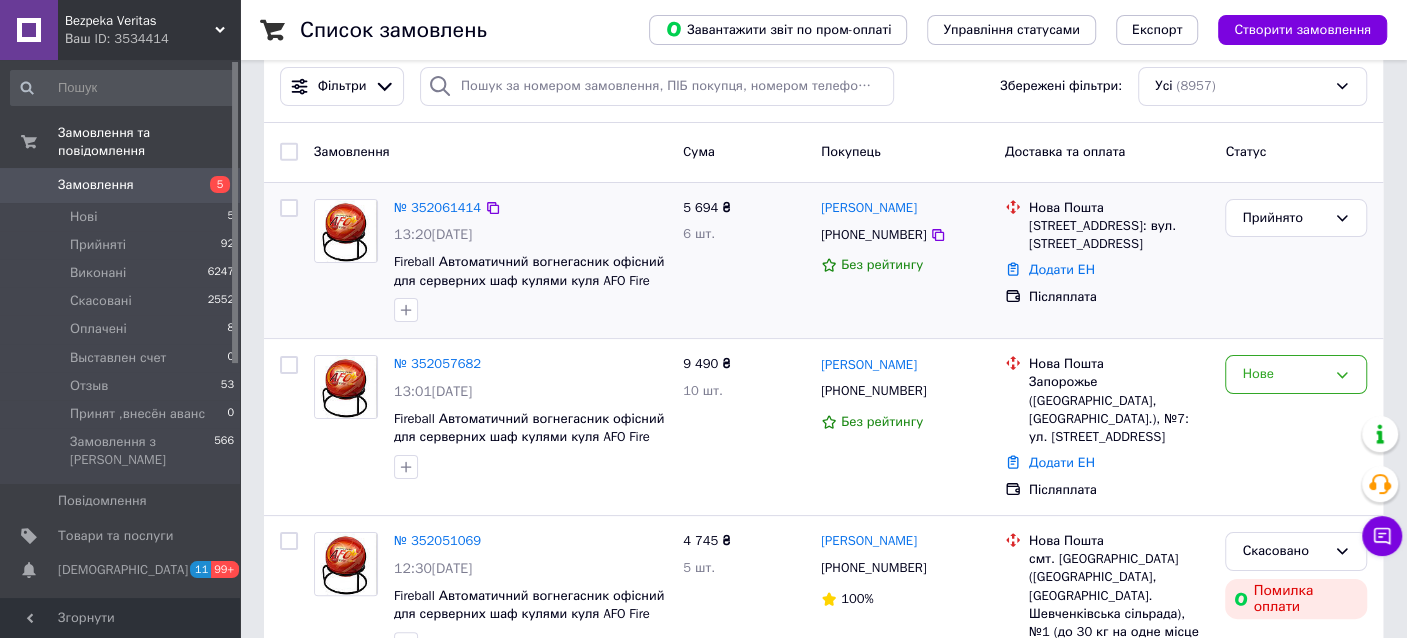 scroll, scrollTop: 0, scrollLeft: 0, axis: both 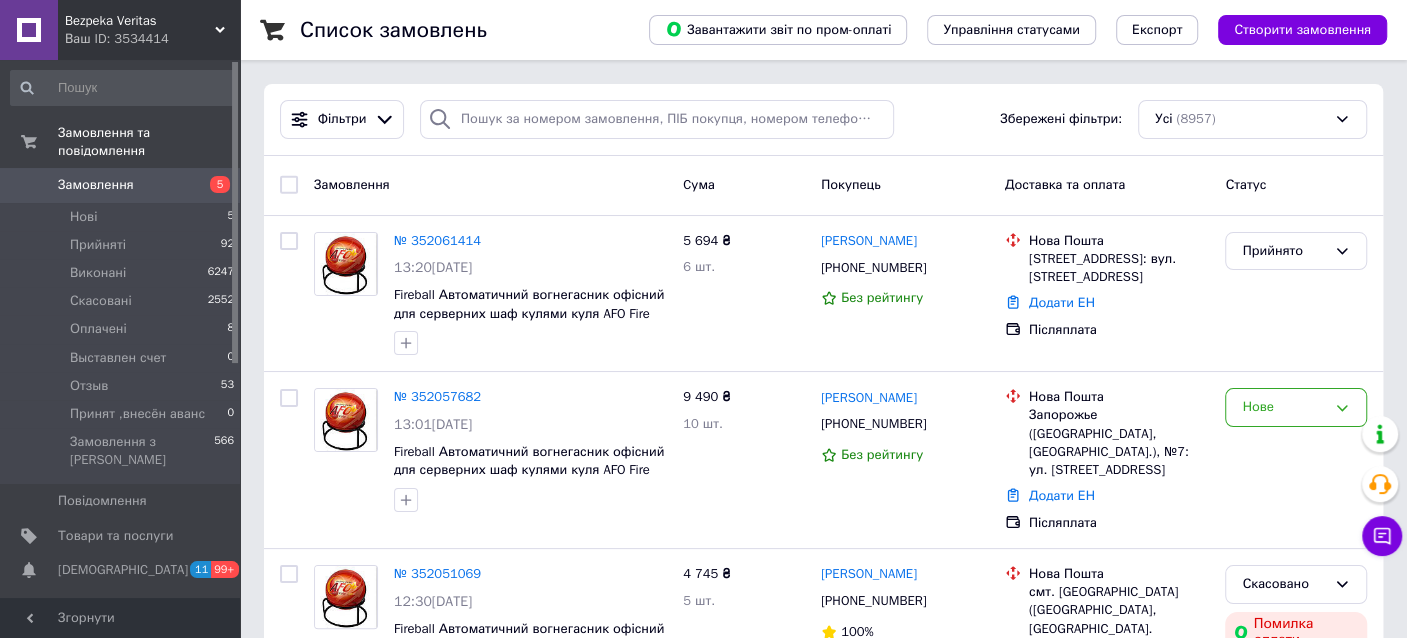 click on "Замовлення" at bounding box center (121, 185) 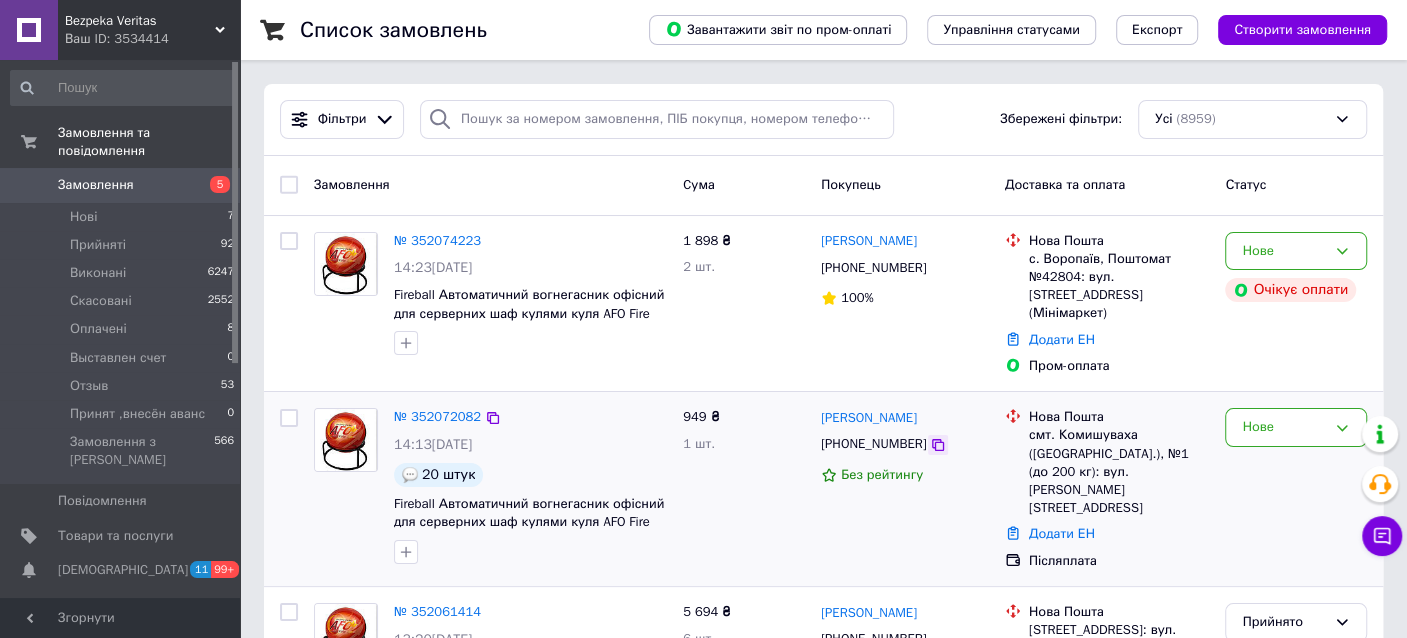 click 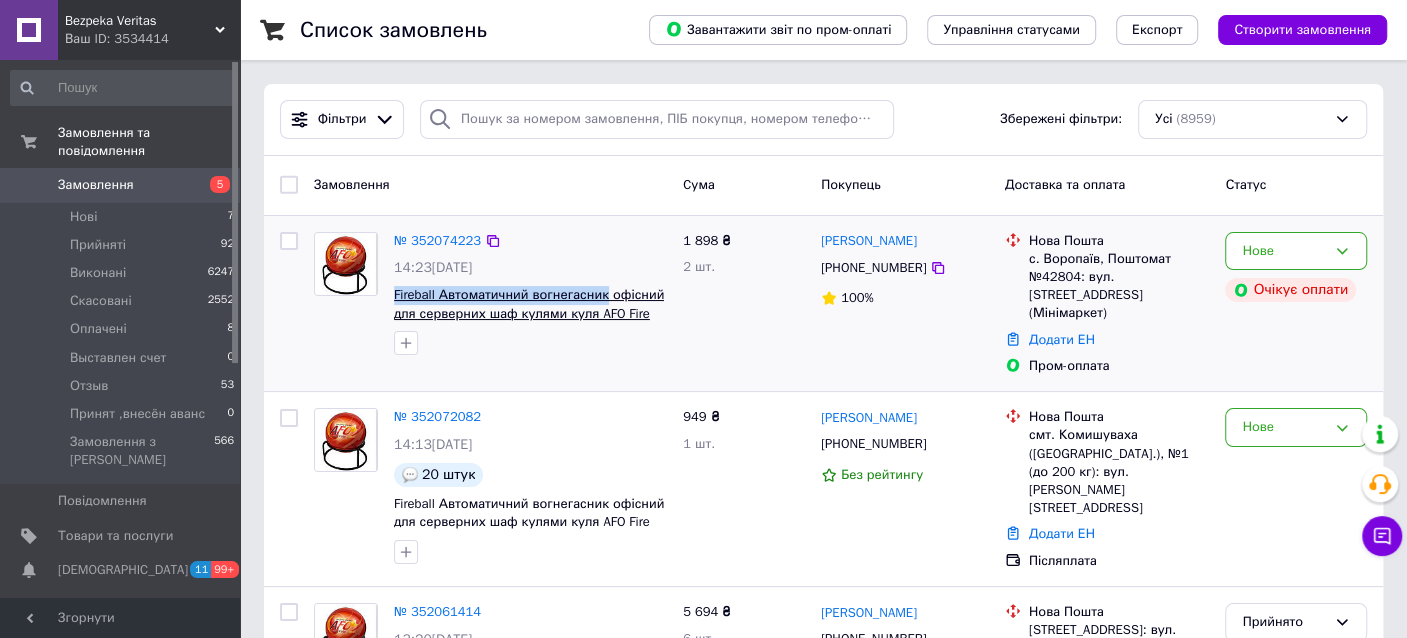 drag, startPoint x: 389, startPoint y: 296, endPoint x: 601, endPoint y: 296, distance: 212 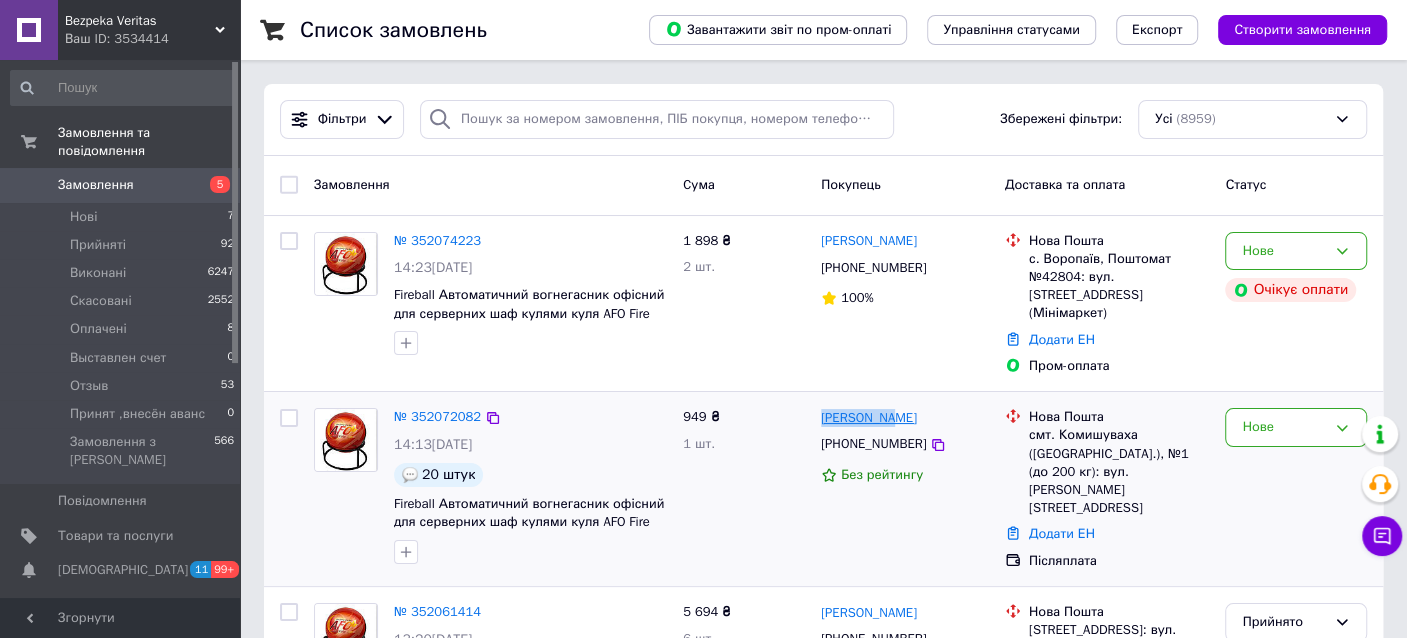 drag, startPoint x: 813, startPoint y: 395, endPoint x: 876, endPoint y: 405, distance: 63.788715 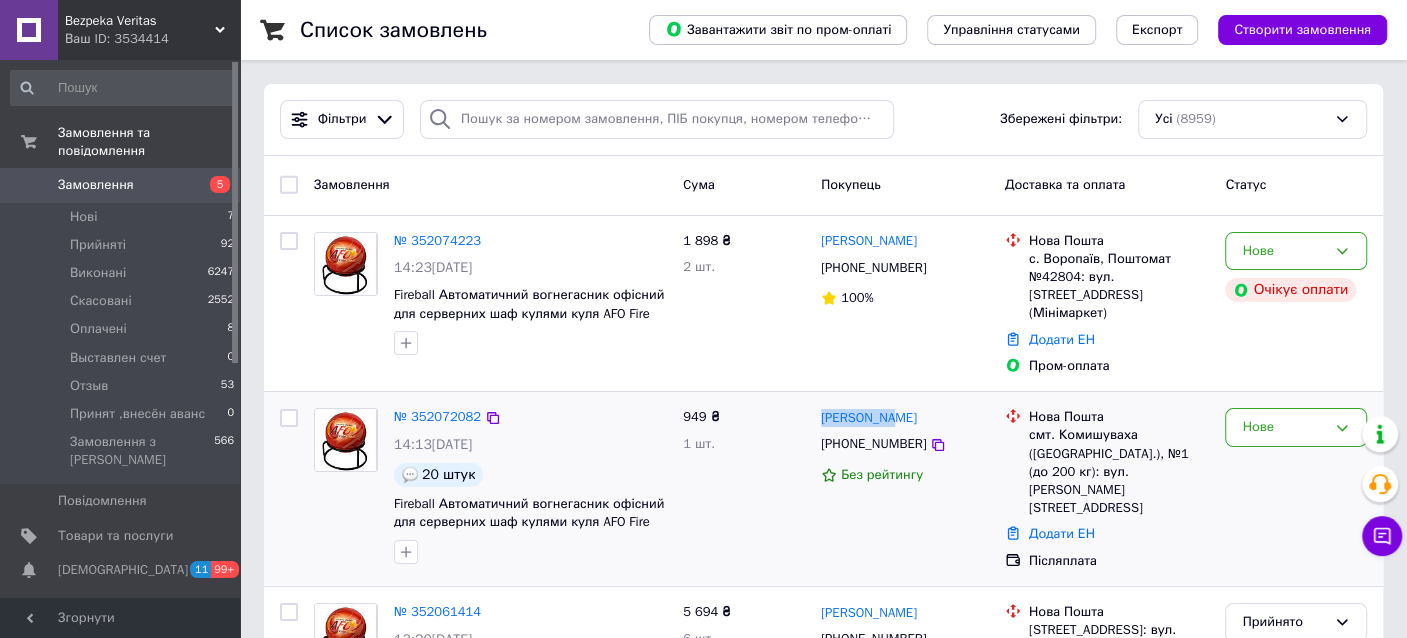 copy on "[PERSON_NAME]" 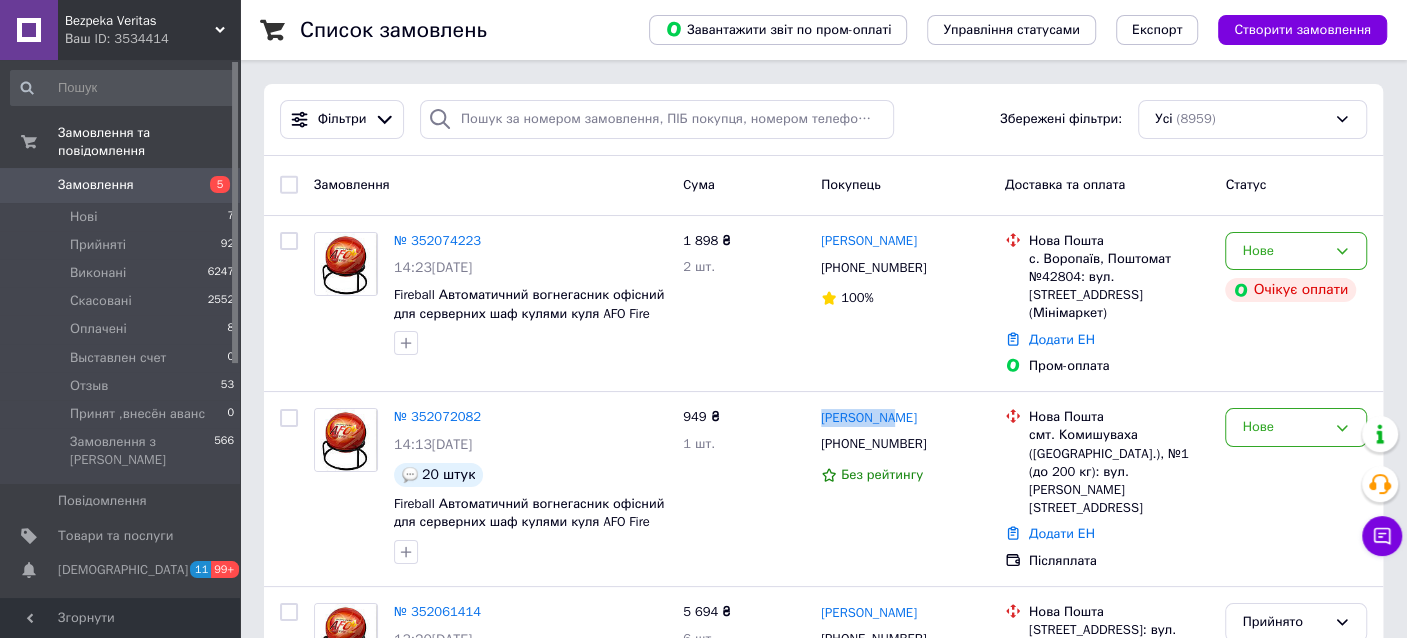 click on "5" at bounding box center (212, 185) 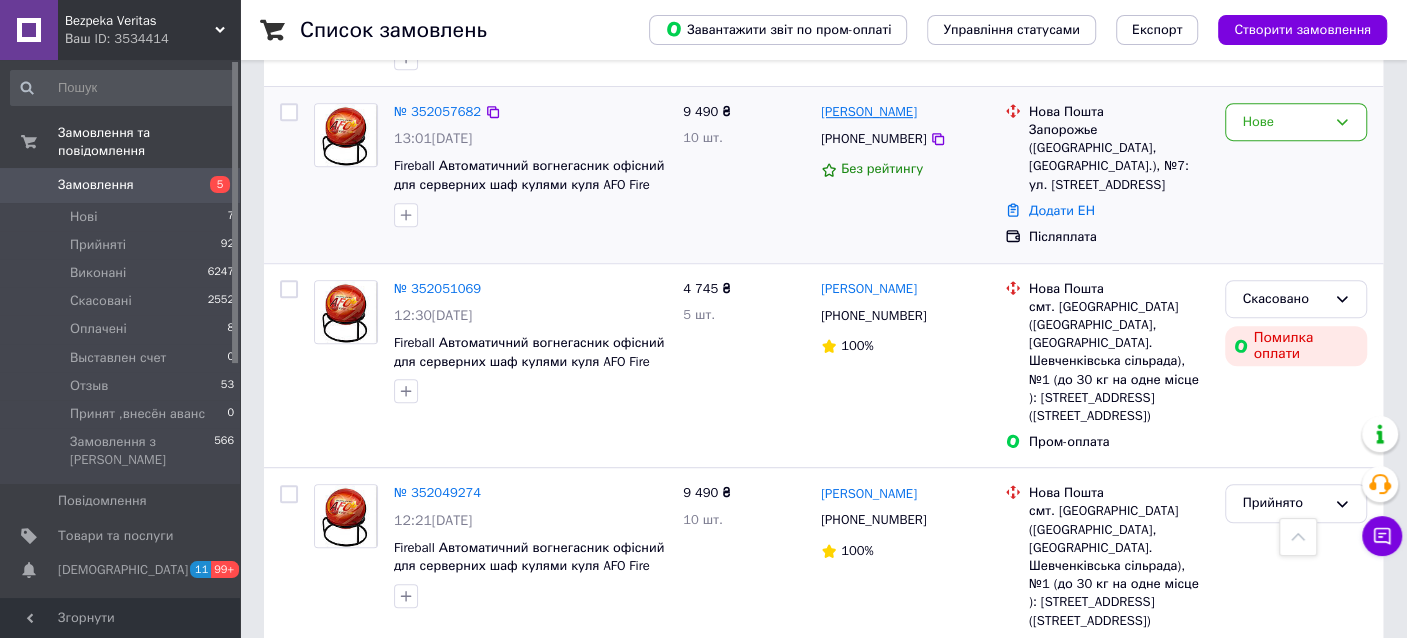 scroll, scrollTop: 699, scrollLeft: 0, axis: vertical 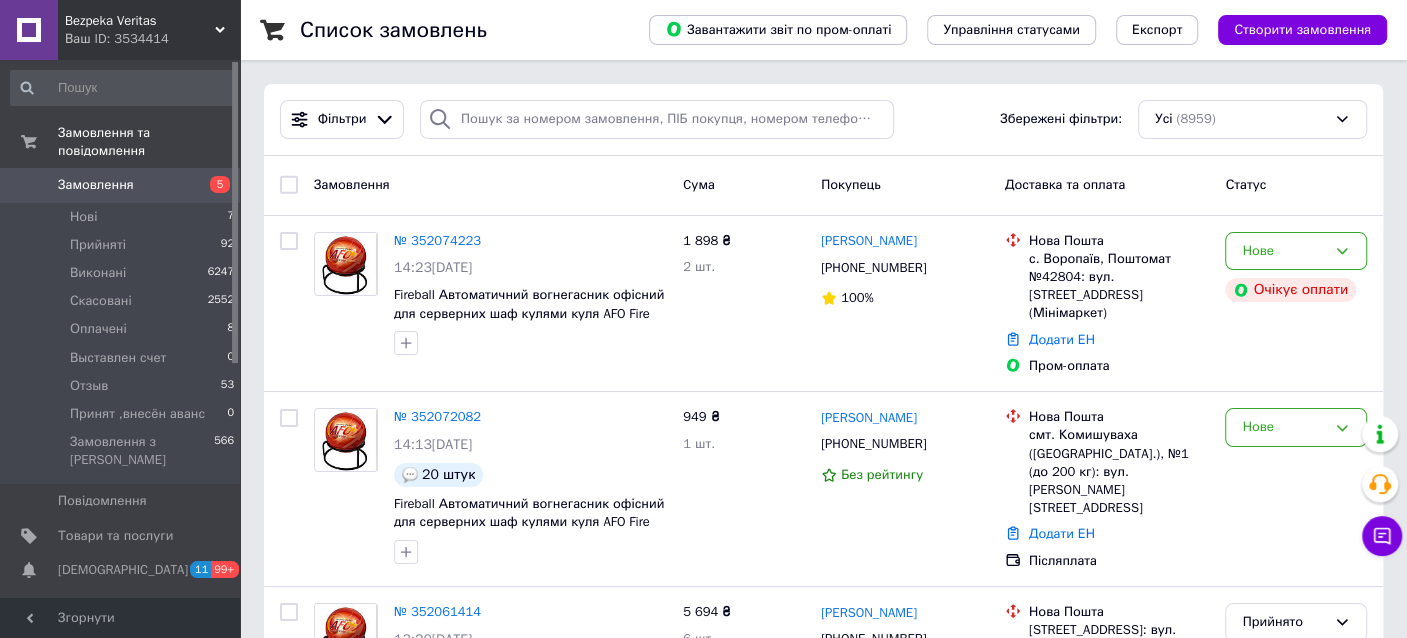 click on "Фільтри Збережені фільтри: Усі (8959)" at bounding box center (823, 120) 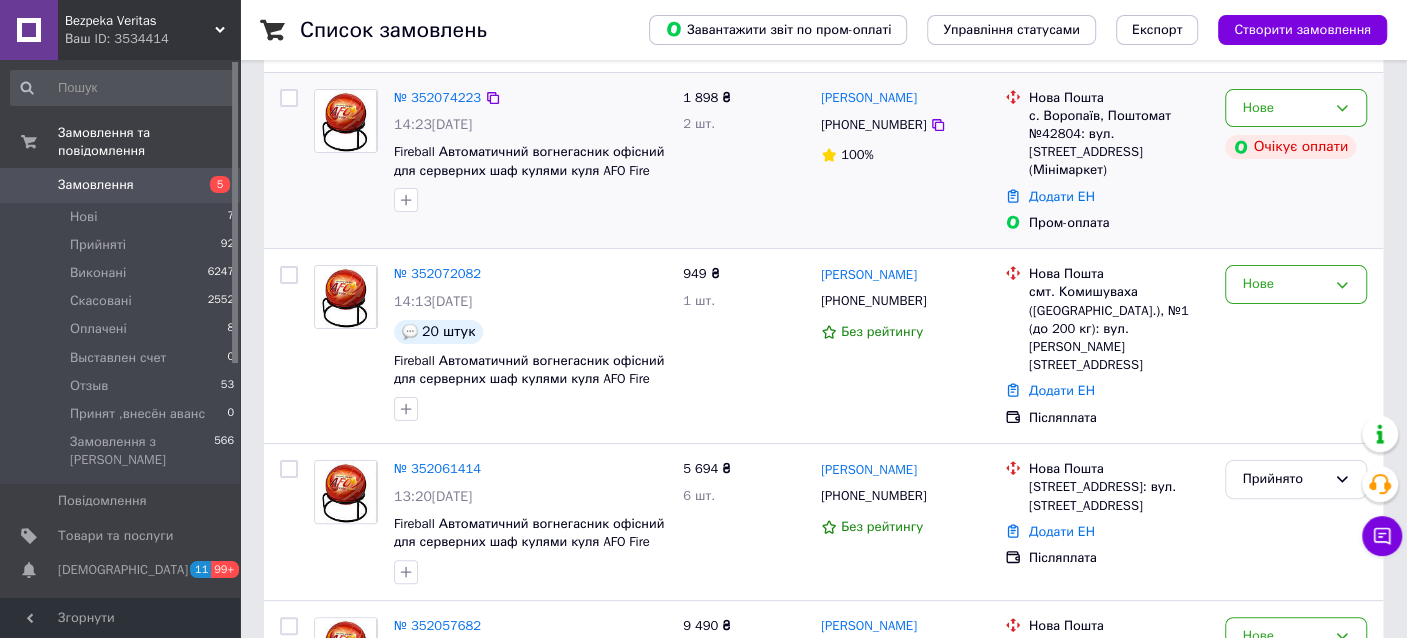 scroll, scrollTop: 199, scrollLeft: 0, axis: vertical 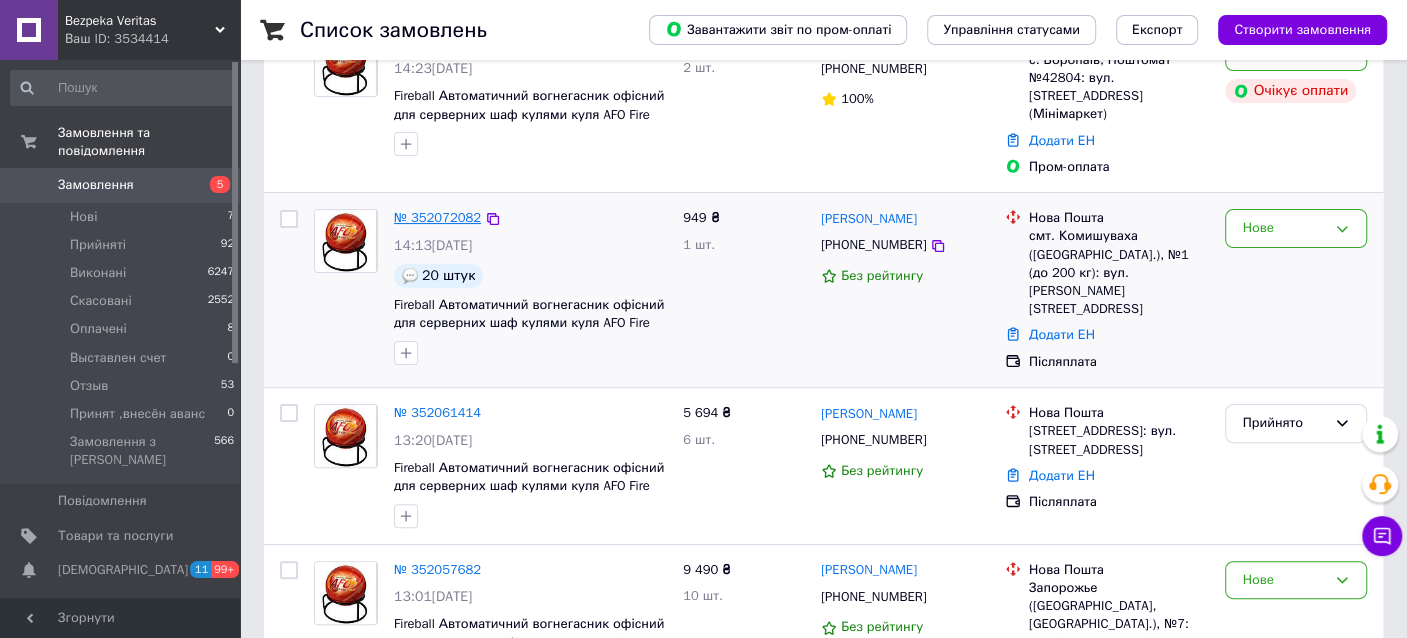 click on "№ 352072082" at bounding box center [437, 217] 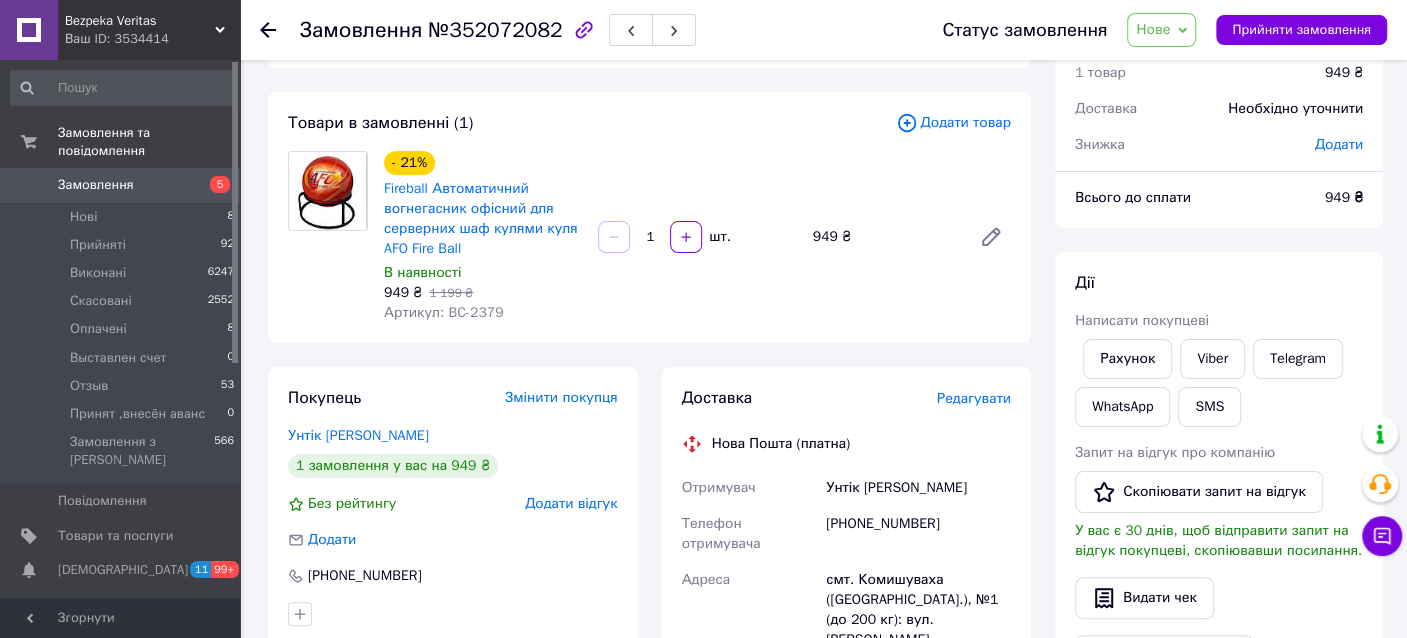 scroll, scrollTop: 0, scrollLeft: 0, axis: both 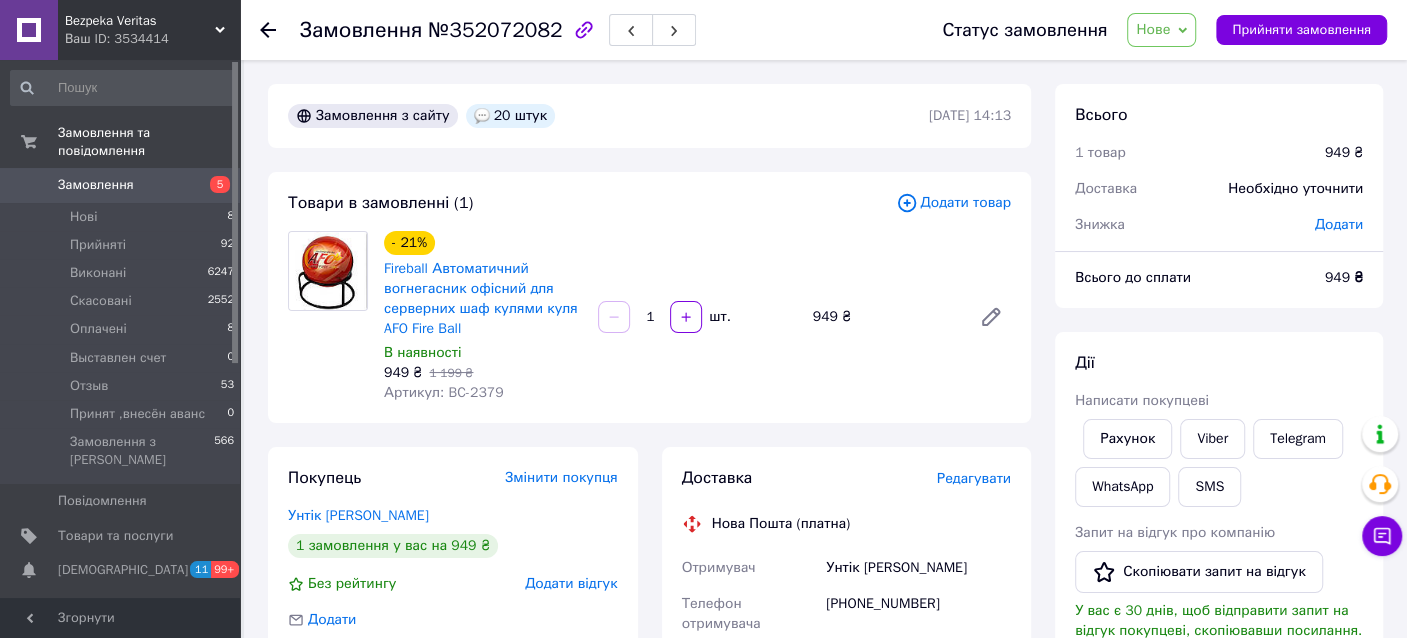 click on "5" at bounding box center (212, 185) 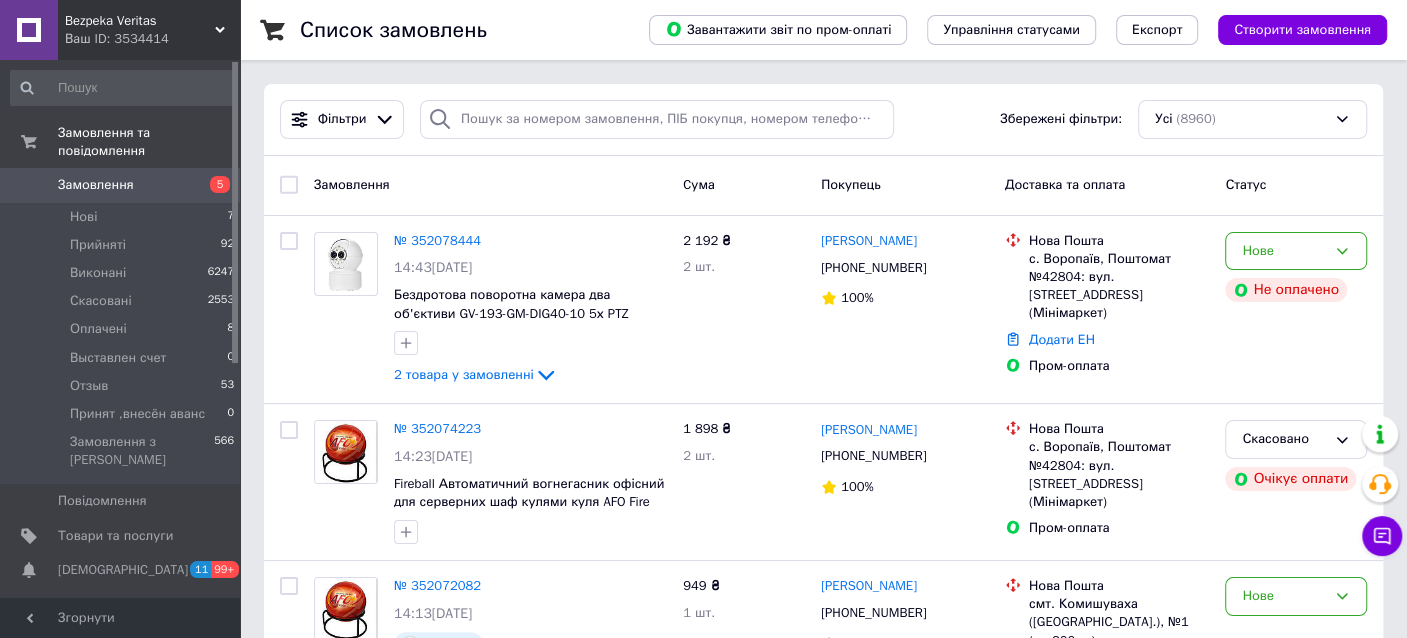 click on "Список замовлень   Завантажити звіт по пром-оплаті Управління статусами Експорт Створити замовлення Фільтри Збережені фільтри: Усі (8960) Замовлення Cума Покупець Доставка та оплата Статус № 352078444 14:43[DATE] Бездротова поворотна камера два об'єктиви GV-193-GM-DIG40-10 5х PTZ 2 товара у замовленні 2 192 ₴ 2 шт. [PERSON_NAME] [PHONE_NUMBER] 100% Нова Пошта с. Воропаїв, Поштомат №42804: вул. [STREET_ADDRESS] (Мінімаркет) Додати ЕН Пром-оплата Нове Не оплачено № 352074223 14:23[DATE] Fireball Автоматичний вогнегасник офісний для серверних шаф кулями куля AFO Fire Ball 1 898 ₴ 2 шт. [PERSON_NAME] 72%" at bounding box center [823, 9638] 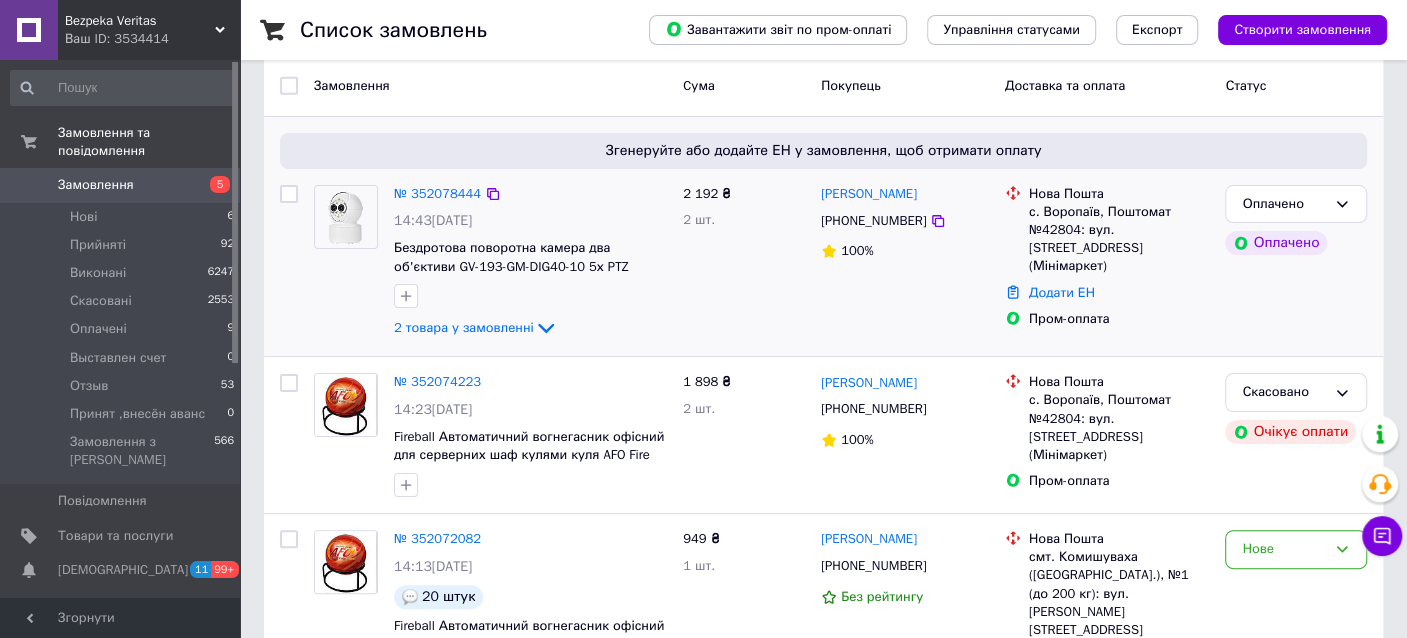 scroll, scrollTop: 199, scrollLeft: 0, axis: vertical 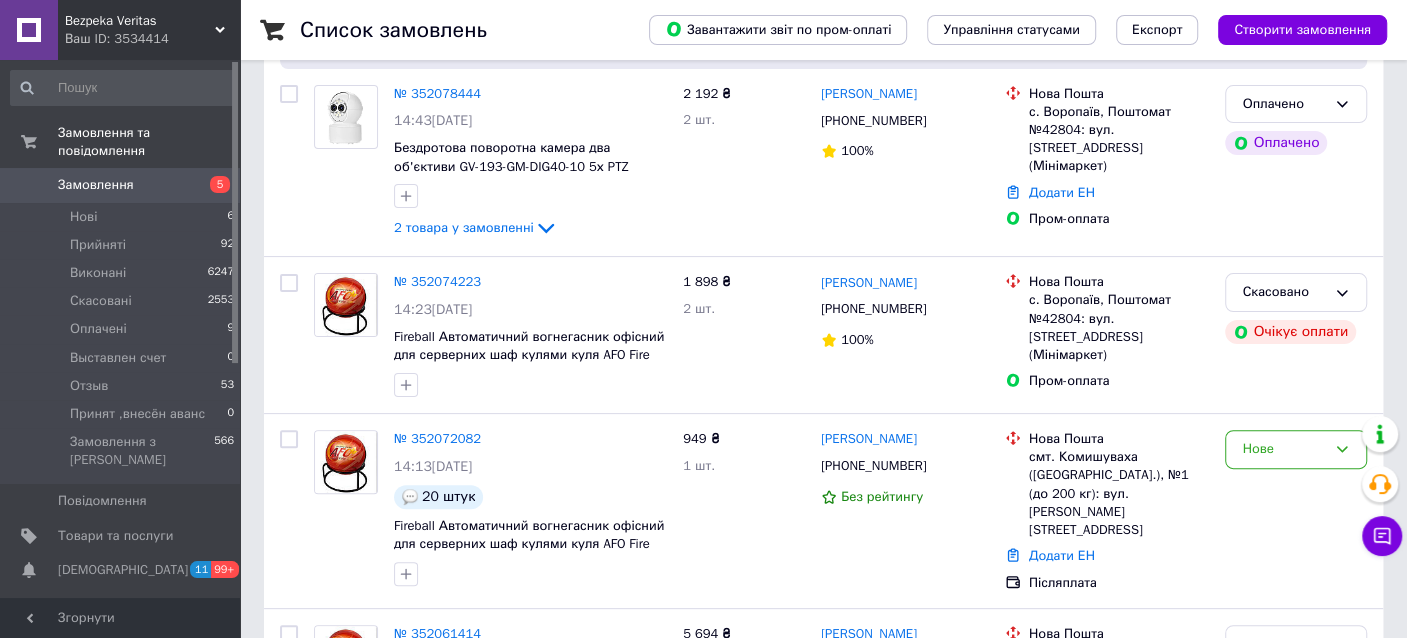 click on "Замовлення 5" at bounding box center (123, 185) 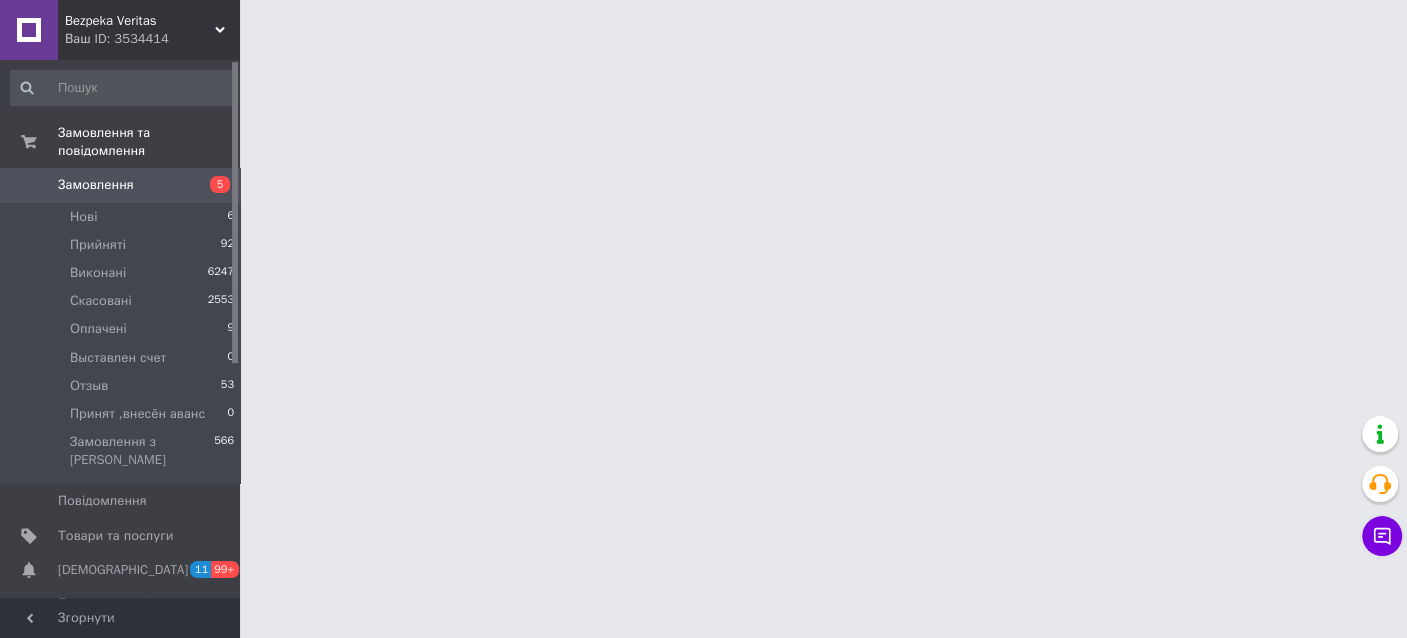 scroll, scrollTop: 0, scrollLeft: 0, axis: both 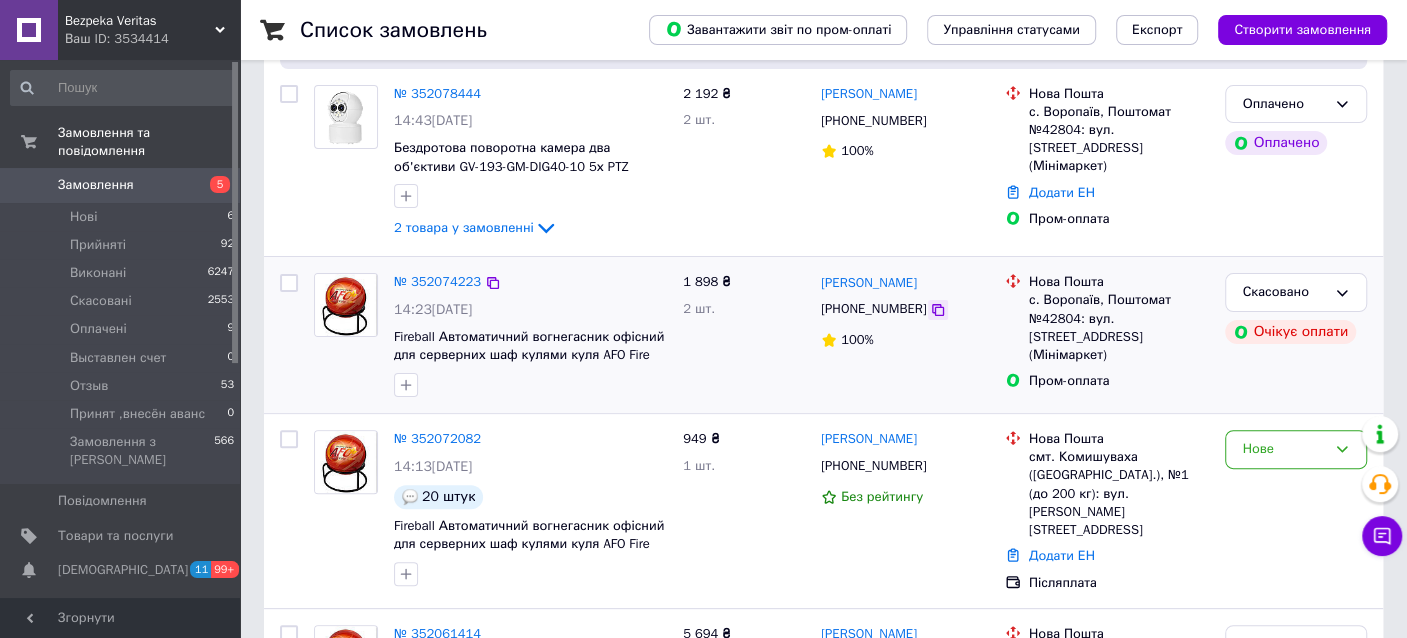 click 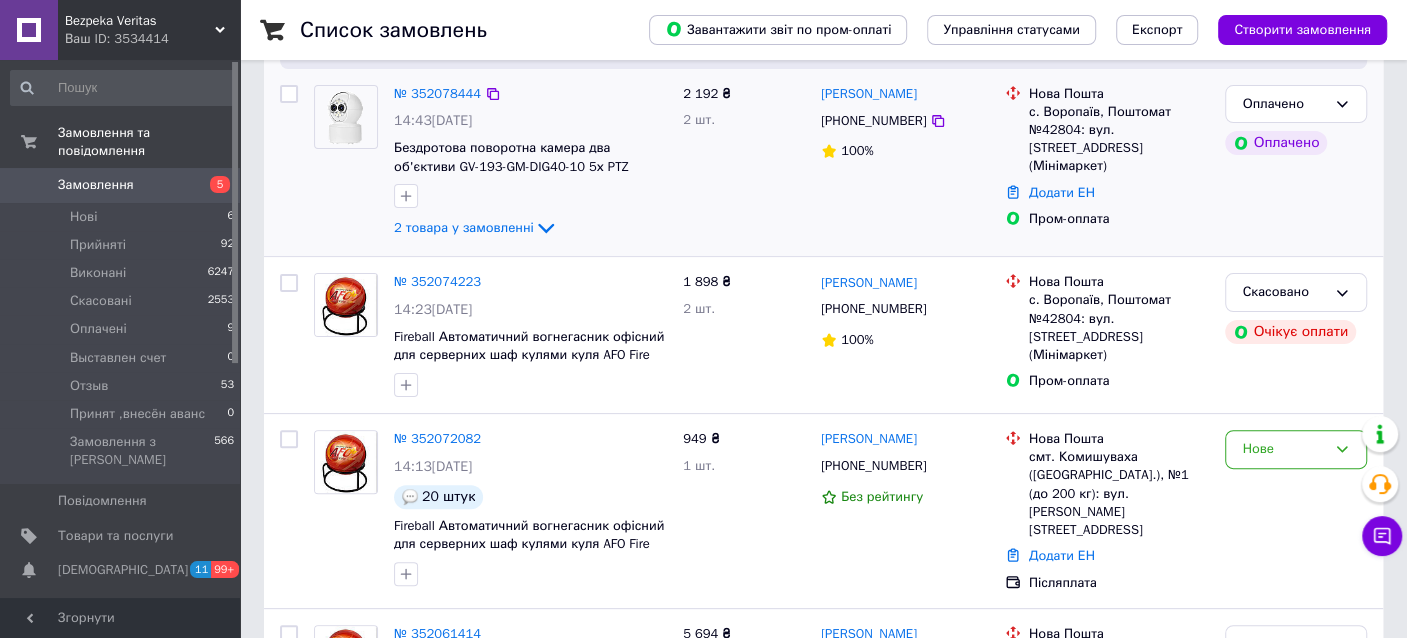 click on "2 192 ₴ 2 шт." at bounding box center (744, 163) 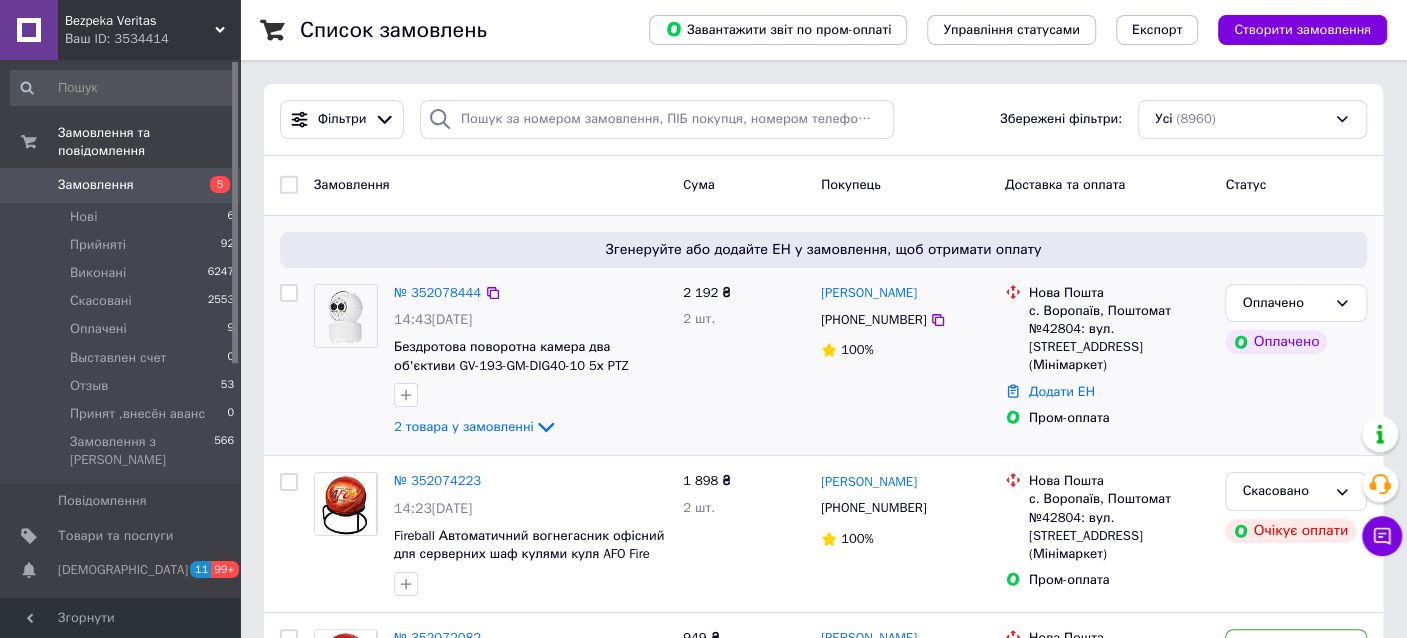 scroll, scrollTop: 99, scrollLeft: 0, axis: vertical 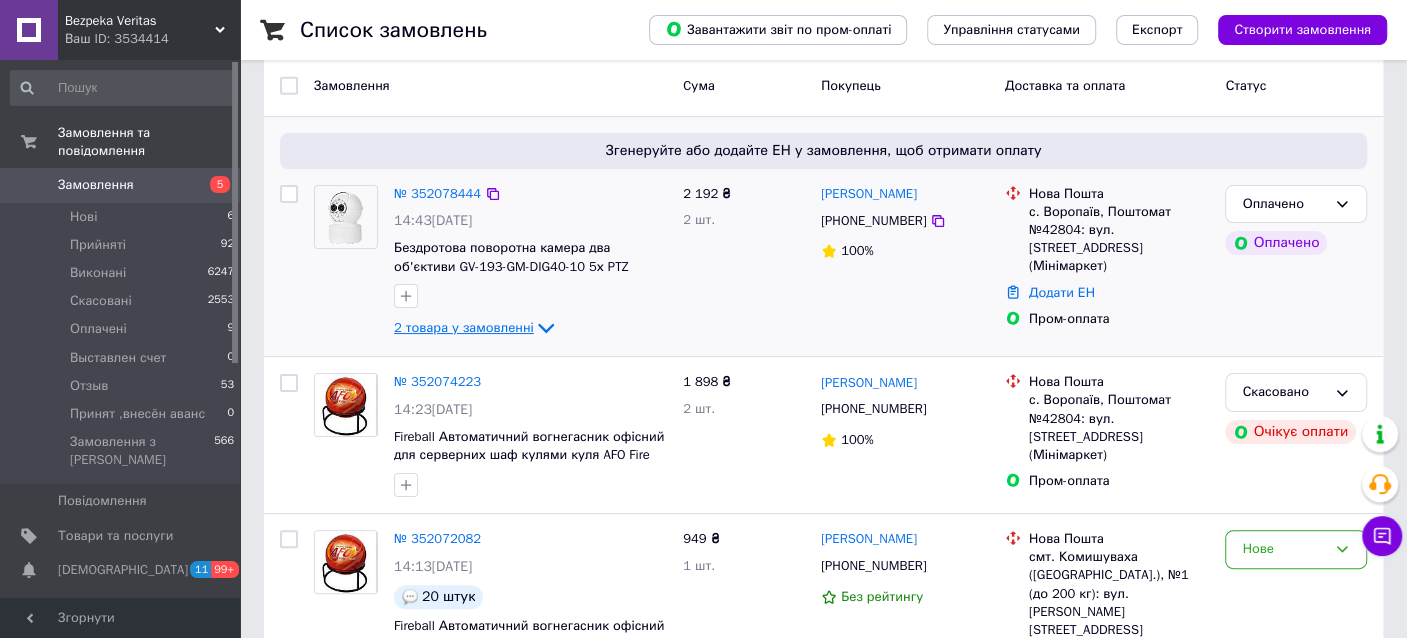 click on "2 товара у замовленні" at bounding box center [464, 327] 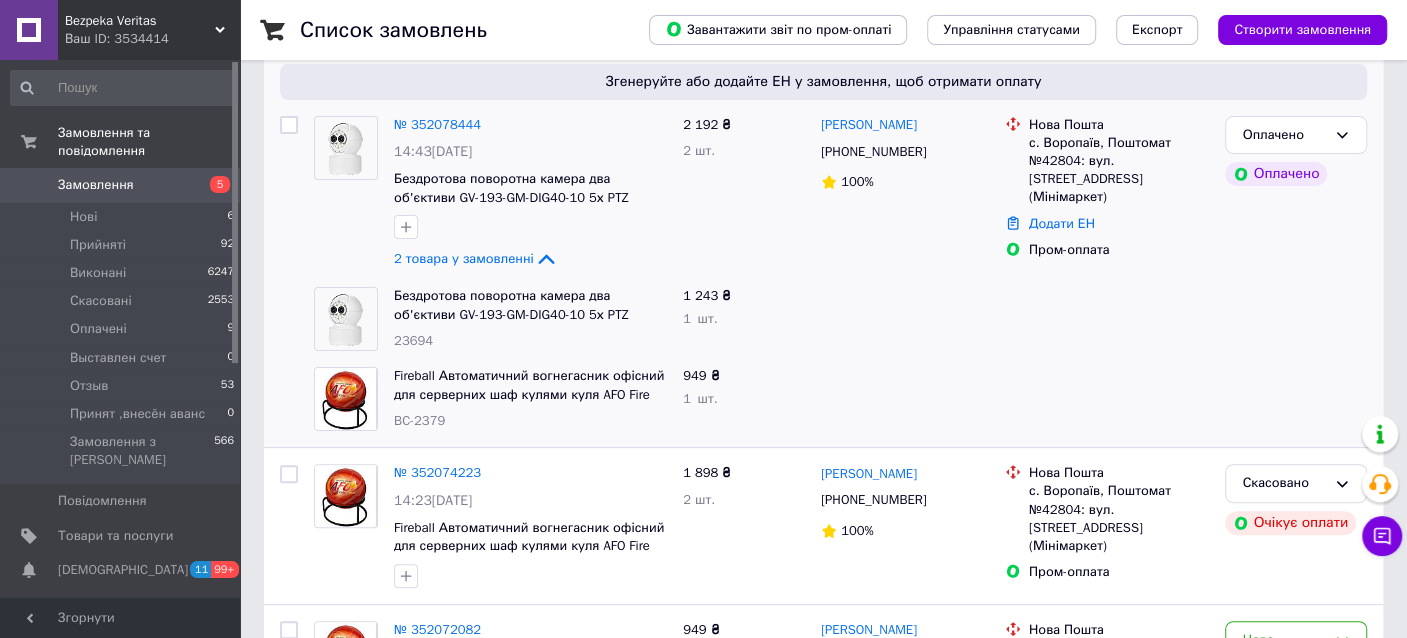 scroll, scrollTop: 199, scrollLeft: 0, axis: vertical 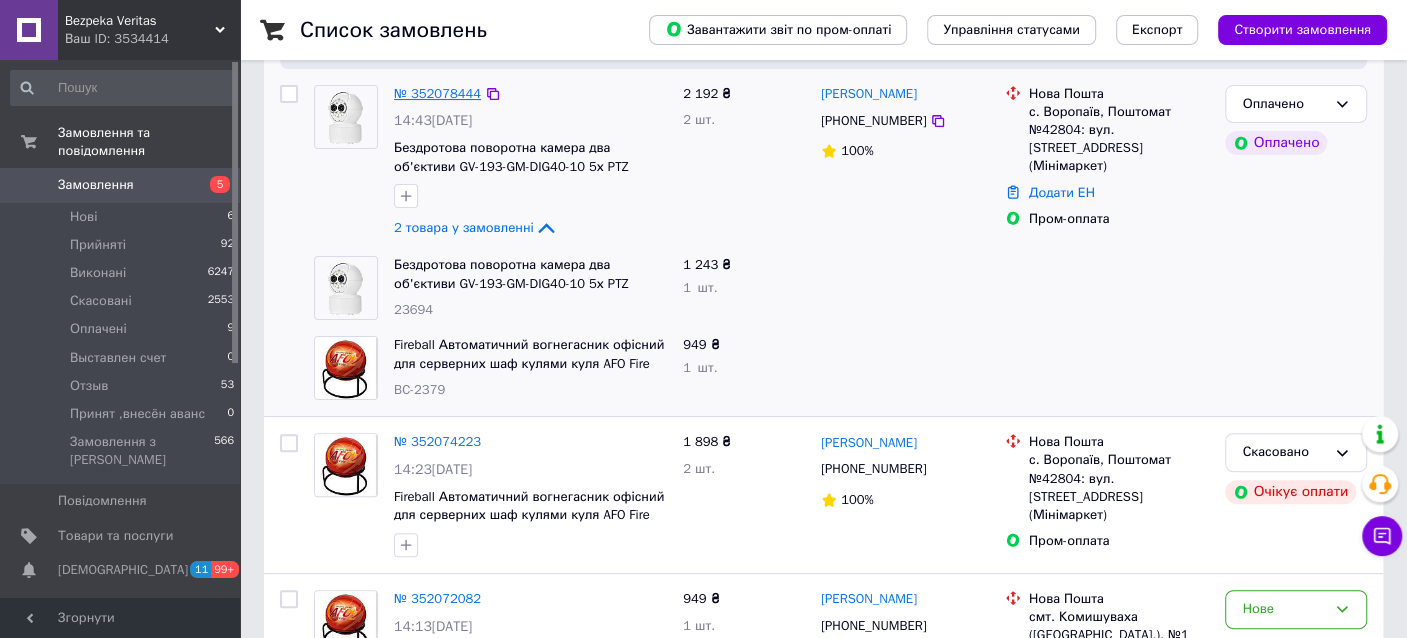 click on "№ 352078444" at bounding box center [437, 93] 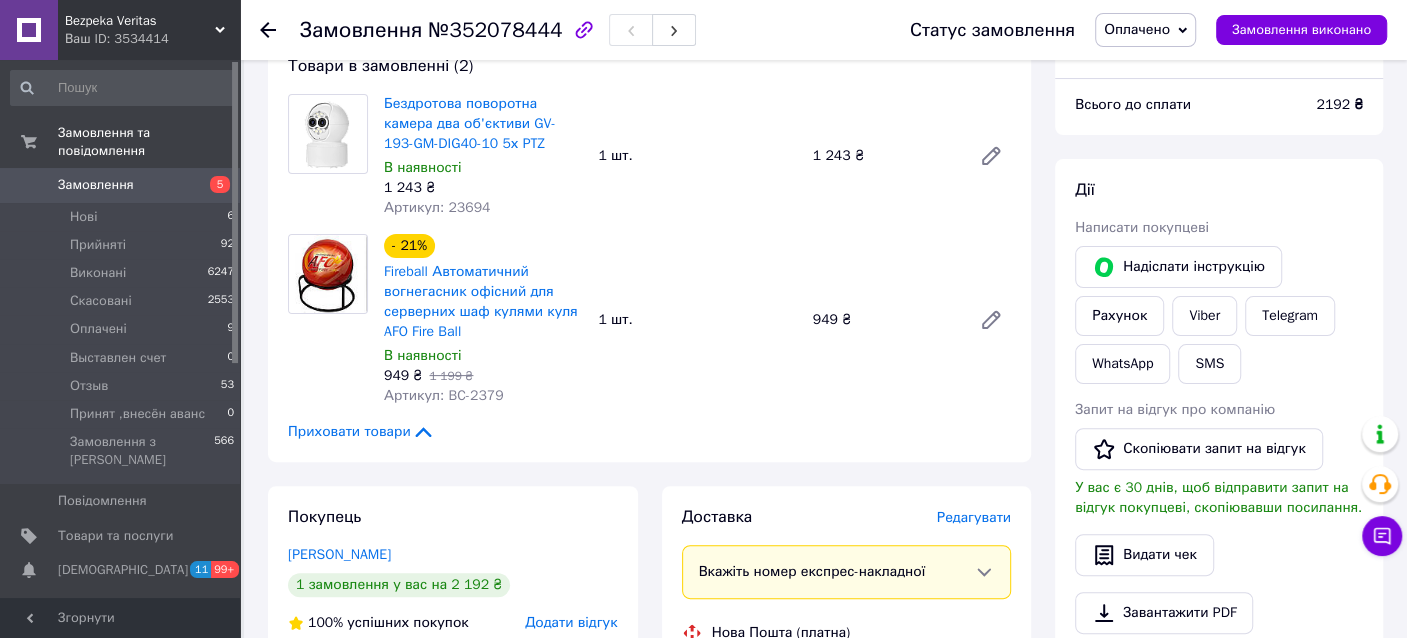 click on "Артикул: 23694" at bounding box center [437, 207] 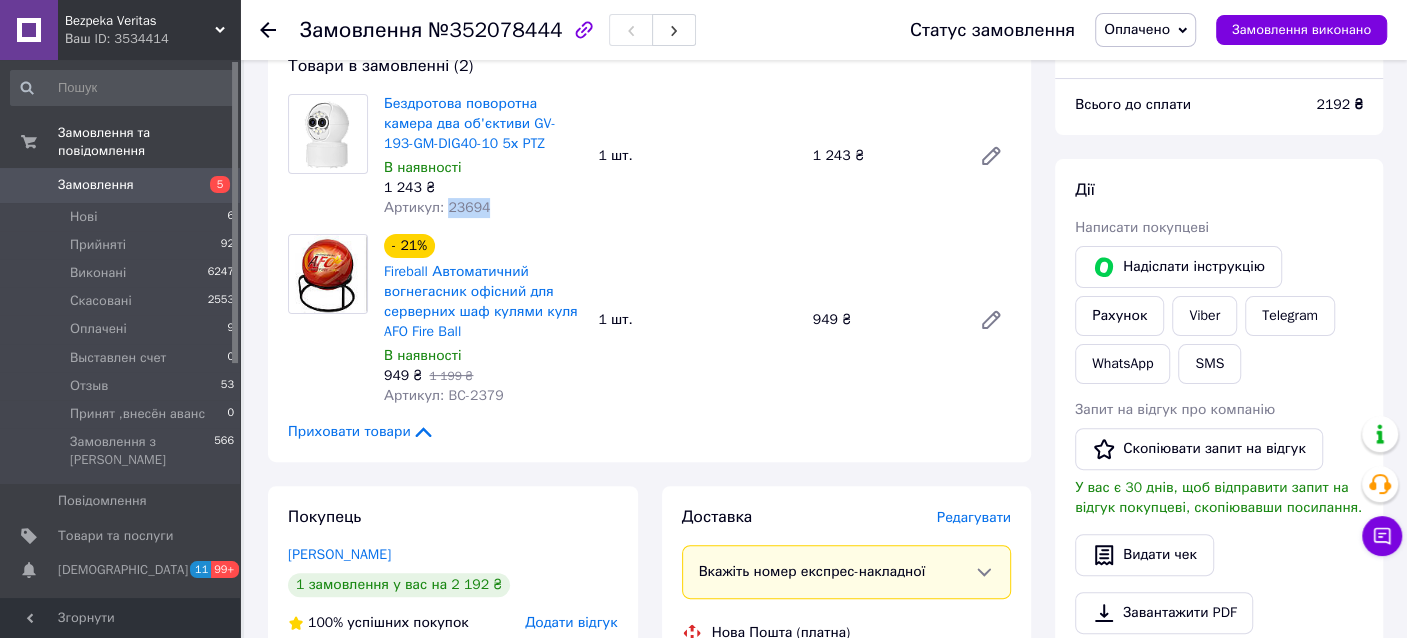 click on "Артикул: 23694" at bounding box center (437, 207) 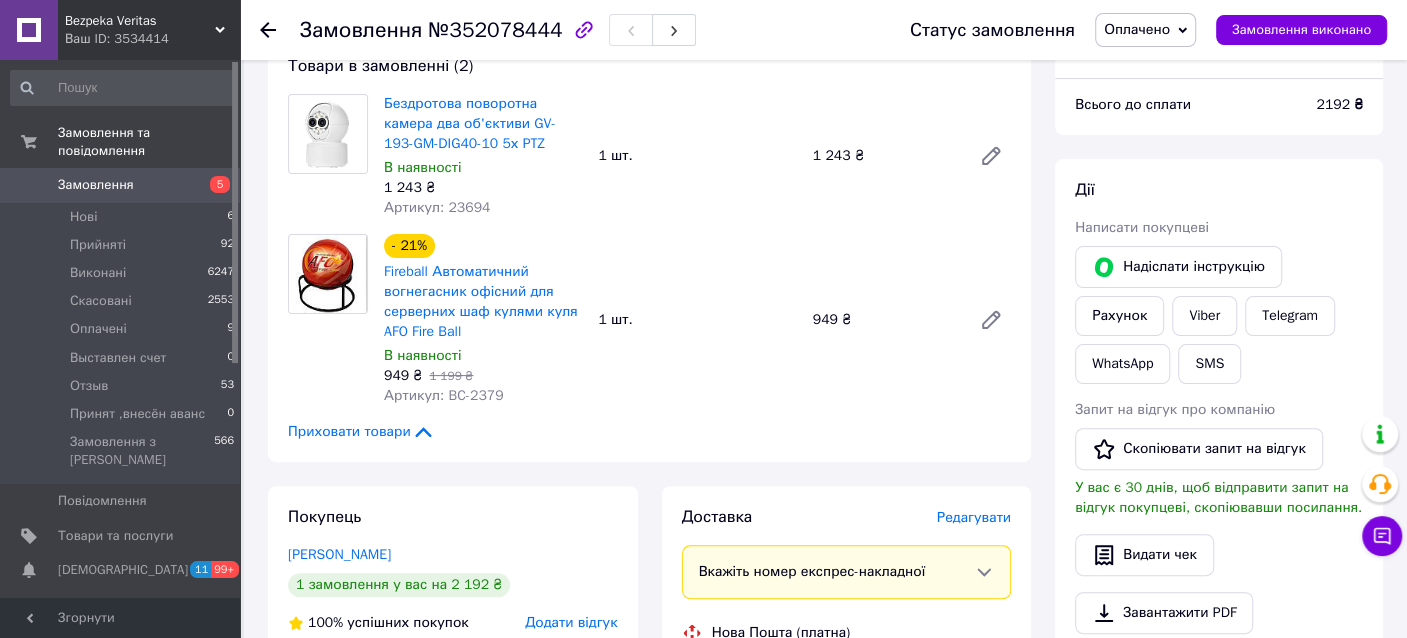 click on "Товари в замовленні (2) Бездротова поворотна камера два об'єктиви GV-193-GM-DIG40-10 5х PTZ В наявності 1 243 ₴ Артикул: 23694 1 шт. 1 243 ₴ - 21% Fireball Автоматичний вогнегасник офісний для серверних шаф кулями куля AFO Fire Ball В наявності 949 ₴   1 199 ₴ Артикул: BC-2379 1 шт. 949 ₴ Приховати товари" at bounding box center [649, 248] 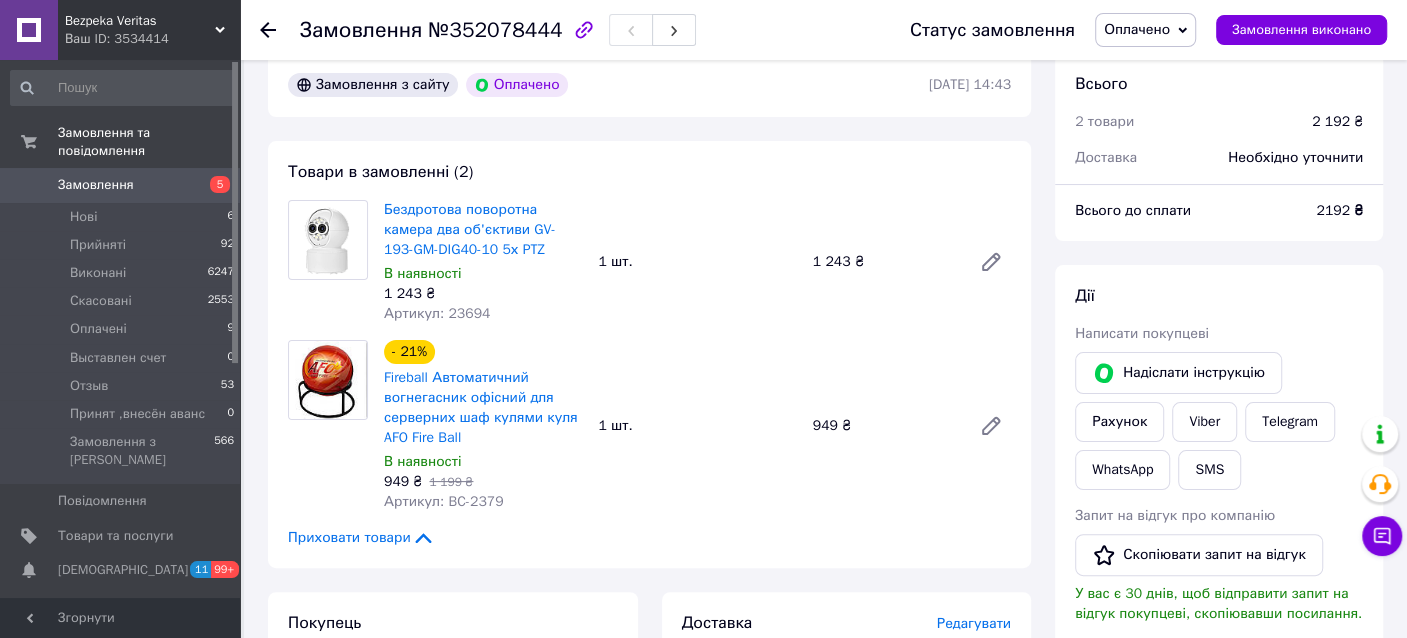 scroll, scrollTop: 0, scrollLeft: 0, axis: both 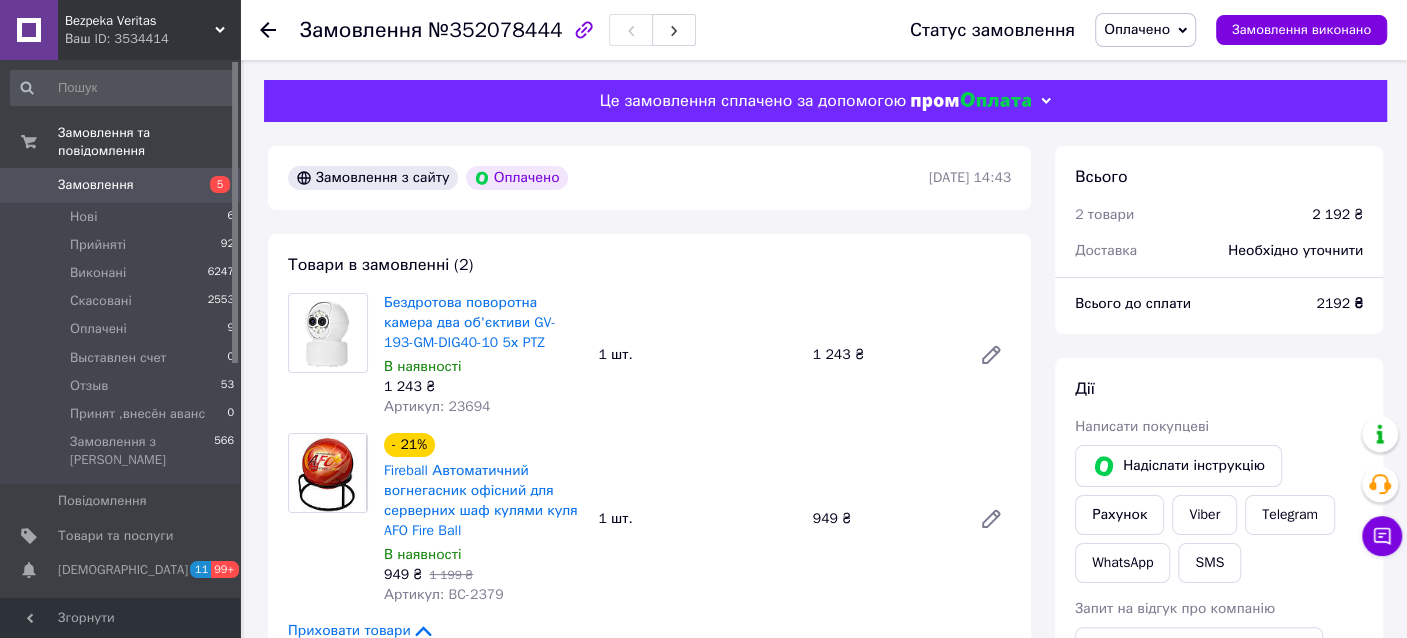 click on "Замовлення з сайту Оплачено [DATE] 14:43" at bounding box center (649, 178) 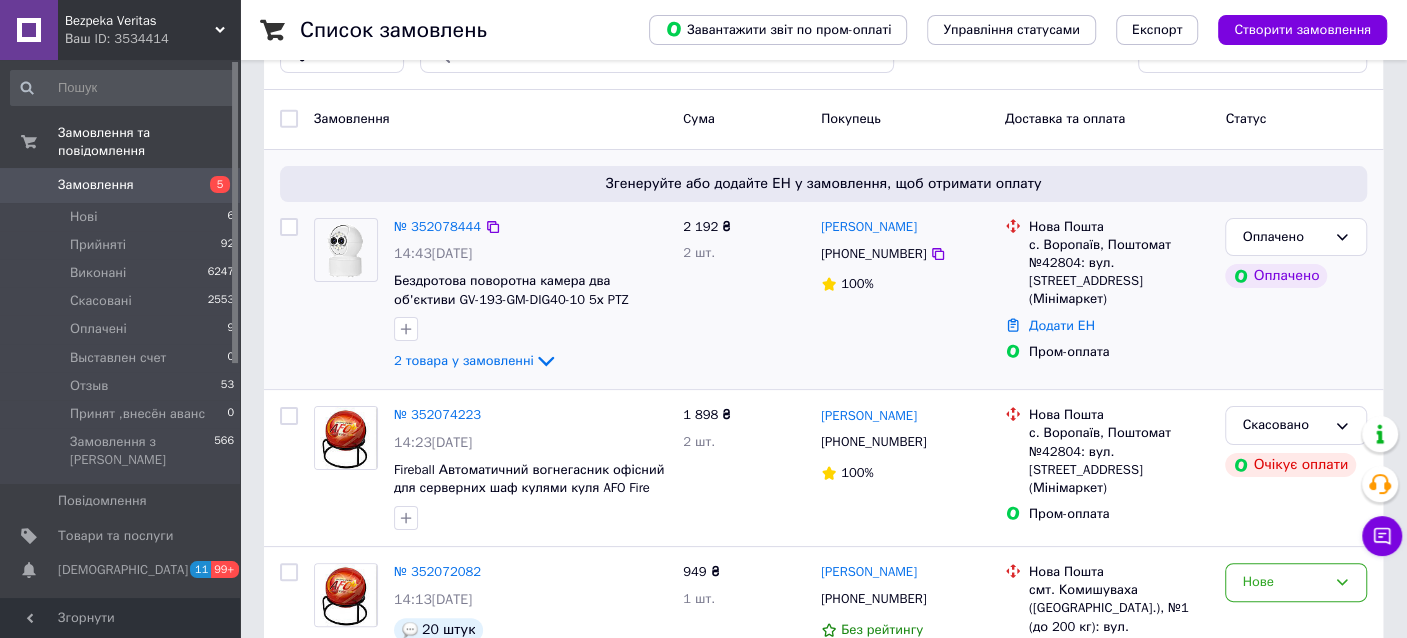scroll, scrollTop: 99, scrollLeft: 0, axis: vertical 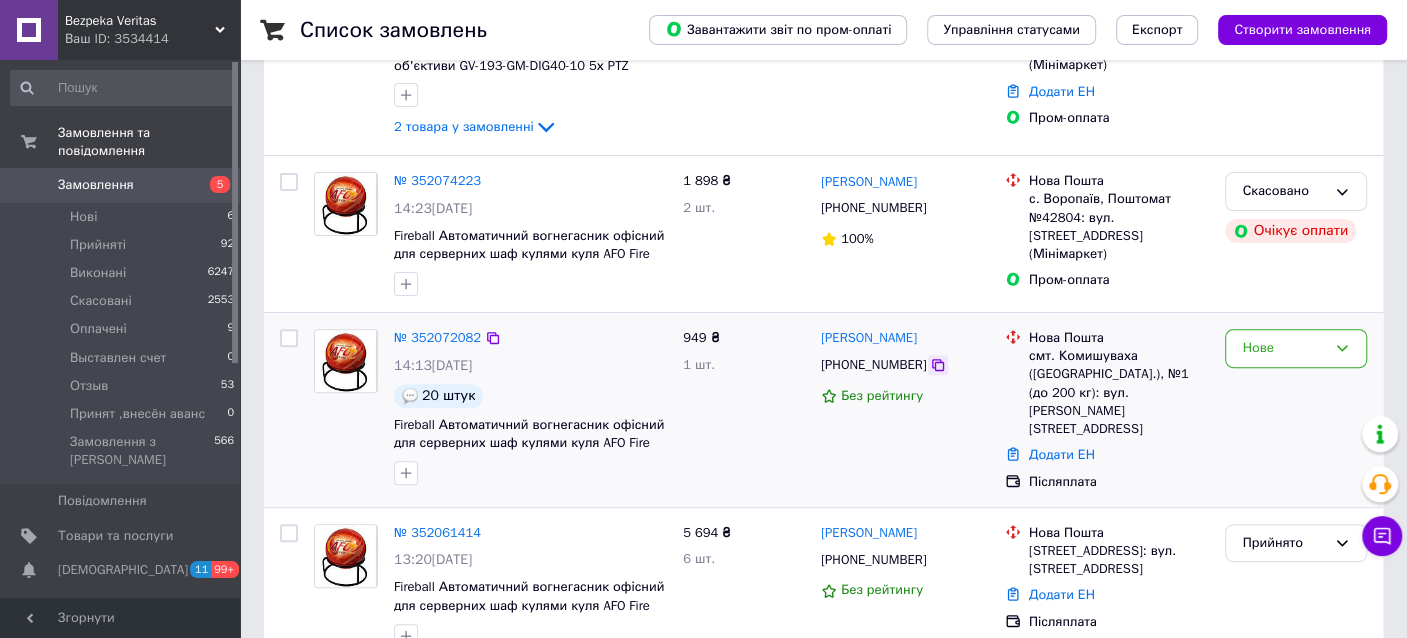 click 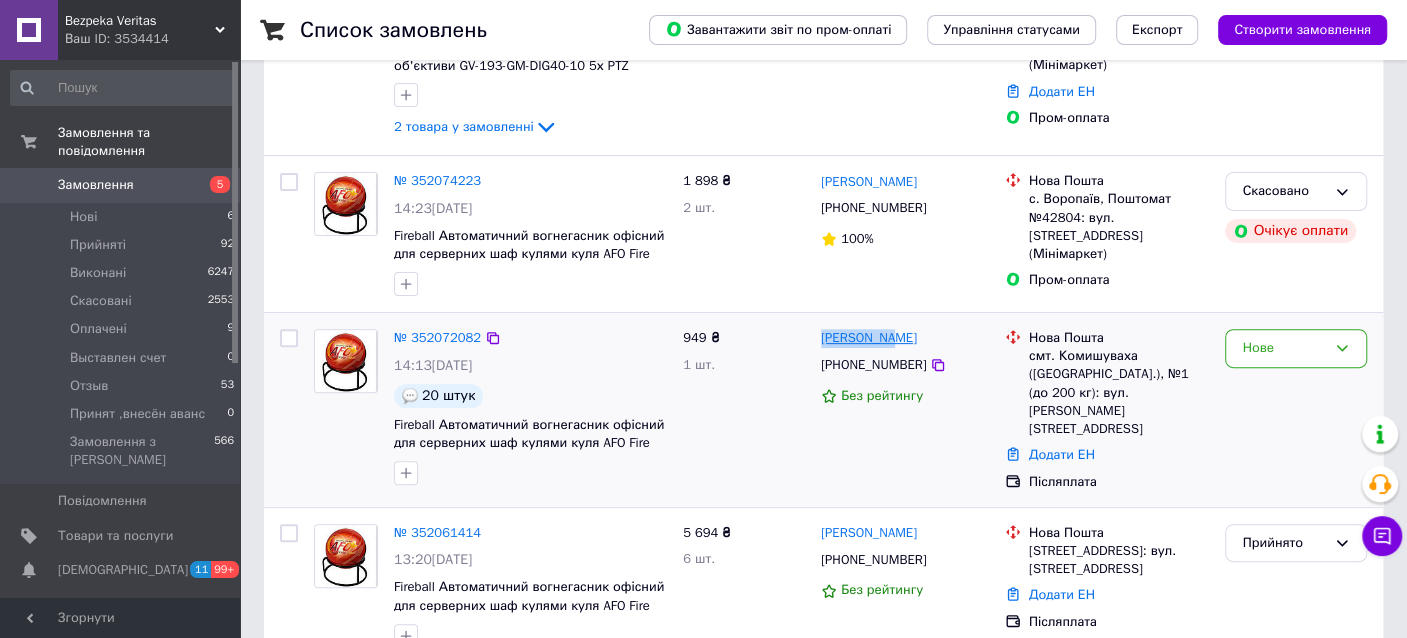 drag, startPoint x: 894, startPoint y: 338, endPoint x: 821, endPoint y: 341, distance: 73.061615 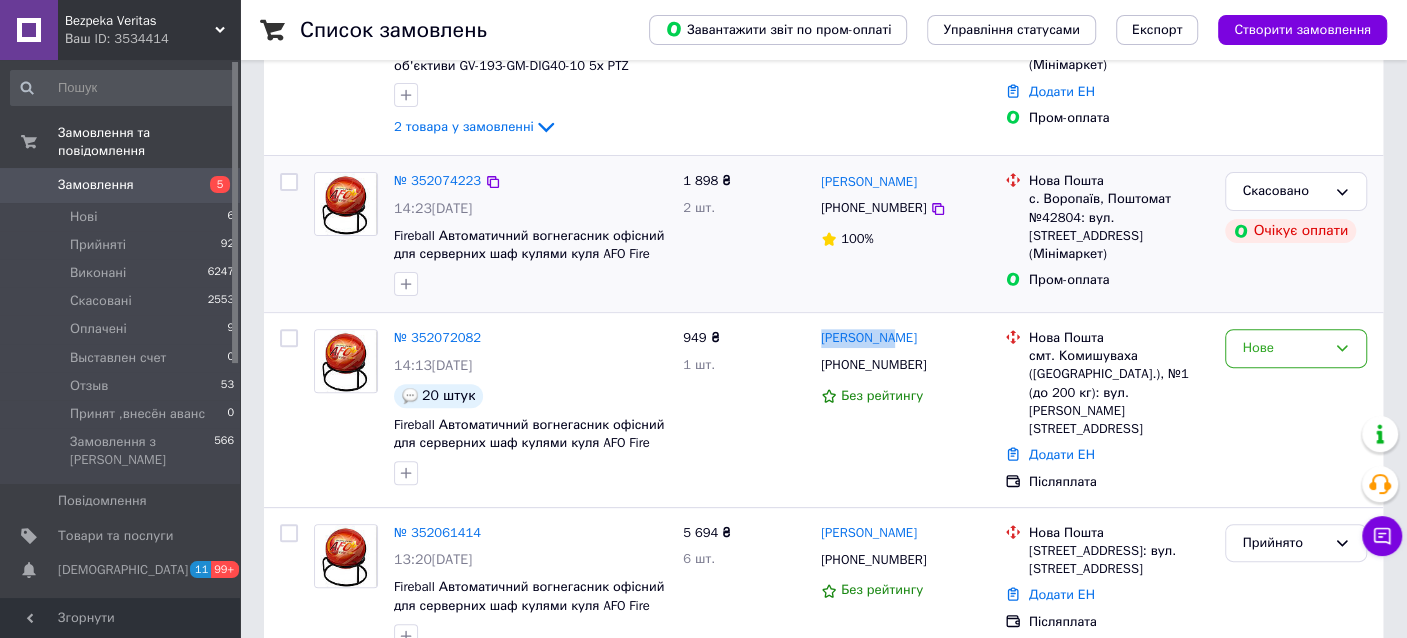 copy on "[PERSON_NAME]" 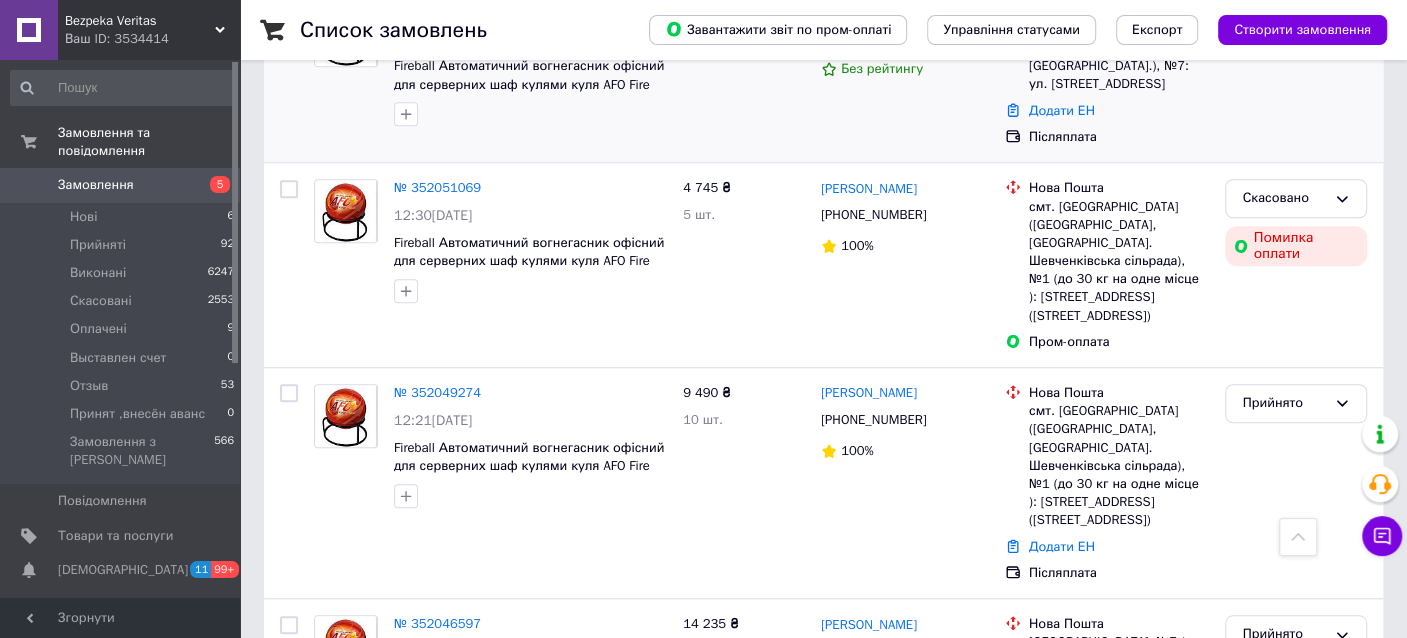 scroll, scrollTop: 999, scrollLeft: 0, axis: vertical 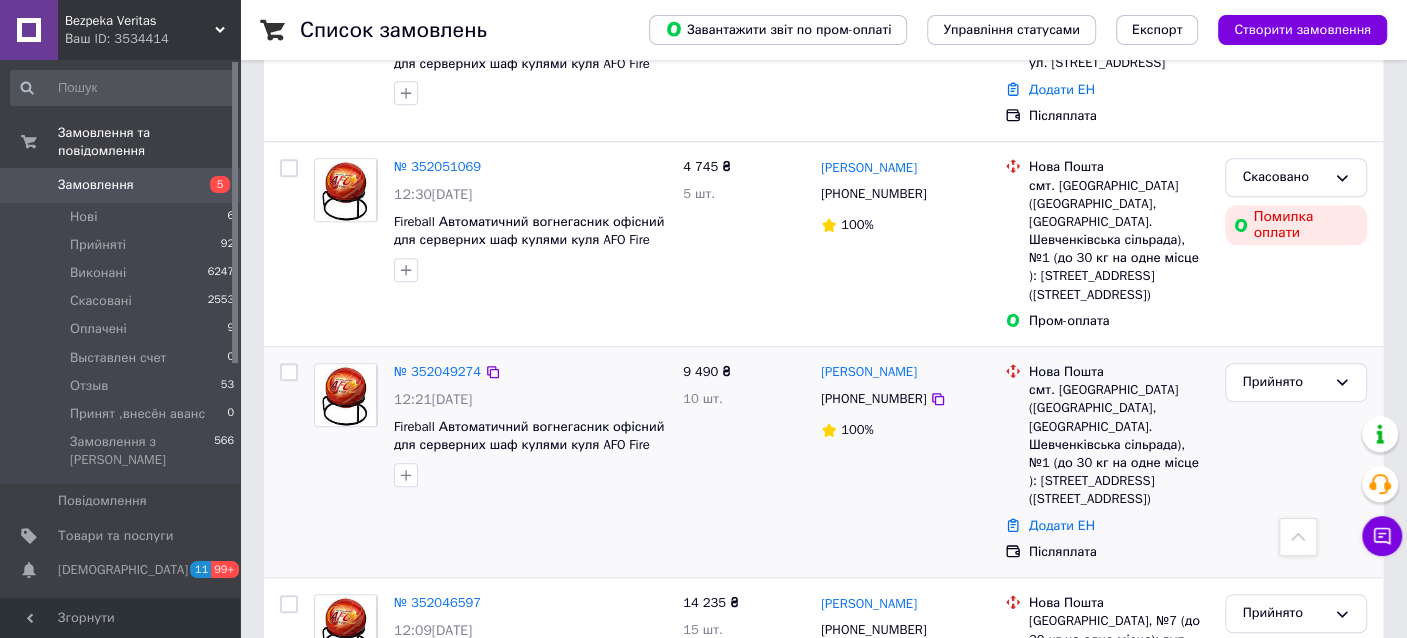 click on "смт. [GEOGRAPHIC_DATA] ([GEOGRAPHIC_DATA], [GEOGRAPHIC_DATA]. Шевченківська сільрада), №1 (до 30 кг на одне місце ): [STREET_ADDRESS] ([STREET_ADDRESS])" at bounding box center (1119, 444) 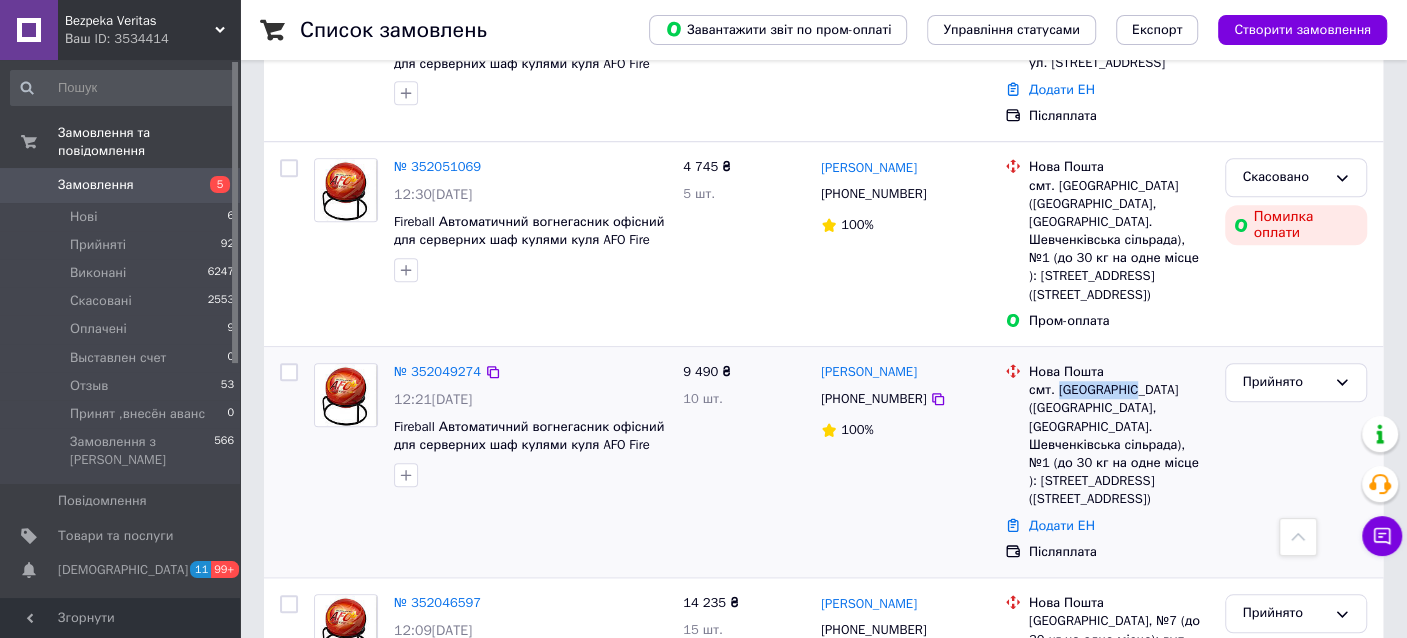 click on "смт. [GEOGRAPHIC_DATA] ([GEOGRAPHIC_DATA], [GEOGRAPHIC_DATA]. Шевченківська сільрада), №1 (до 30 кг на одне місце ): [STREET_ADDRESS] ([STREET_ADDRESS])" at bounding box center [1119, 444] 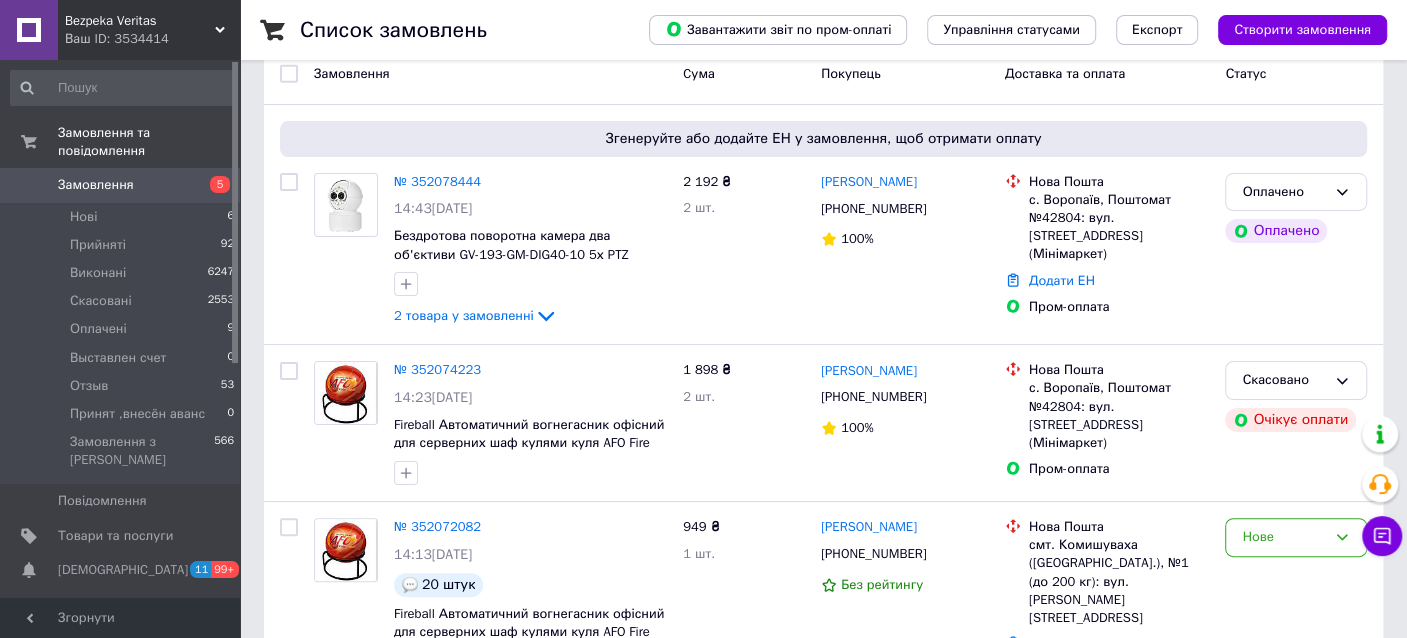 scroll, scrollTop: 0, scrollLeft: 0, axis: both 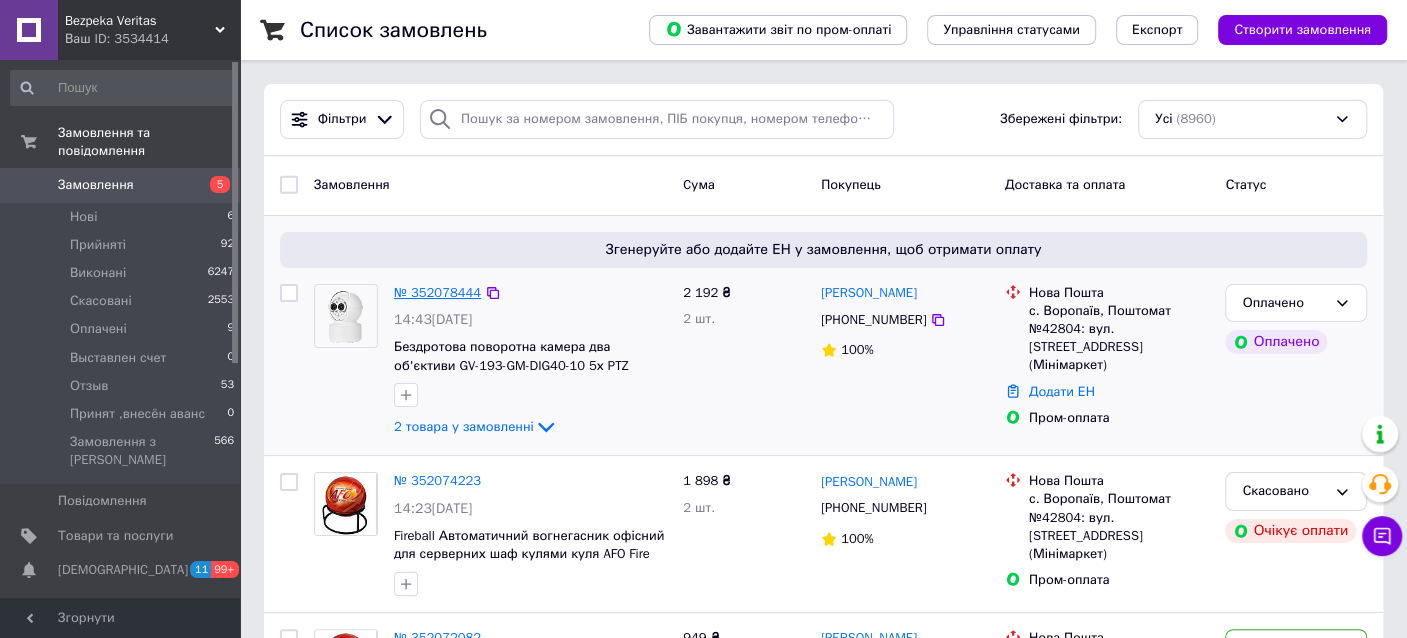 click on "№ 352078444" at bounding box center [437, 292] 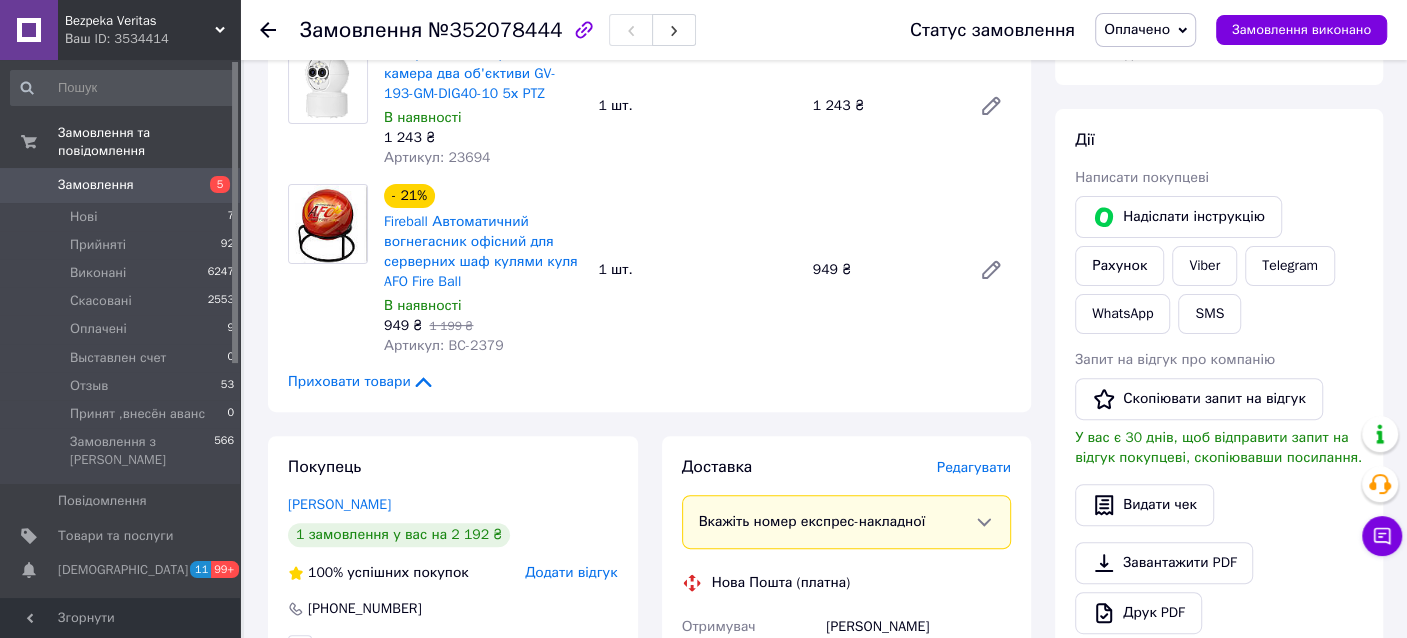 scroll, scrollTop: 198, scrollLeft: 0, axis: vertical 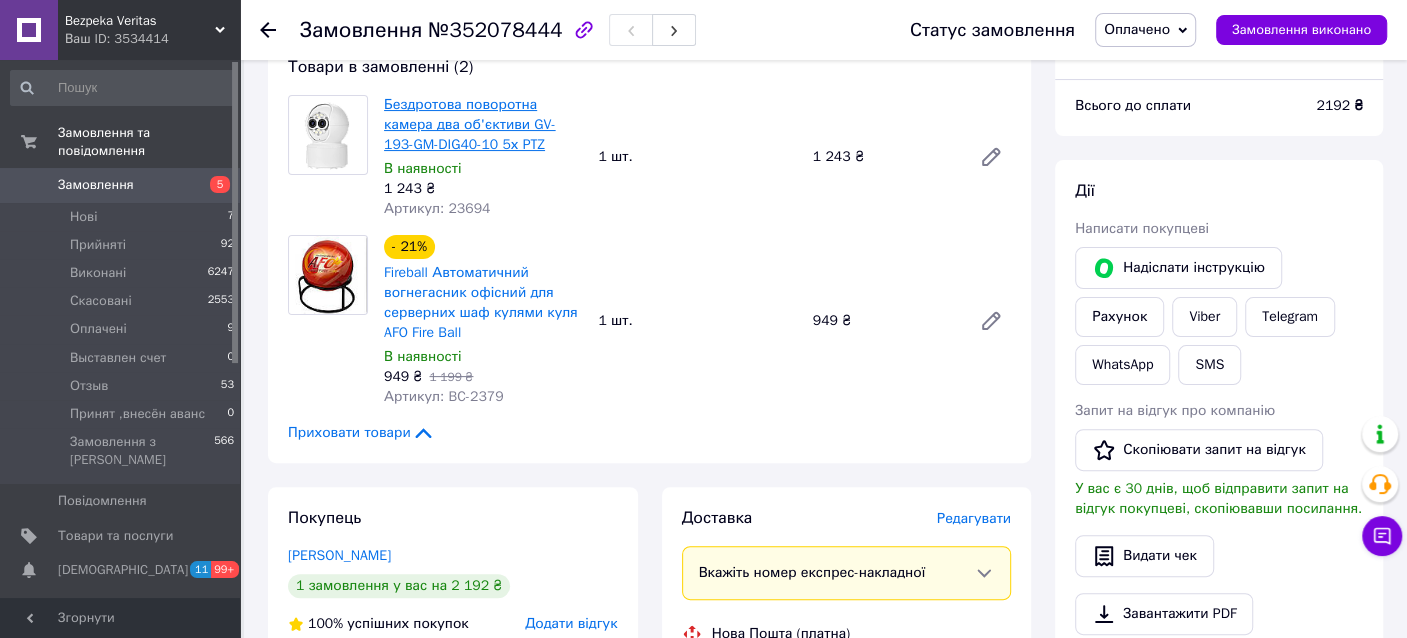 click on "Бездротова поворотна камера два об'єктиви GV-193-GM-DIG40-10 5х PTZ" at bounding box center [470, 124] 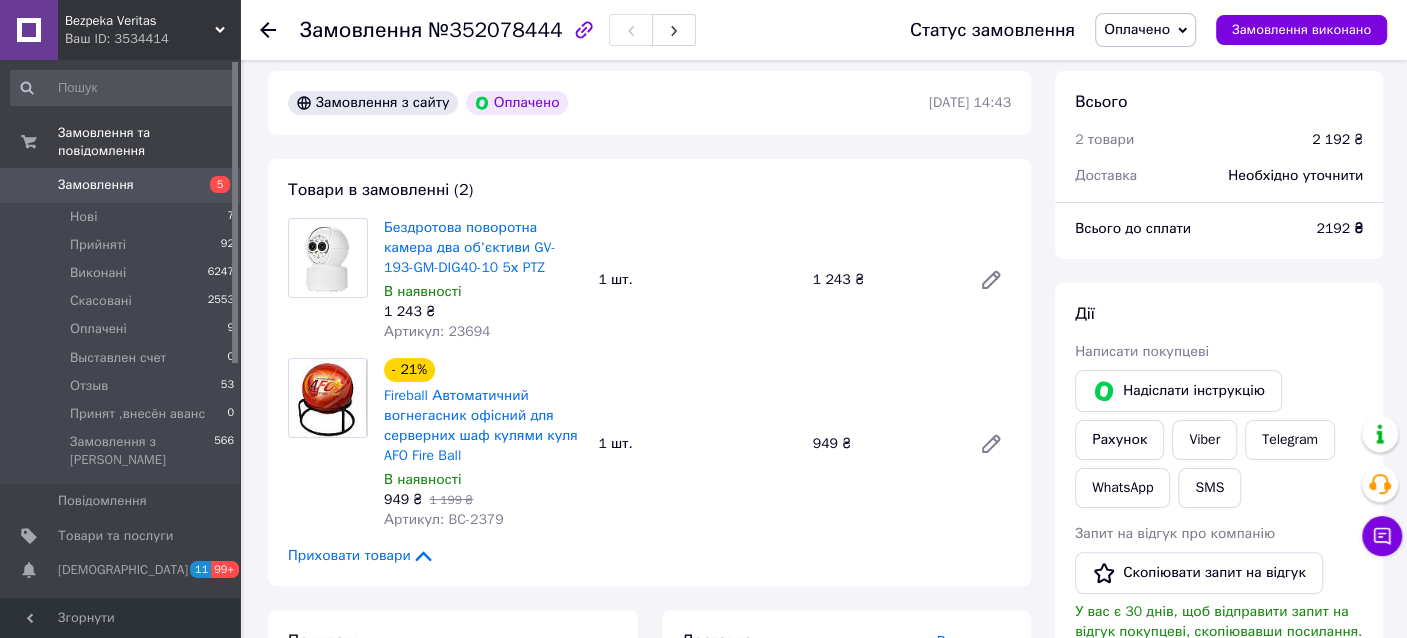 scroll, scrollTop: 199, scrollLeft: 0, axis: vertical 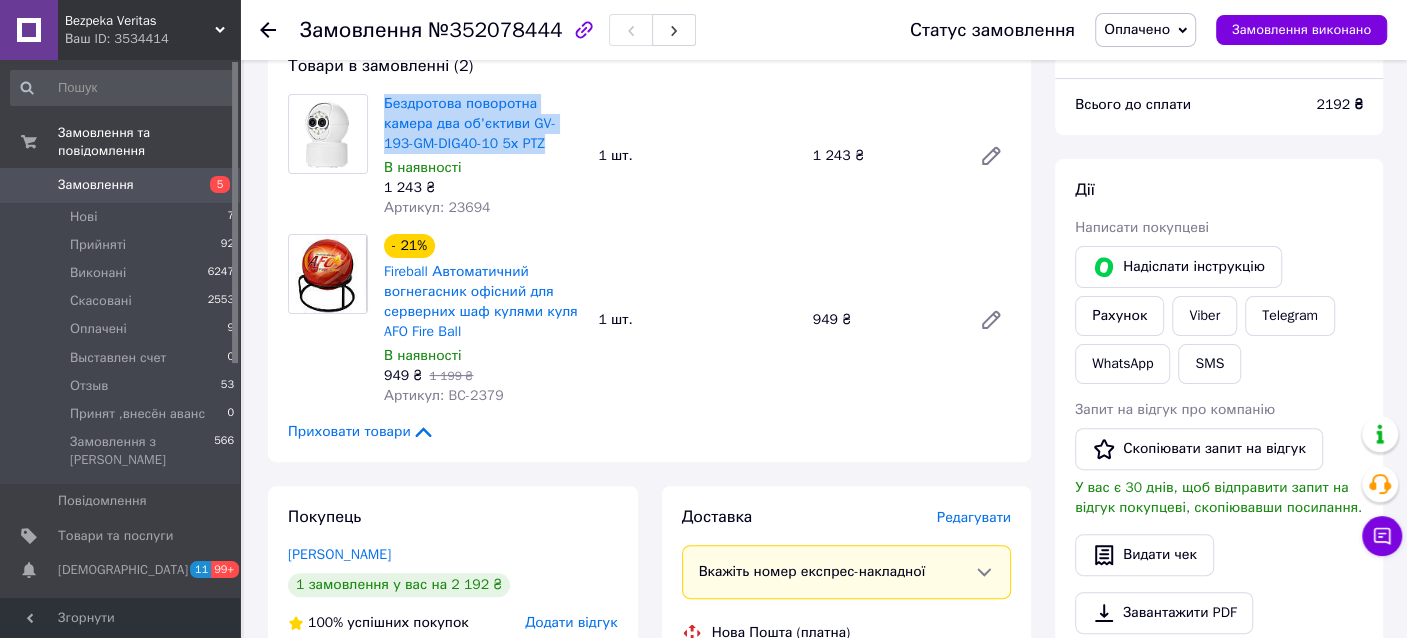 drag, startPoint x: 488, startPoint y: 146, endPoint x: 377, endPoint y: 105, distance: 118.33005 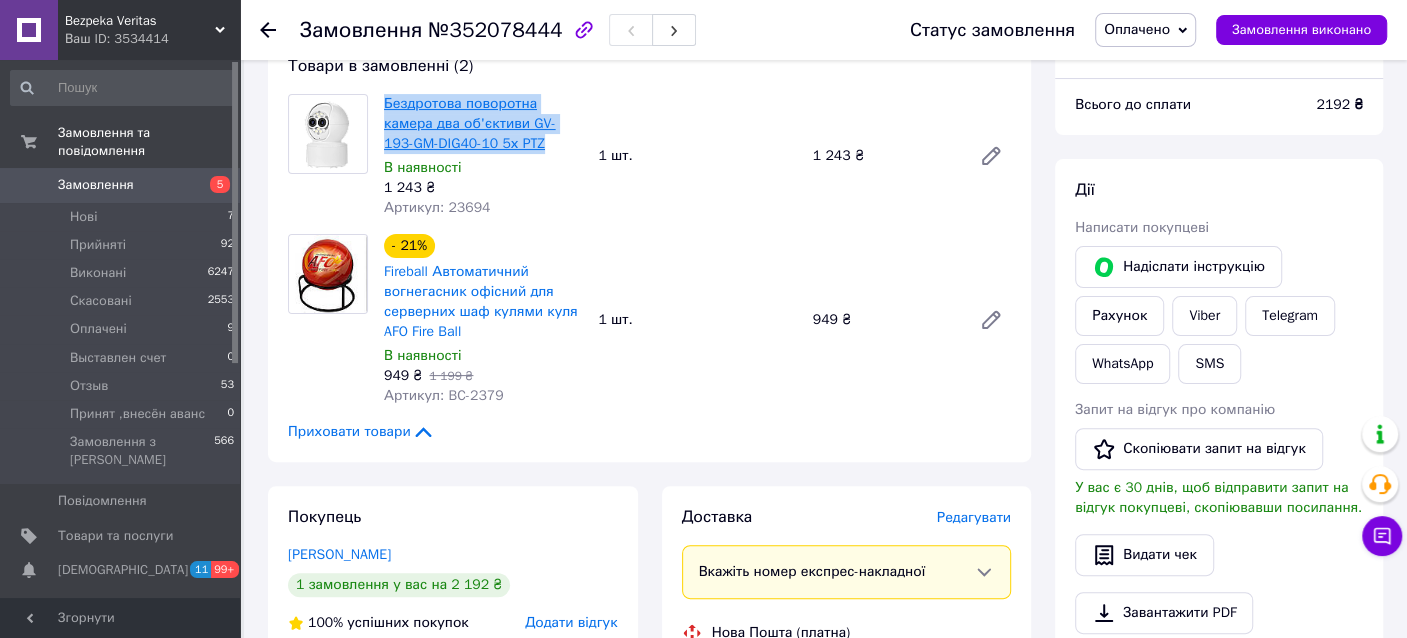 click on "Бездротова поворотна камера два об'єктиви GV-193-GM-DIG40-10 5х PTZ" at bounding box center [470, 123] 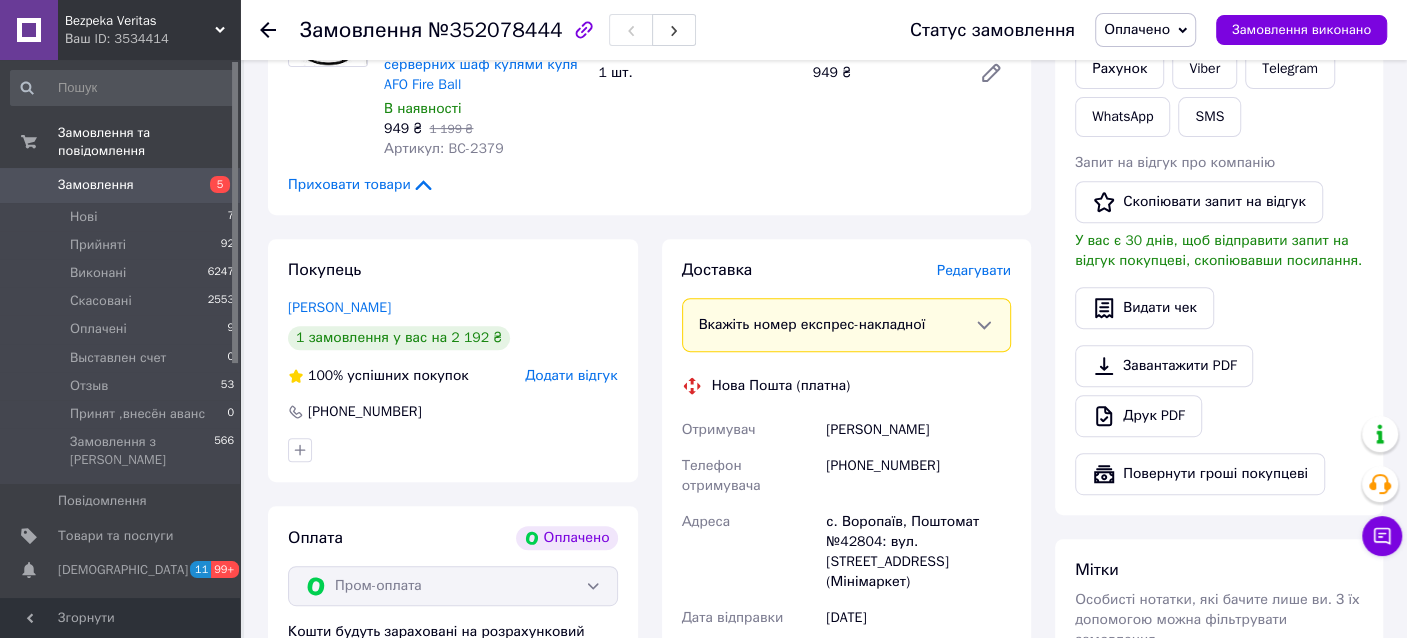 scroll, scrollTop: 499, scrollLeft: 0, axis: vertical 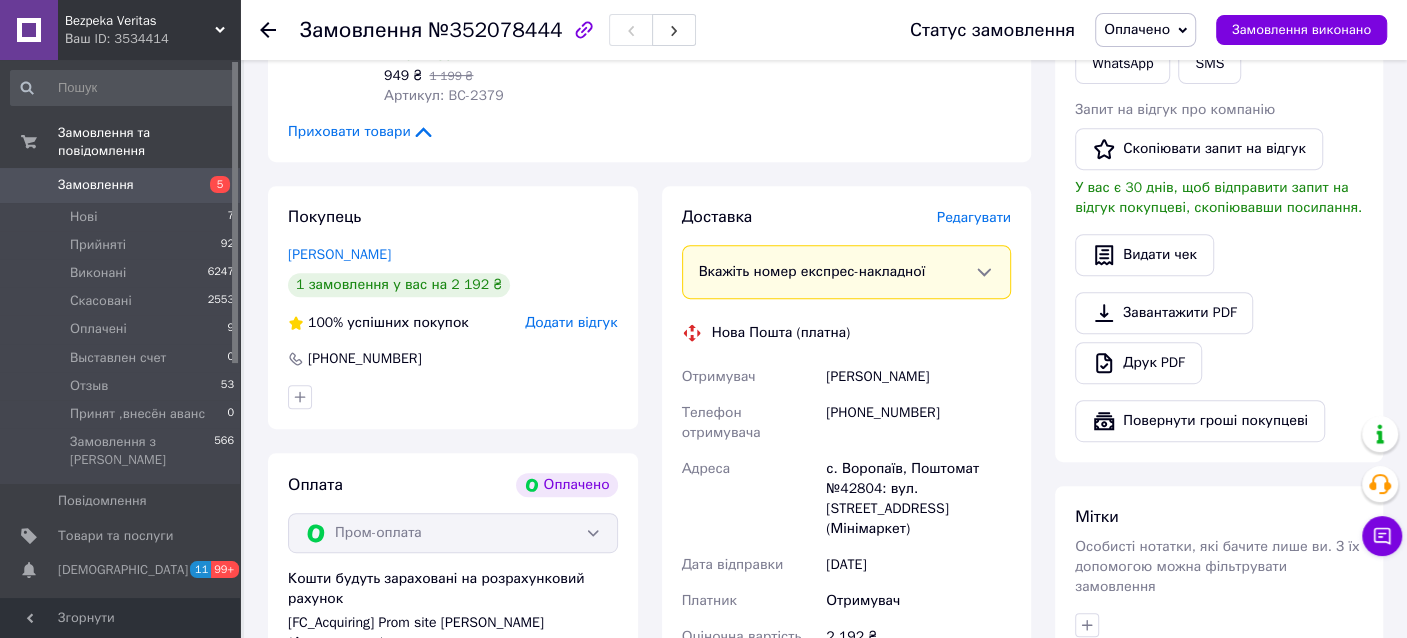 click on "с. Воропаїв, Поштомат №42804: вул. [STREET_ADDRESS] (Мінімаркет)" at bounding box center (918, 499) 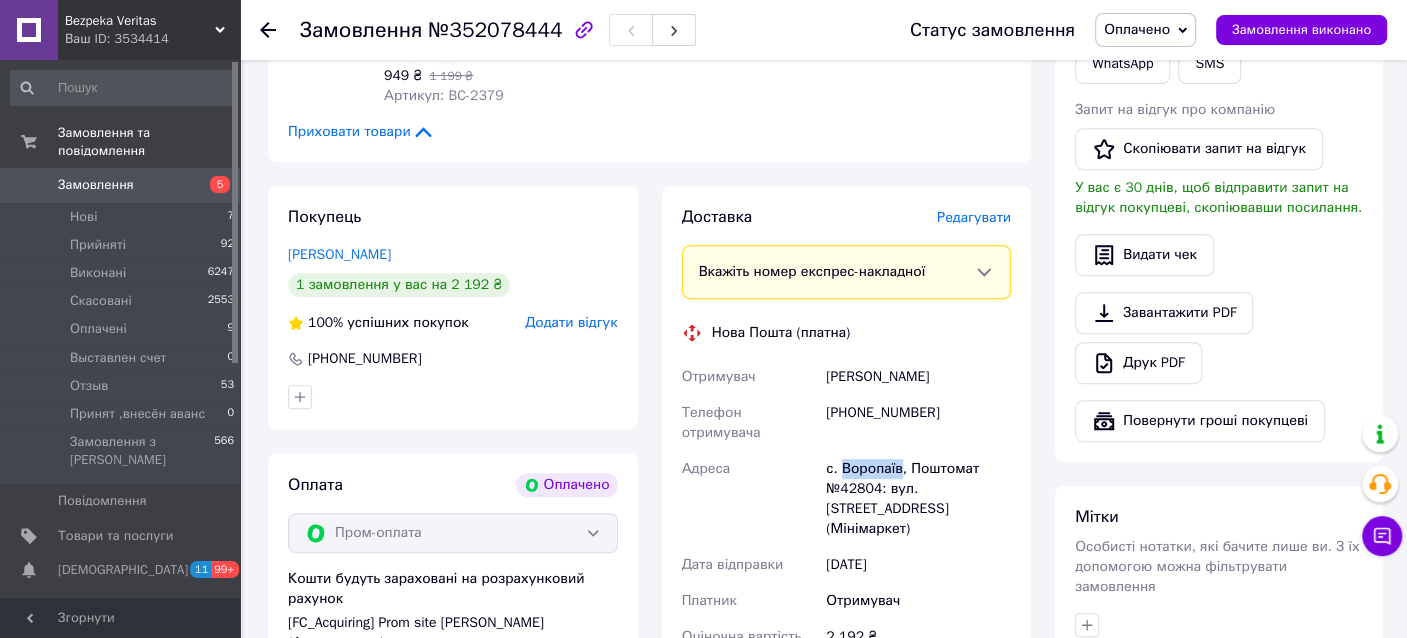 click on "с. Воропаїв, Поштомат №42804: вул. [STREET_ADDRESS] (Мінімаркет)" at bounding box center [918, 499] 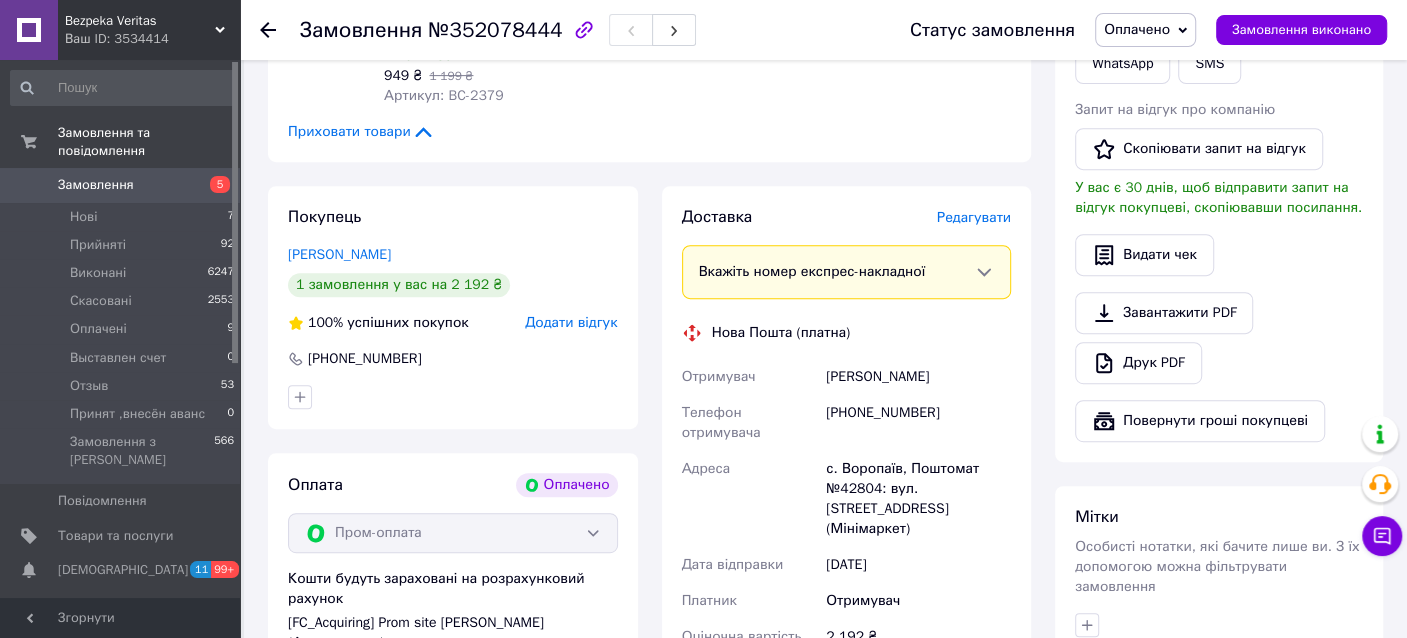 click on "[PHONE_NUMBER]" at bounding box center (918, 423) 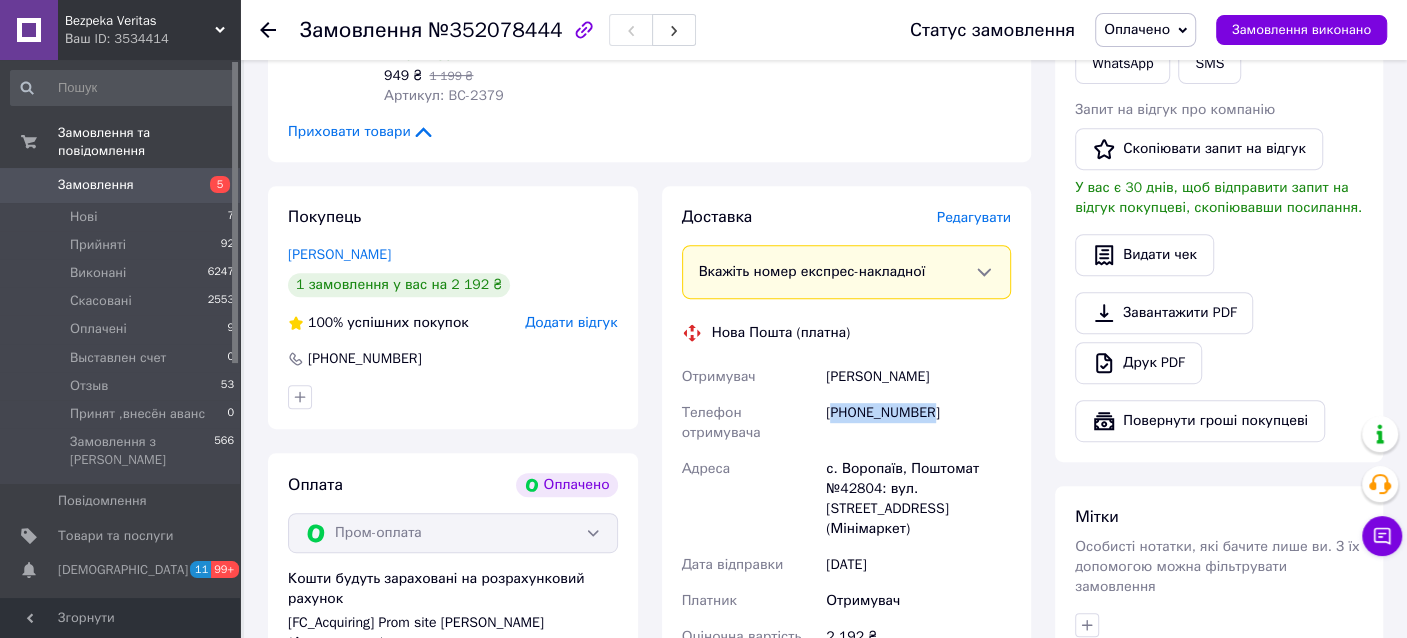 click on "[PHONE_NUMBER]" at bounding box center (918, 423) 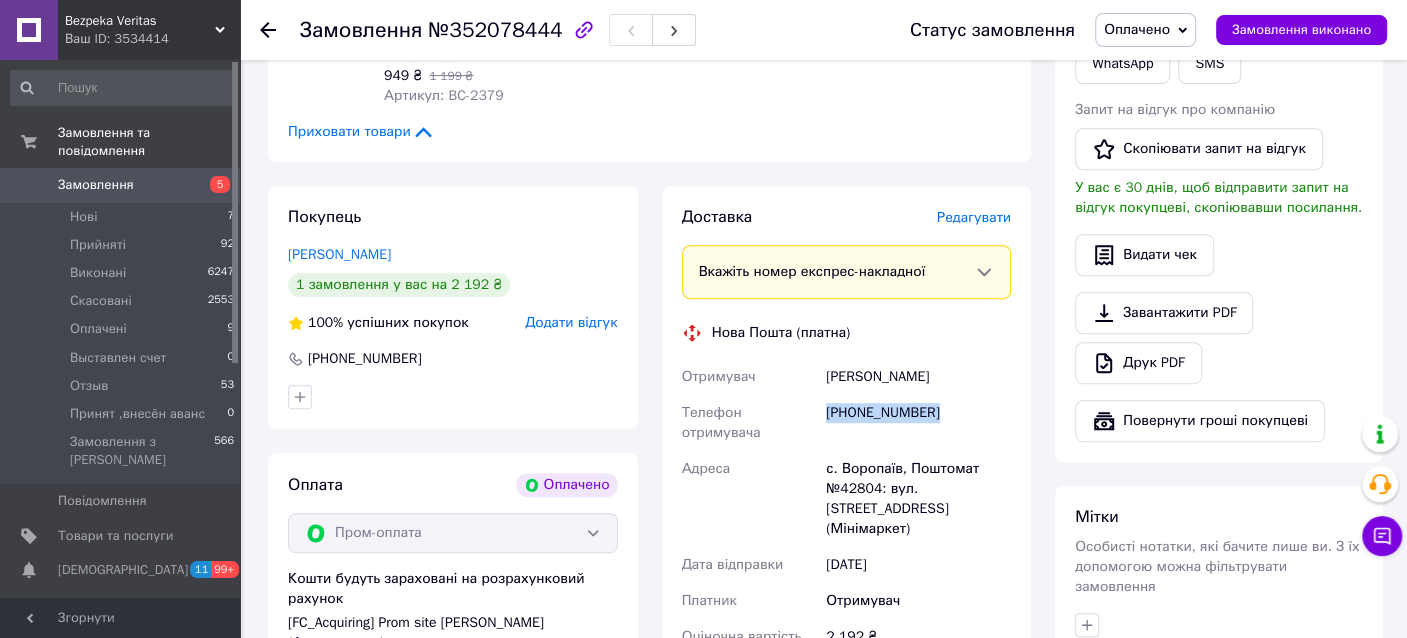 click on "[PHONE_NUMBER]" at bounding box center [918, 423] 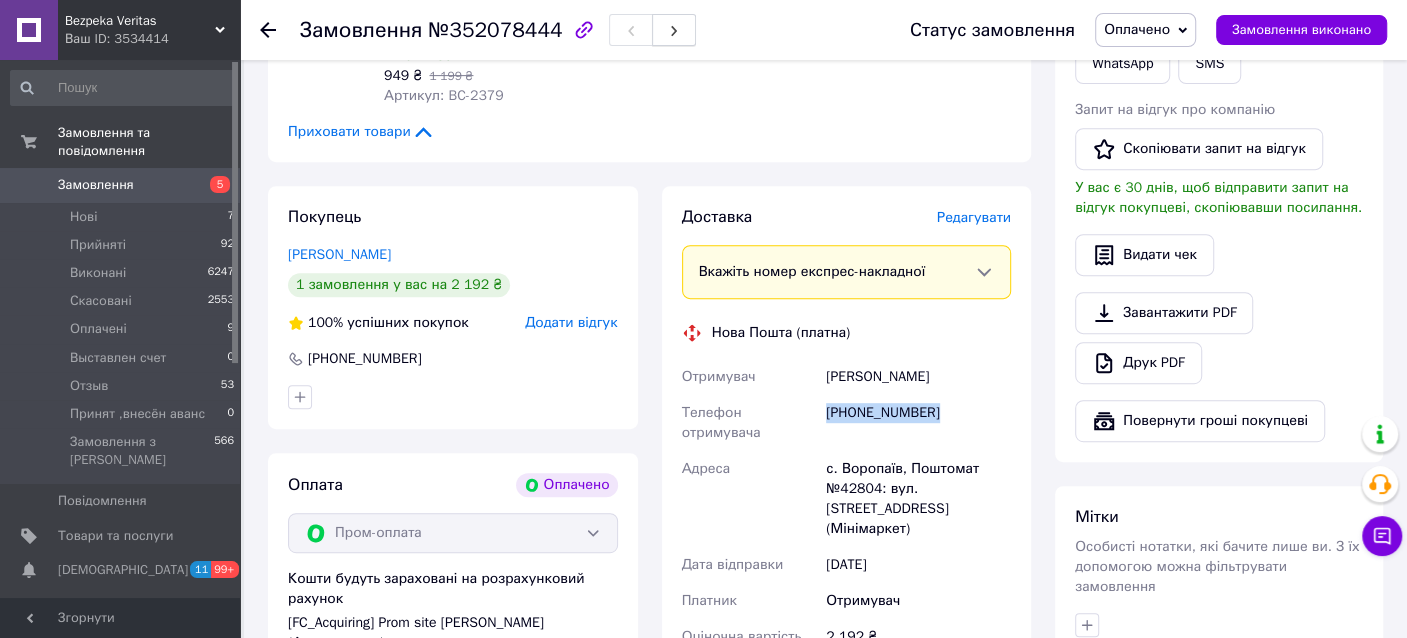 copy on "[PHONE_NUMBER]" 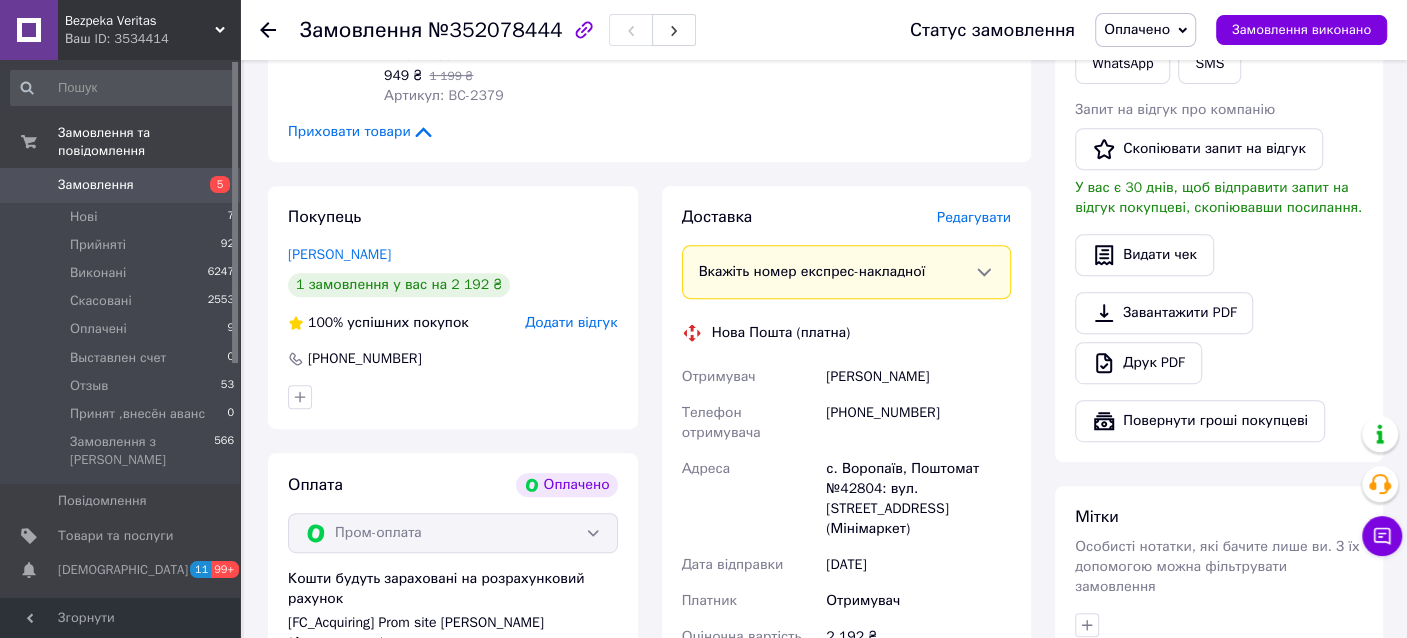 click on "[PERSON_NAME]" at bounding box center [918, 377] 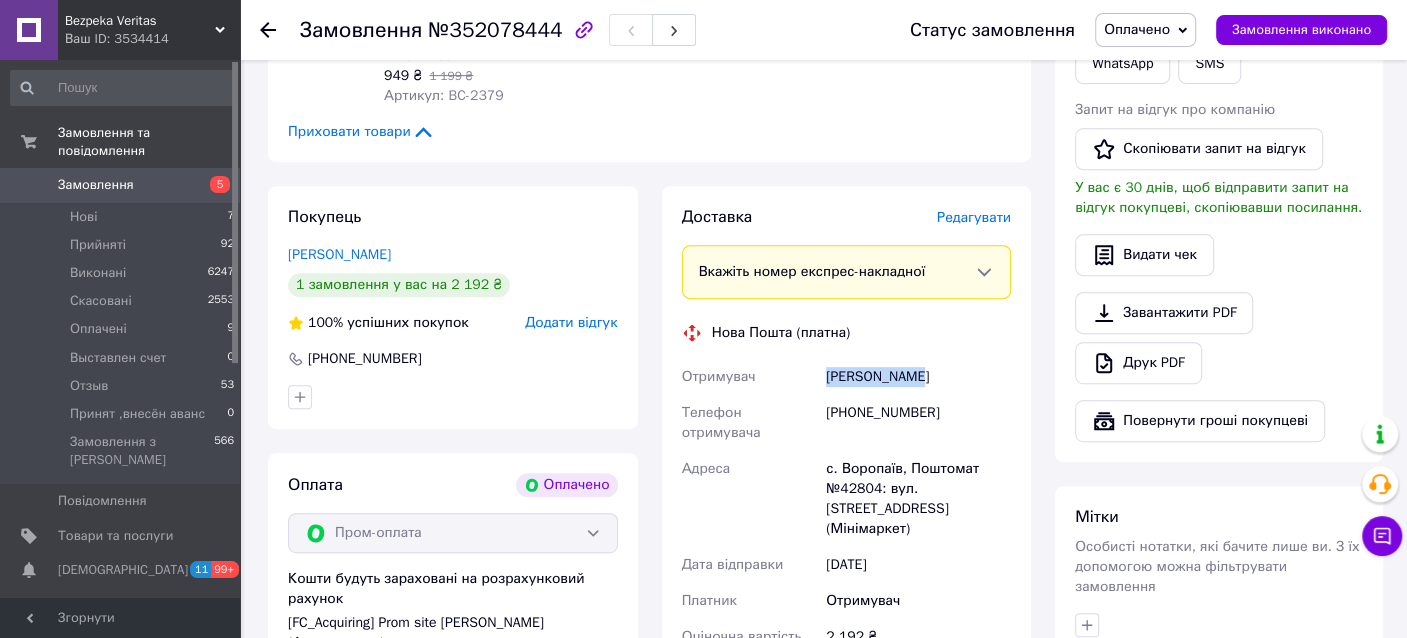 click on "[PERSON_NAME]" at bounding box center [918, 377] 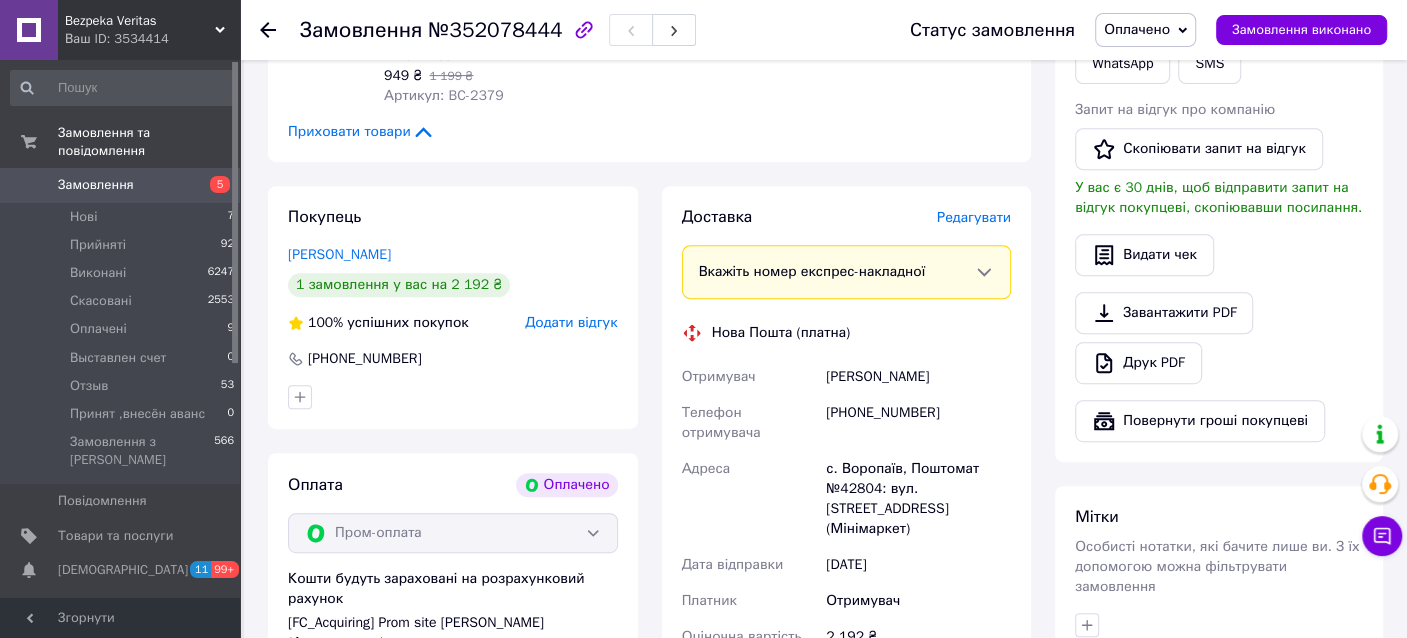 click on "[PERSON_NAME]" at bounding box center (918, 377) 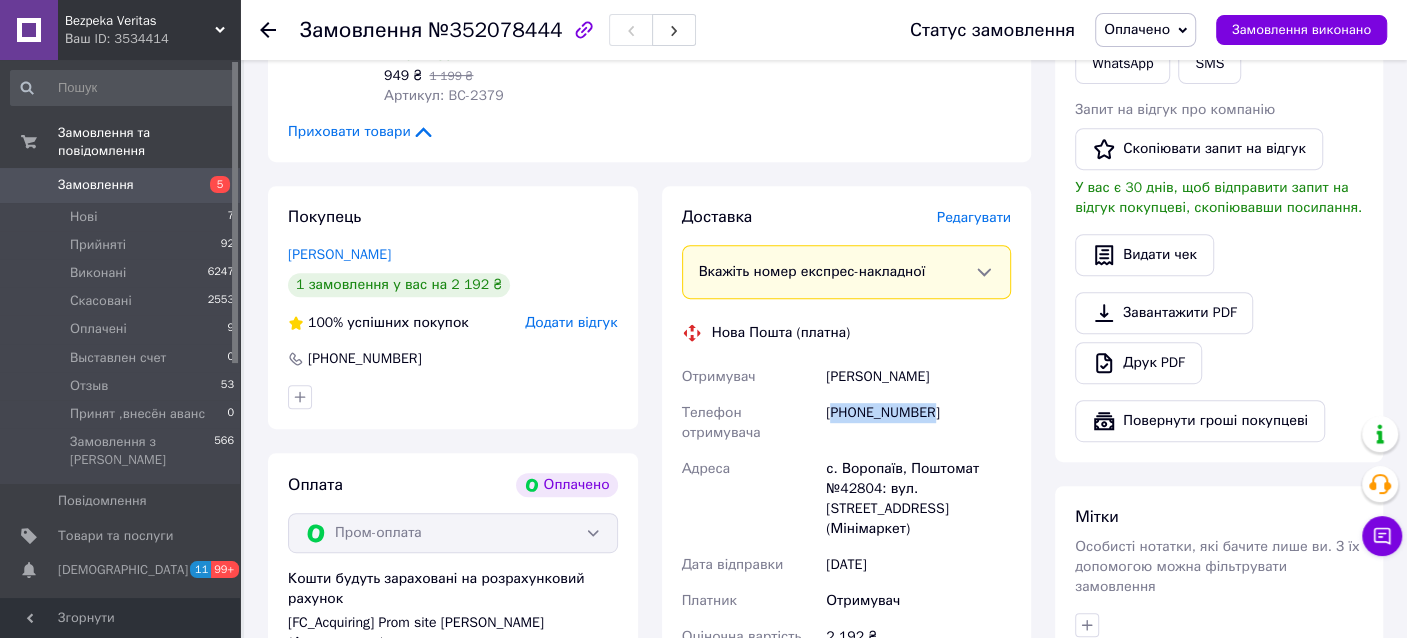 click on "[PHONE_NUMBER]" at bounding box center [918, 423] 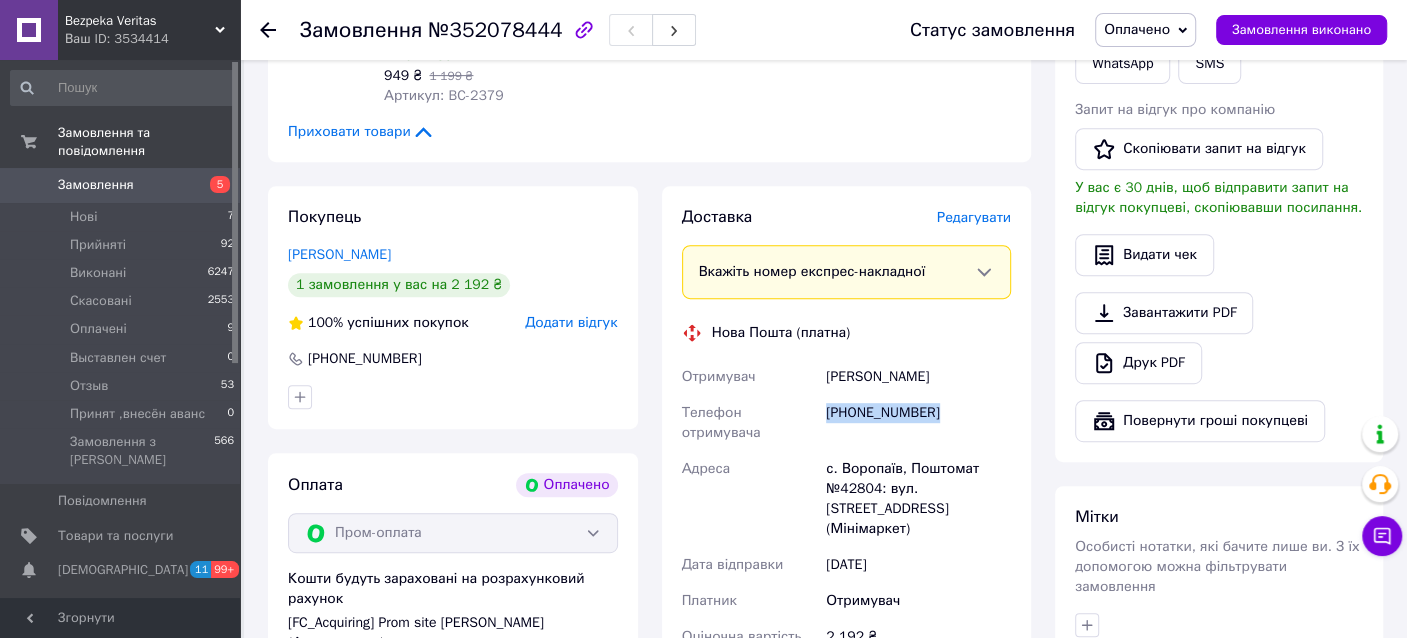 click on "[PHONE_NUMBER]" at bounding box center [918, 423] 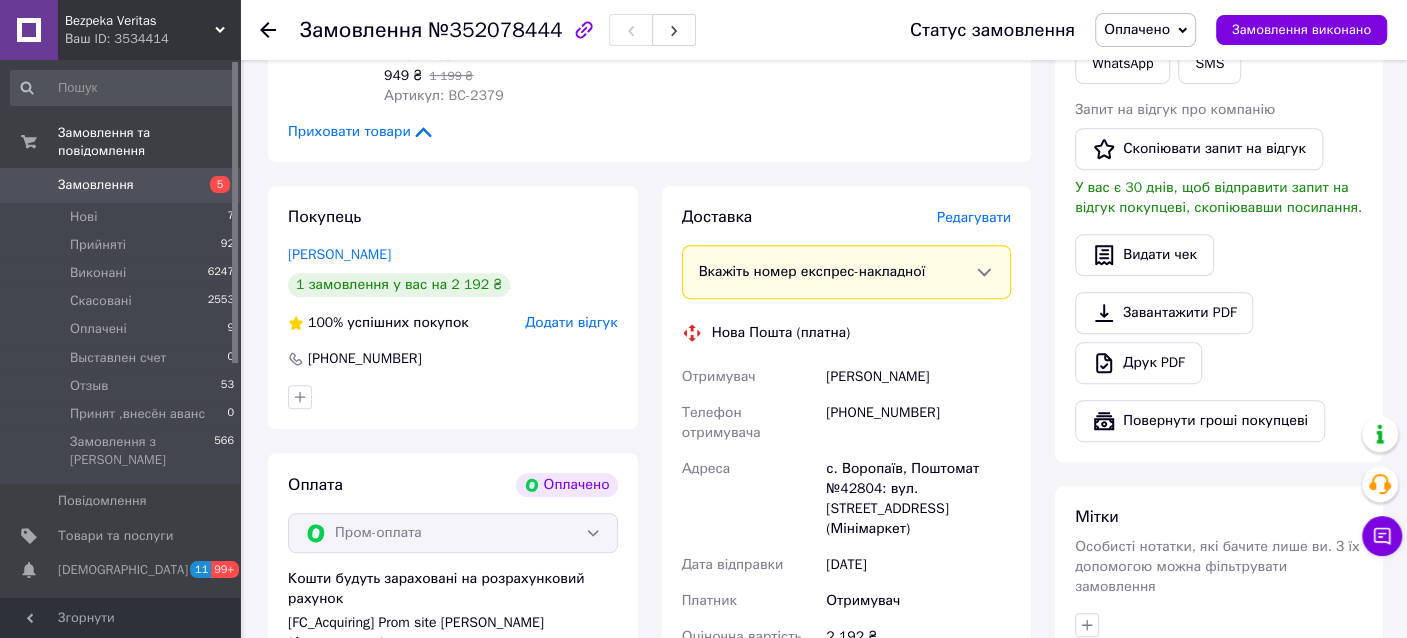 click on "[PERSON_NAME]" at bounding box center (918, 377) 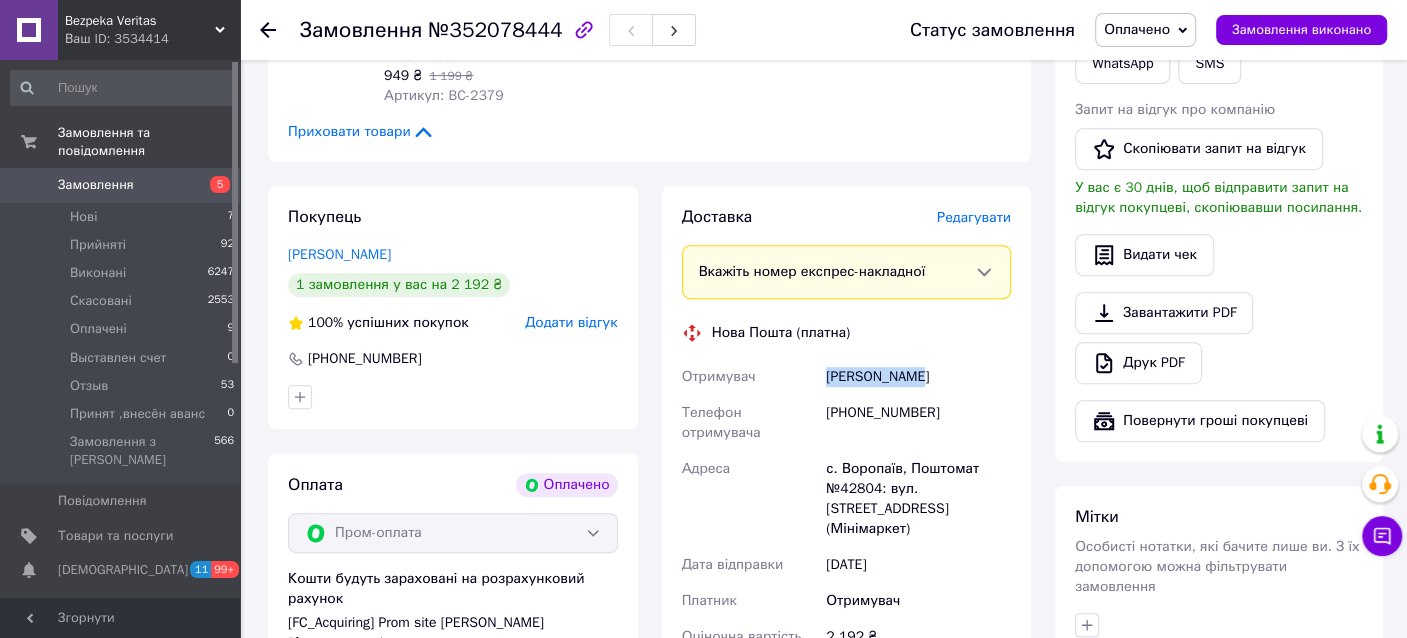 click on "[PERSON_NAME]" at bounding box center [918, 377] 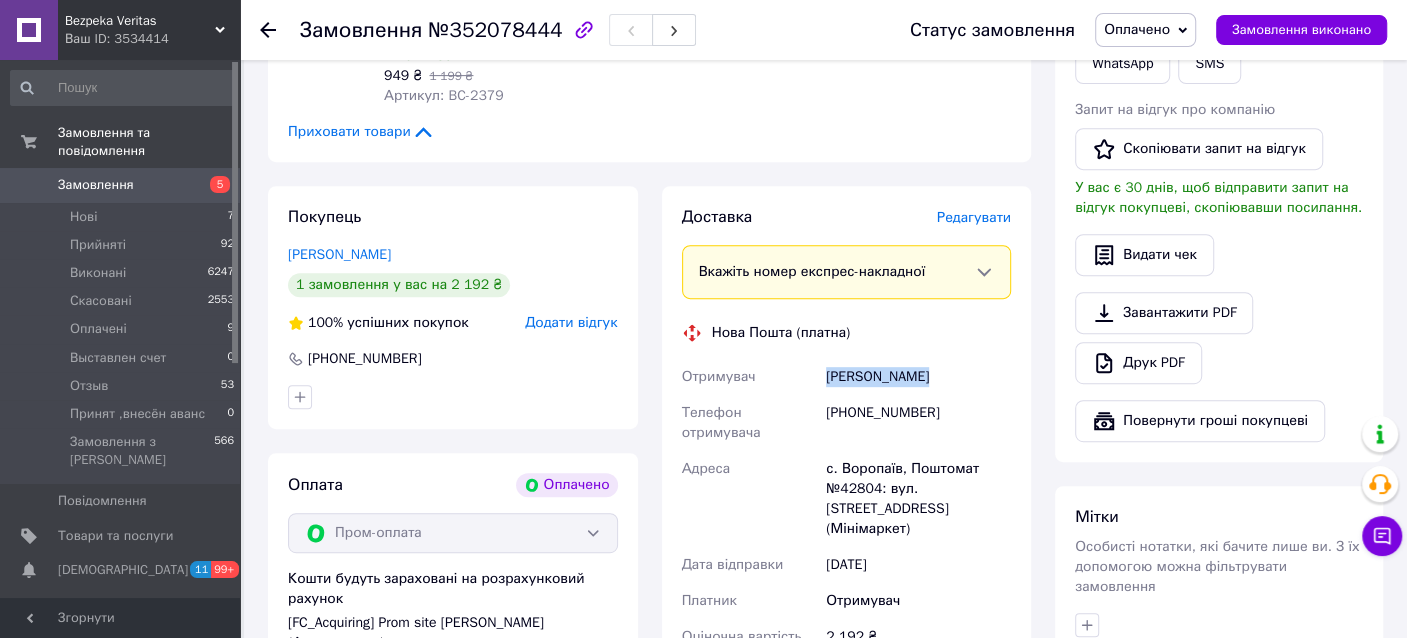 click on "[PERSON_NAME]" at bounding box center (918, 377) 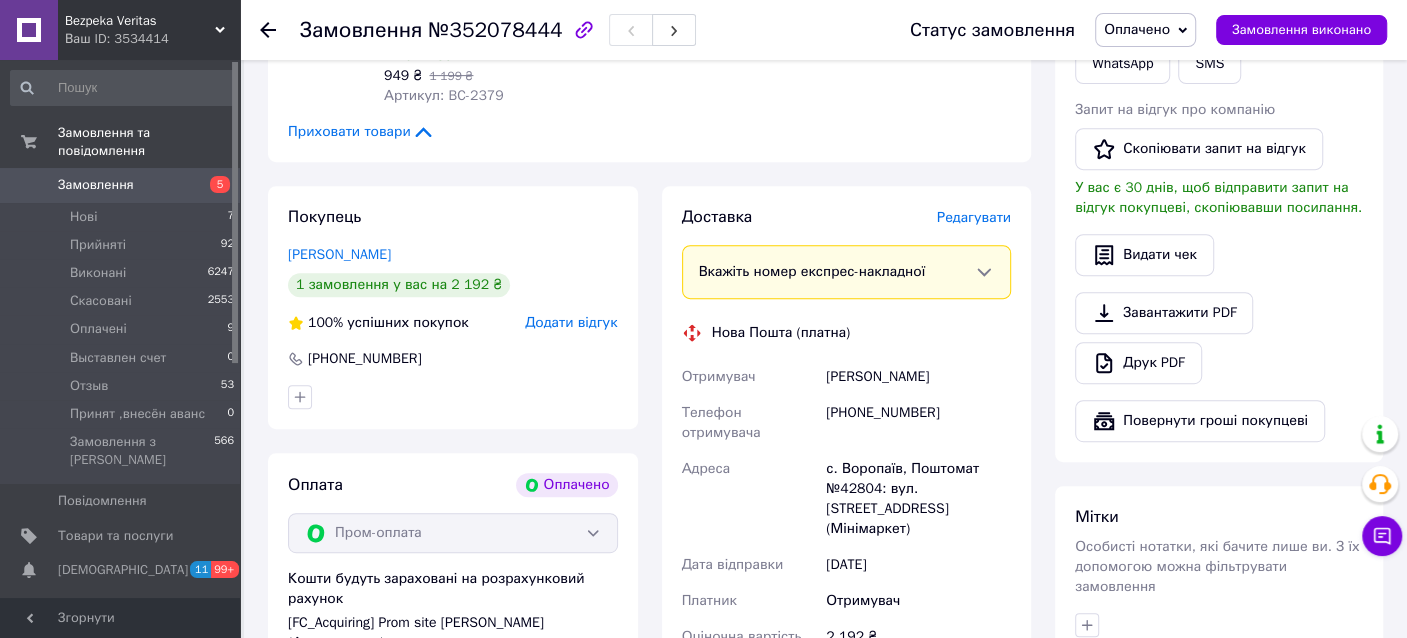 click on "с. Воропаїв, Поштомат №42804: вул. [STREET_ADDRESS] (Мінімаркет)" at bounding box center [918, 499] 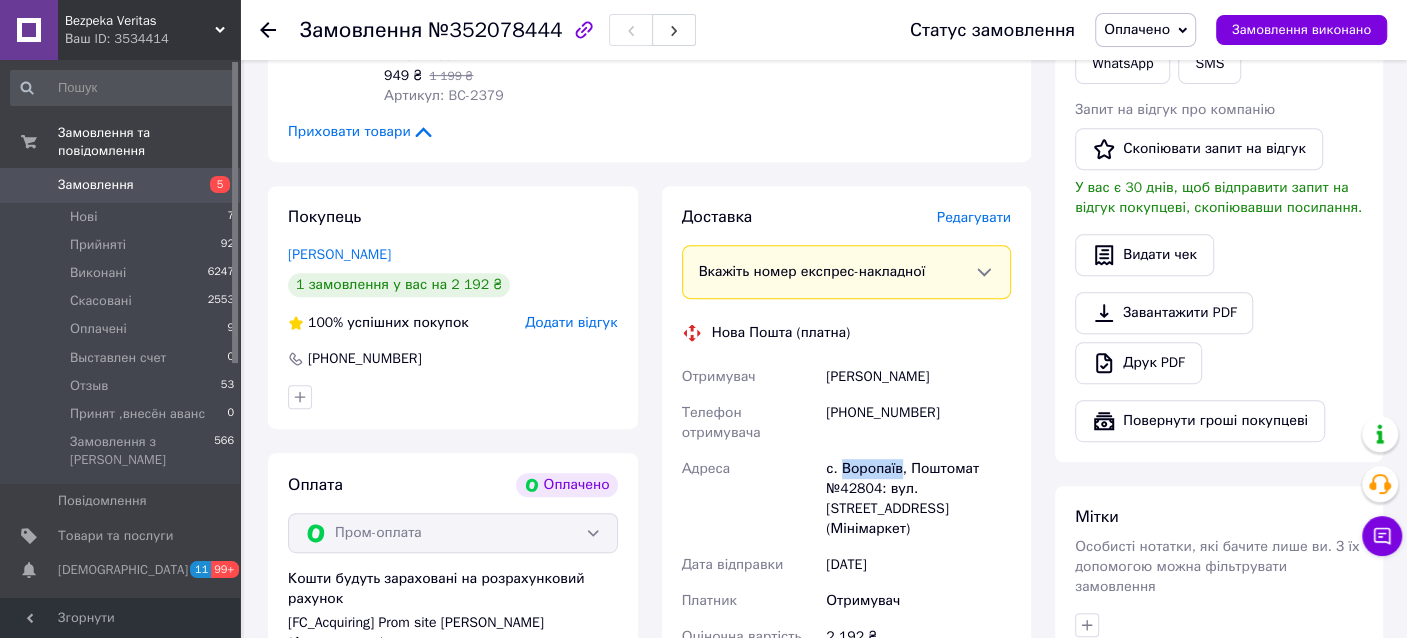 click on "с. Воропаїв, Поштомат №42804: вул. [STREET_ADDRESS] (Мінімаркет)" at bounding box center [918, 499] 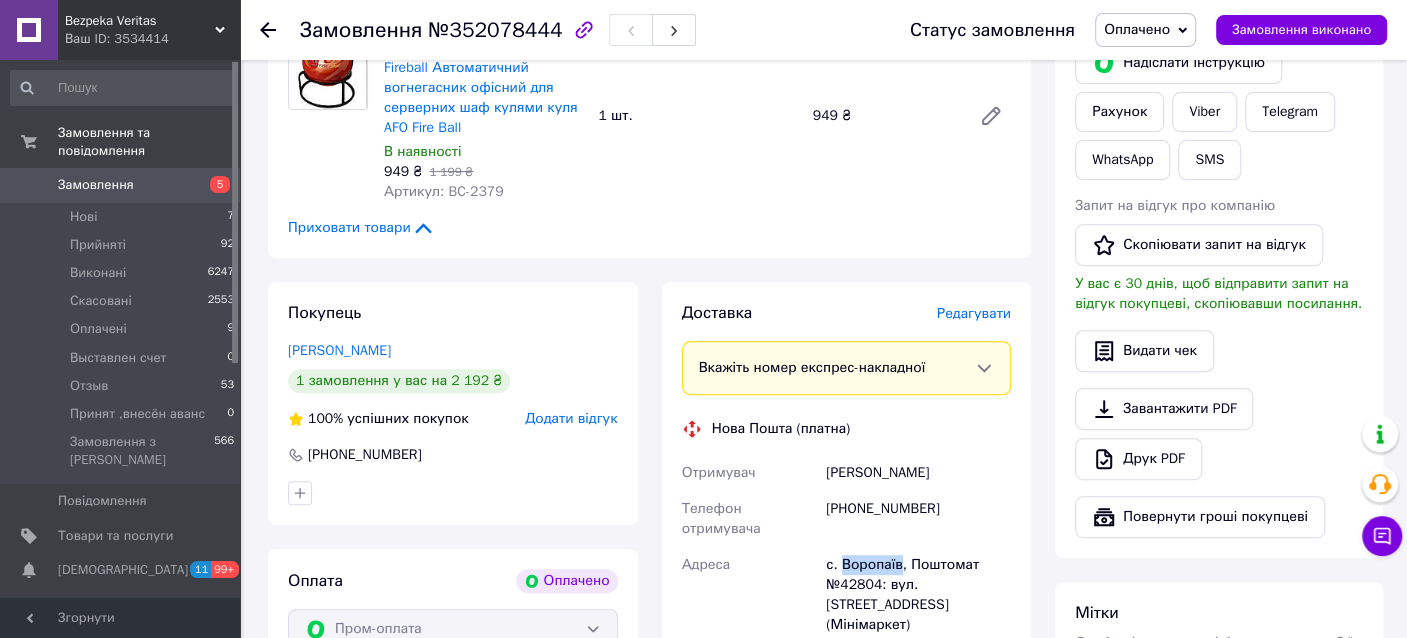 scroll, scrollTop: 400, scrollLeft: 0, axis: vertical 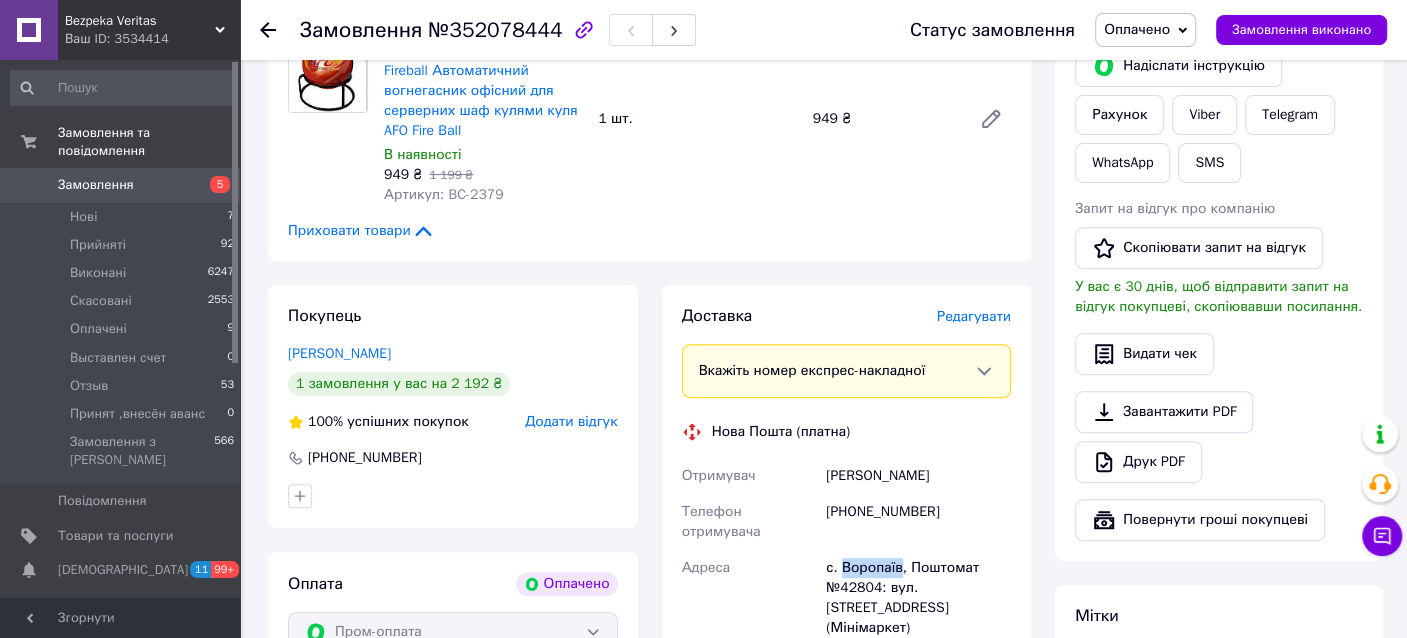 click on "Замовлення 5" at bounding box center [123, 185] 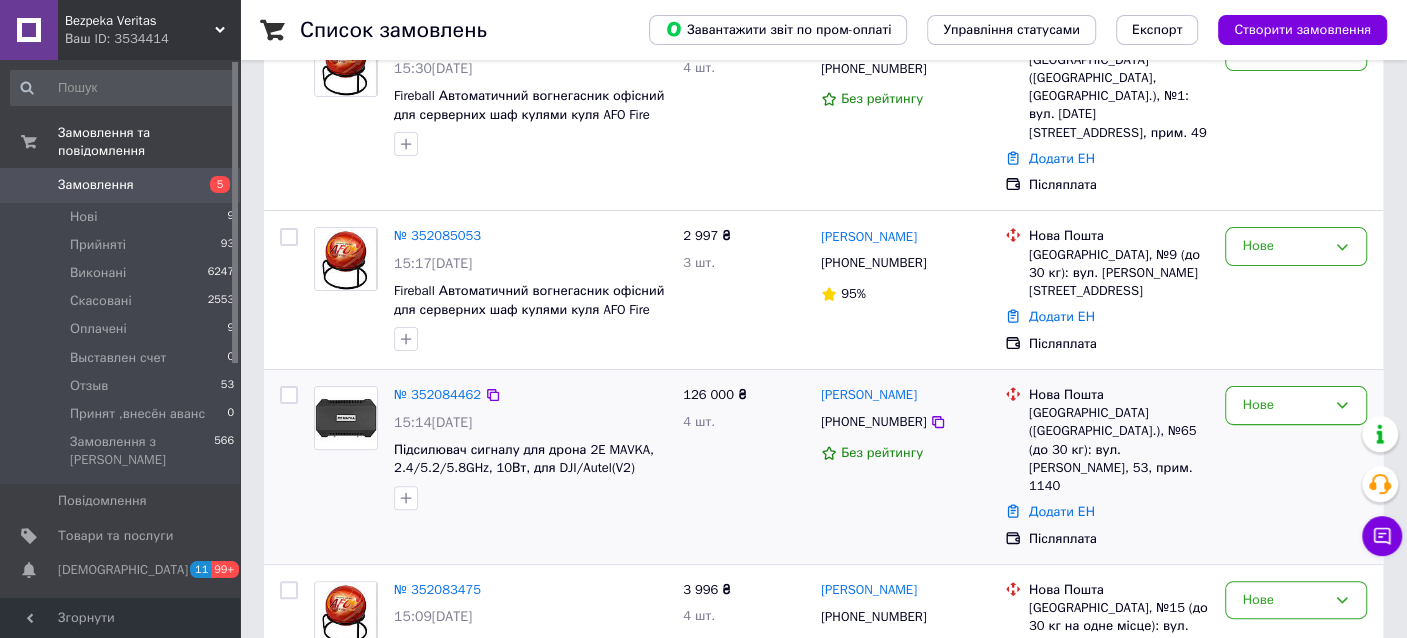 scroll, scrollTop: 300, scrollLeft: 0, axis: vertical 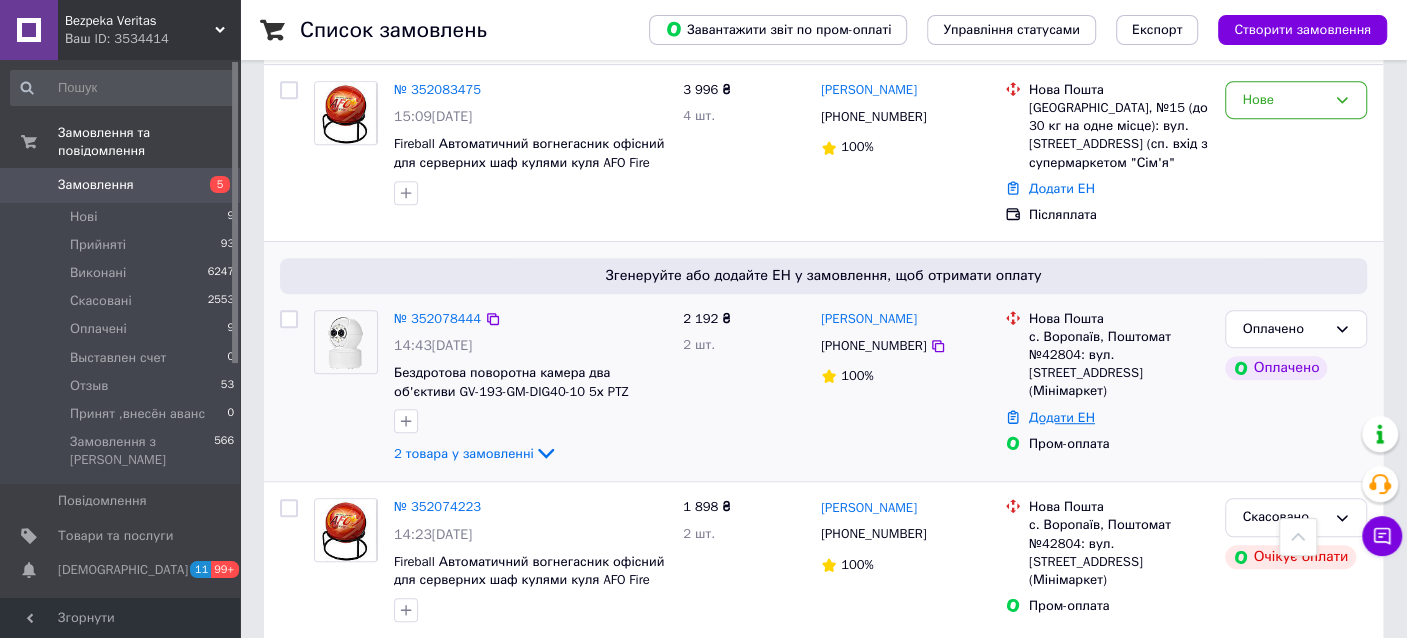 click on "Додати ЕН" at bounding box center (1062, 417) 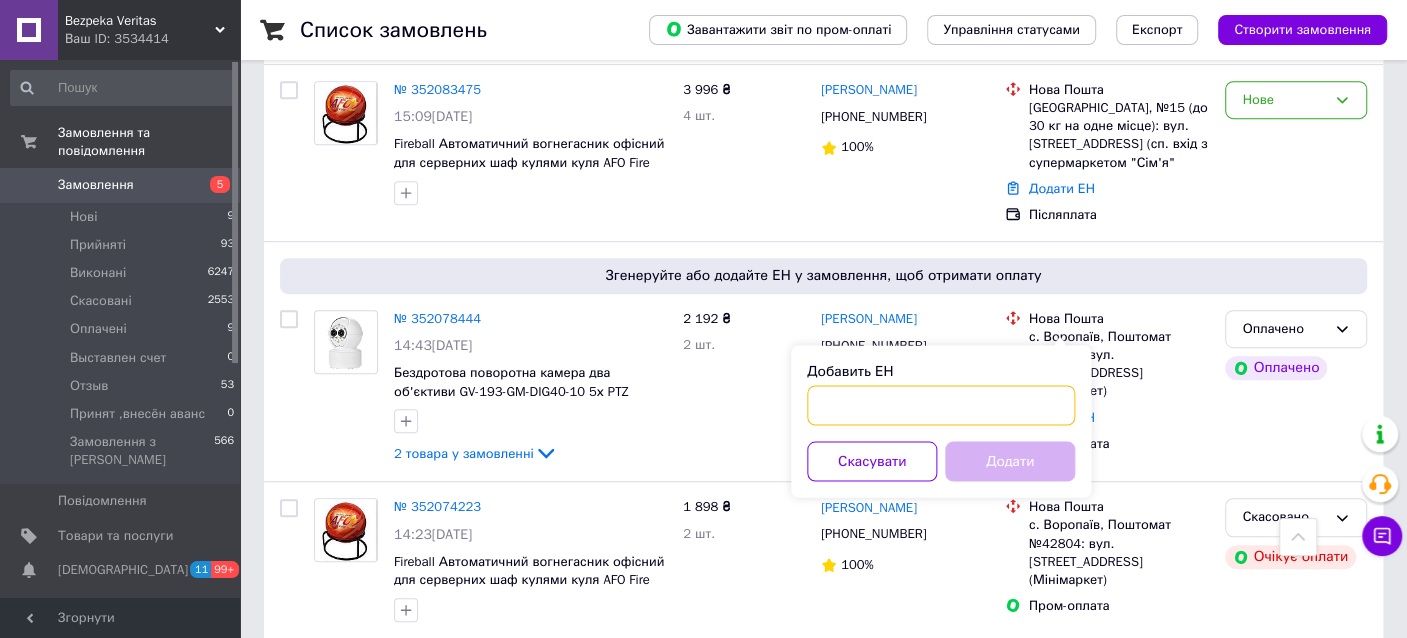 click on "Добавить ЕН" at bounding box center [941, 405] 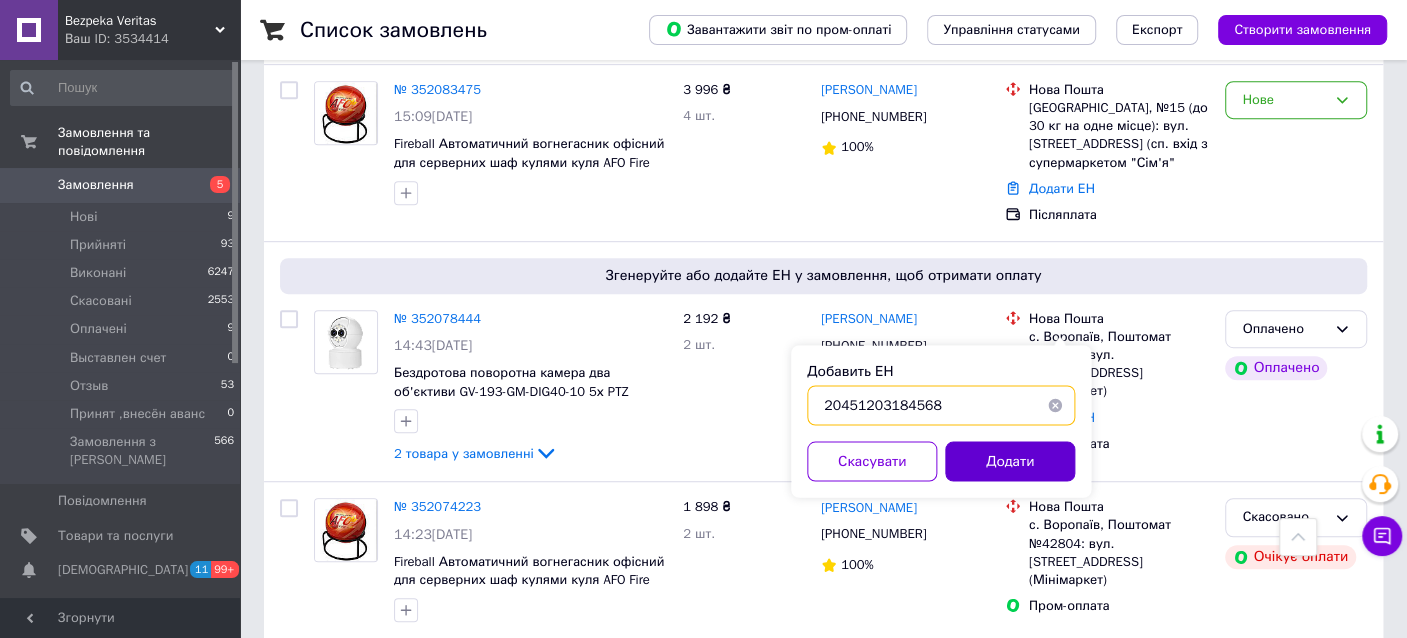 type on "20451203184568" 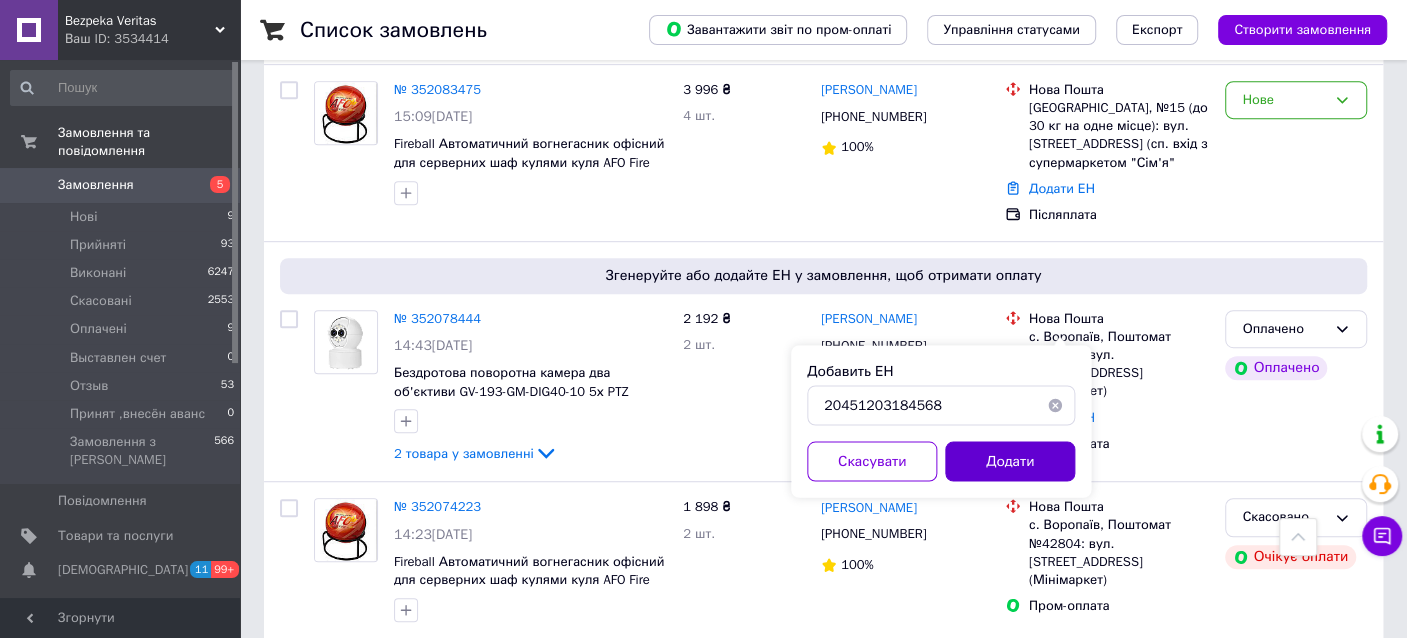 click on "Додати" at bounding box center [1010, 461] 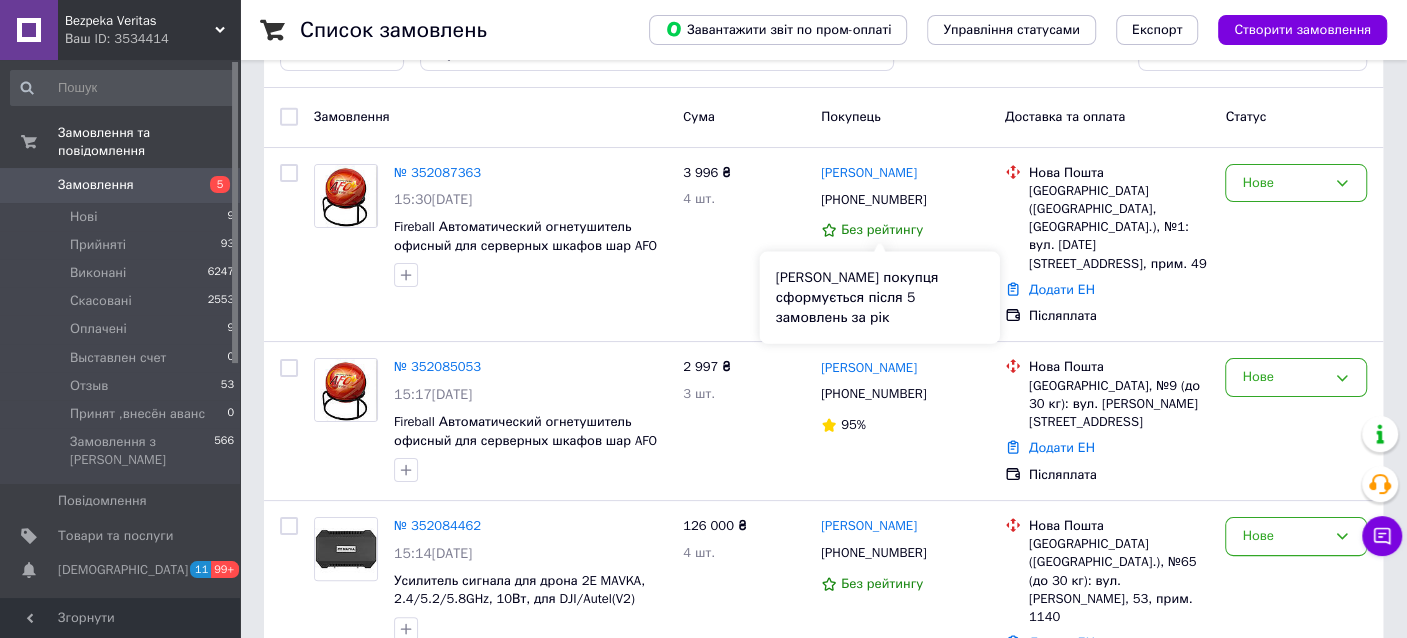 scroll, scrollTop: 99, scrollLeft: 0, axis: vertical 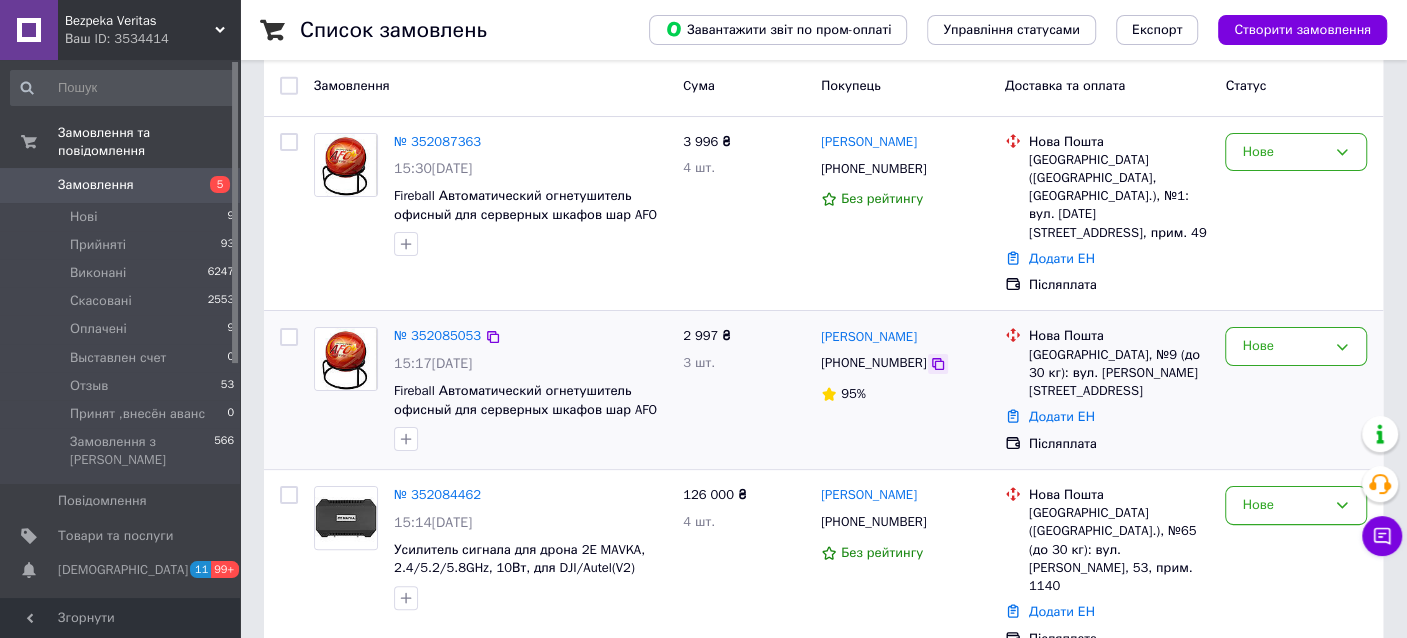 click 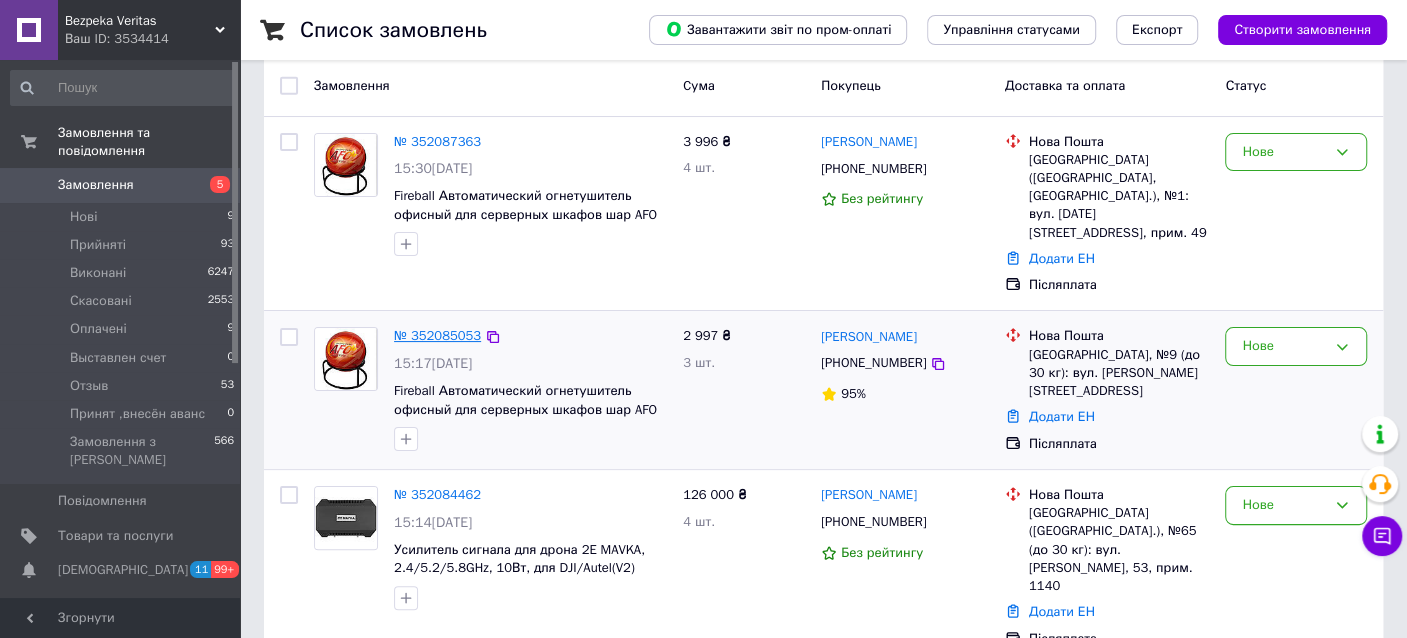 click on "№ 352085053" at bounding box center (437, 335) 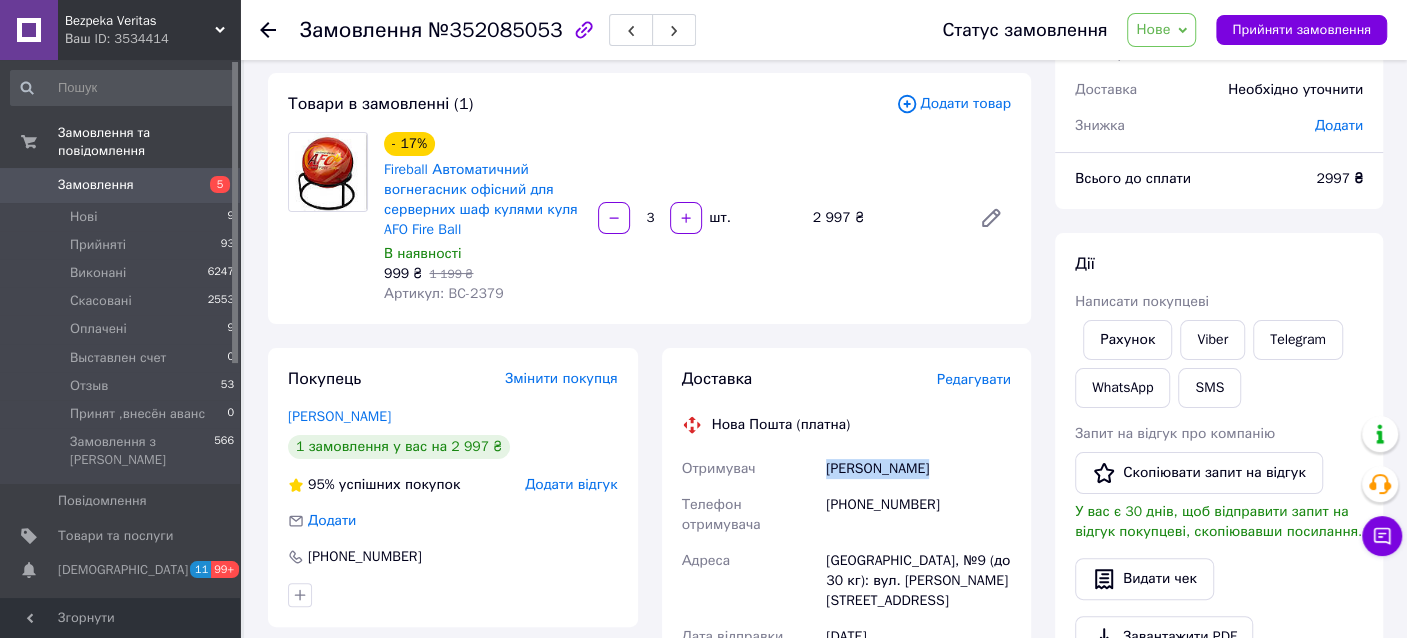 drag, startPoint x: 826, startPoint y: 466, endPoint x: 917, endPoint y: 469, distance: 91.04944 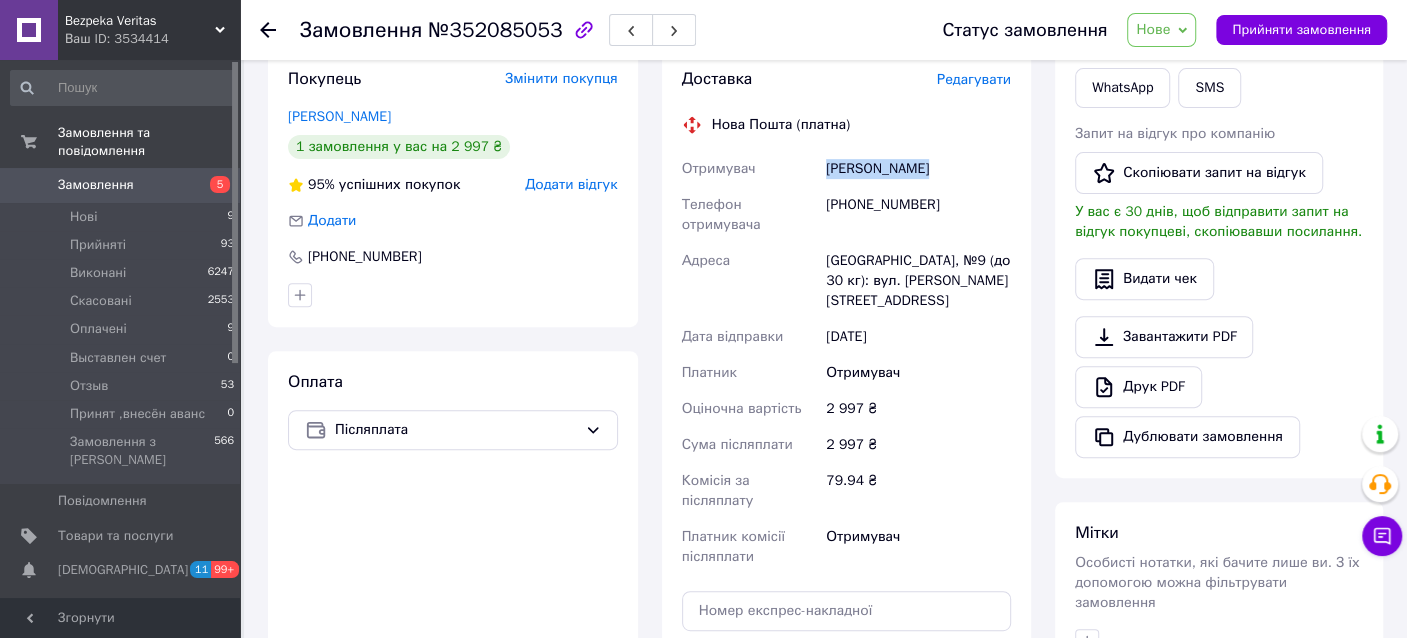 scroll, scrollTop: 400, scrollLeft: 0, axis: vertical 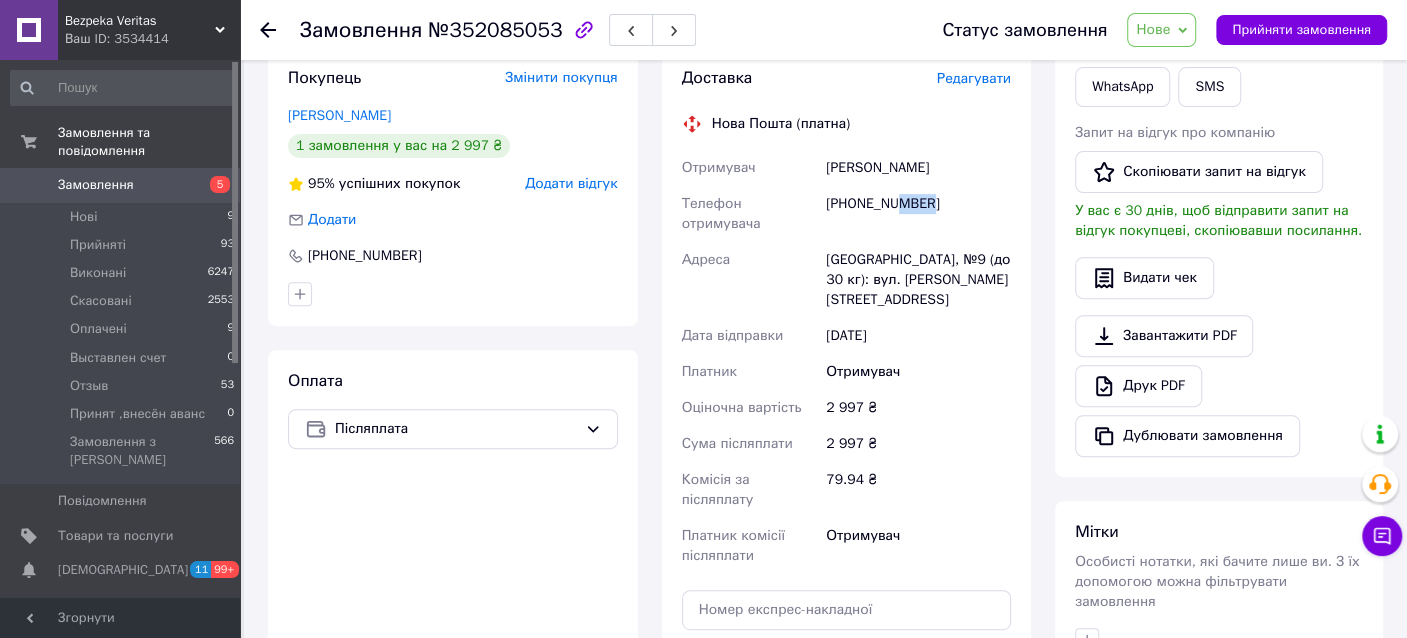 drag, startPoint x: 897, startPoint y: 201, endPoint x: 935, endPoint y: 204, distance: 38.118237 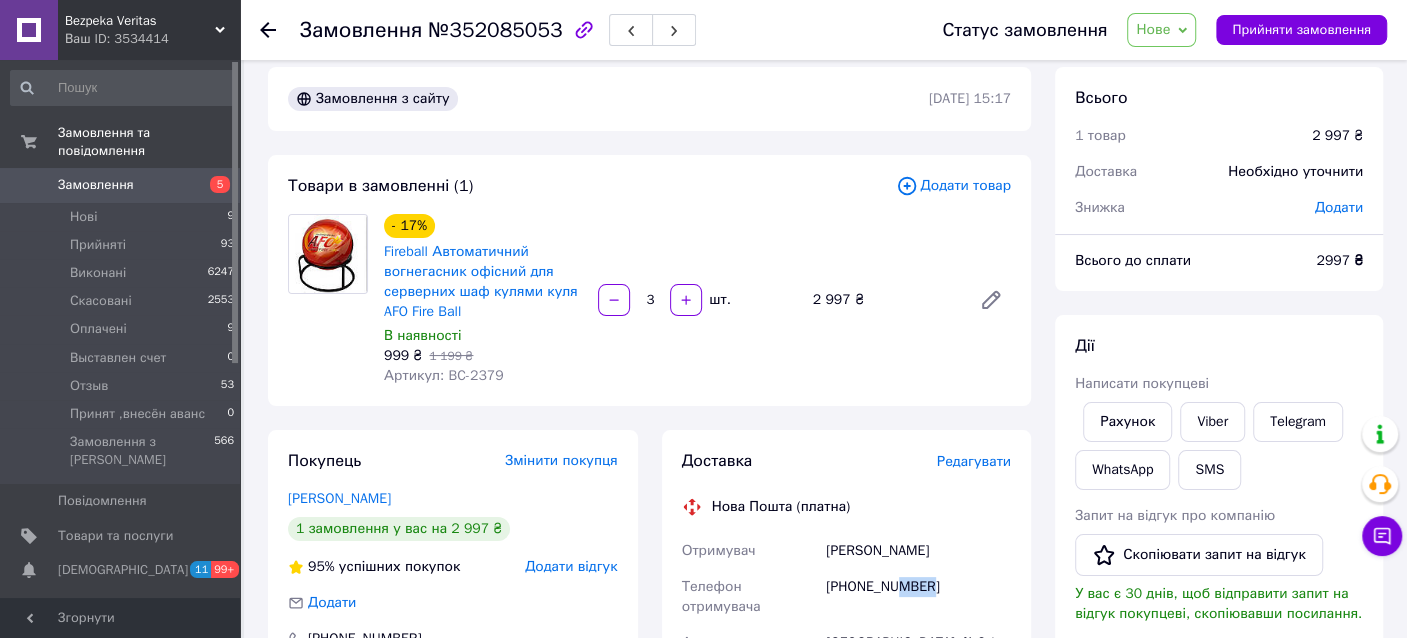 scroll, scrollTop: 0, scrollLeft: 0, axis: both 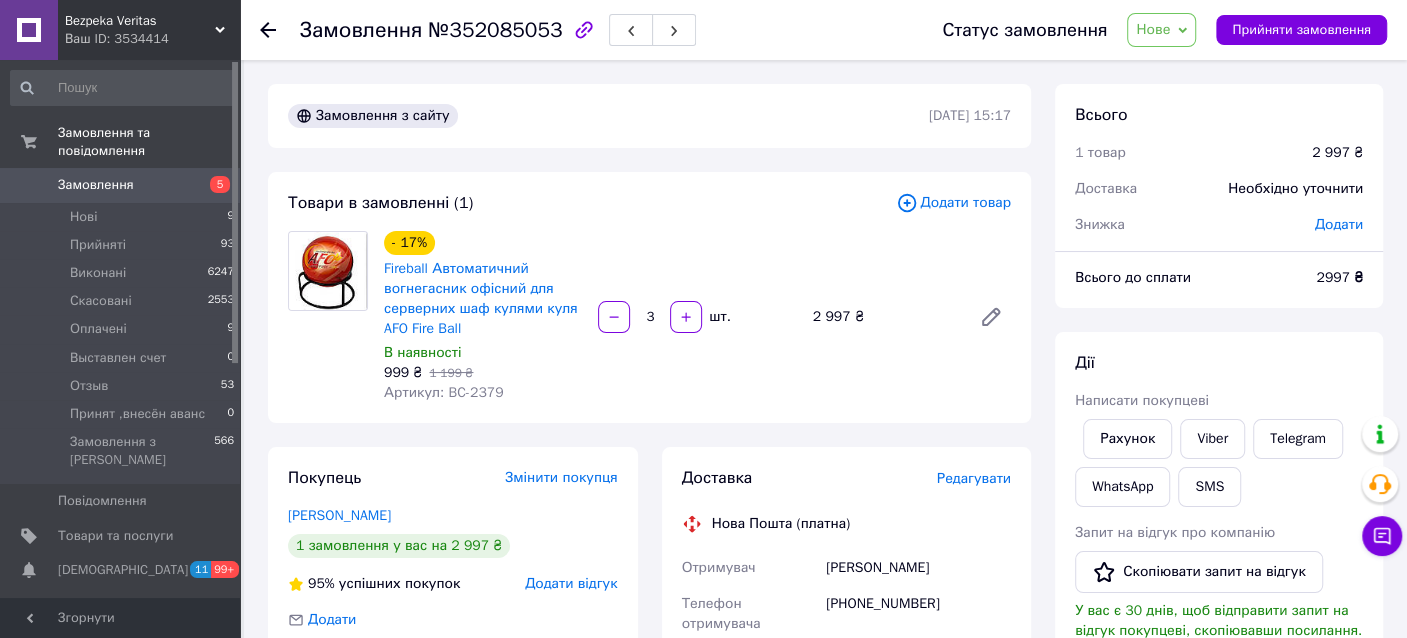 click on "[PHONE_NUMBER]" at bounding box center [918, 614] 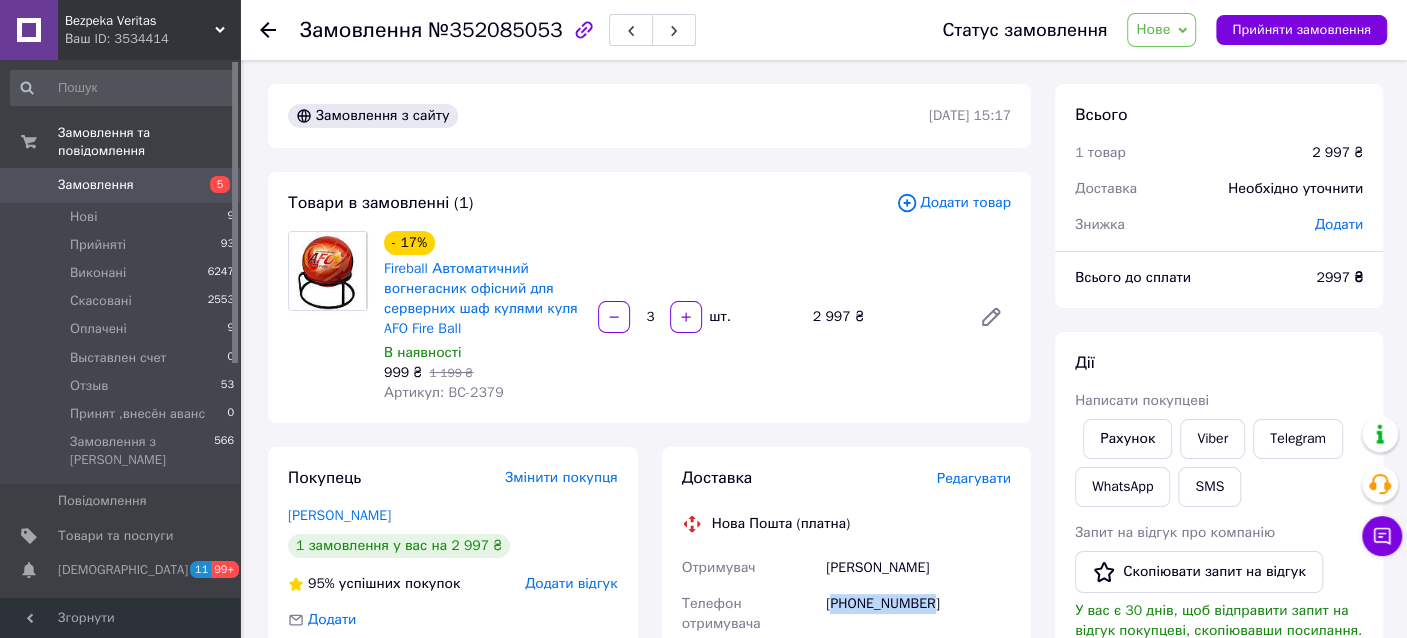 click on "[PHONE_NUMBER]" at bounding box center (918, 614) 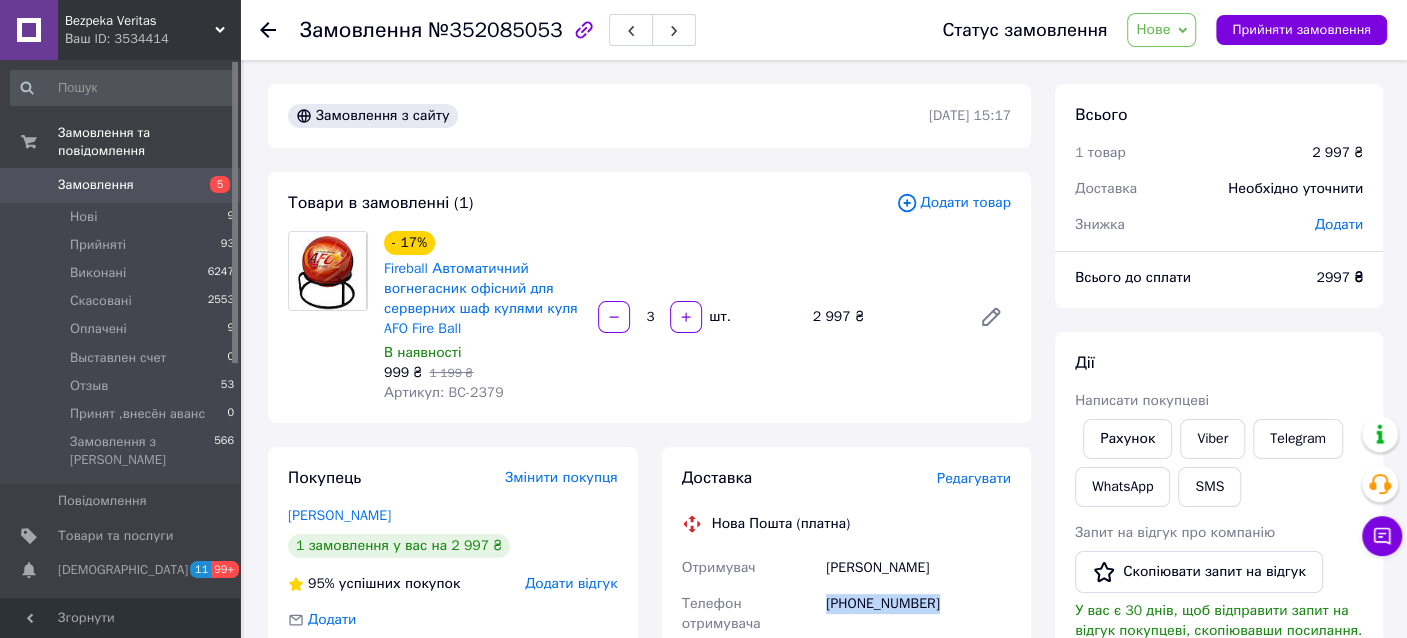 click on "[PHONE_NUMBER]" at bounding box center [918, 614] 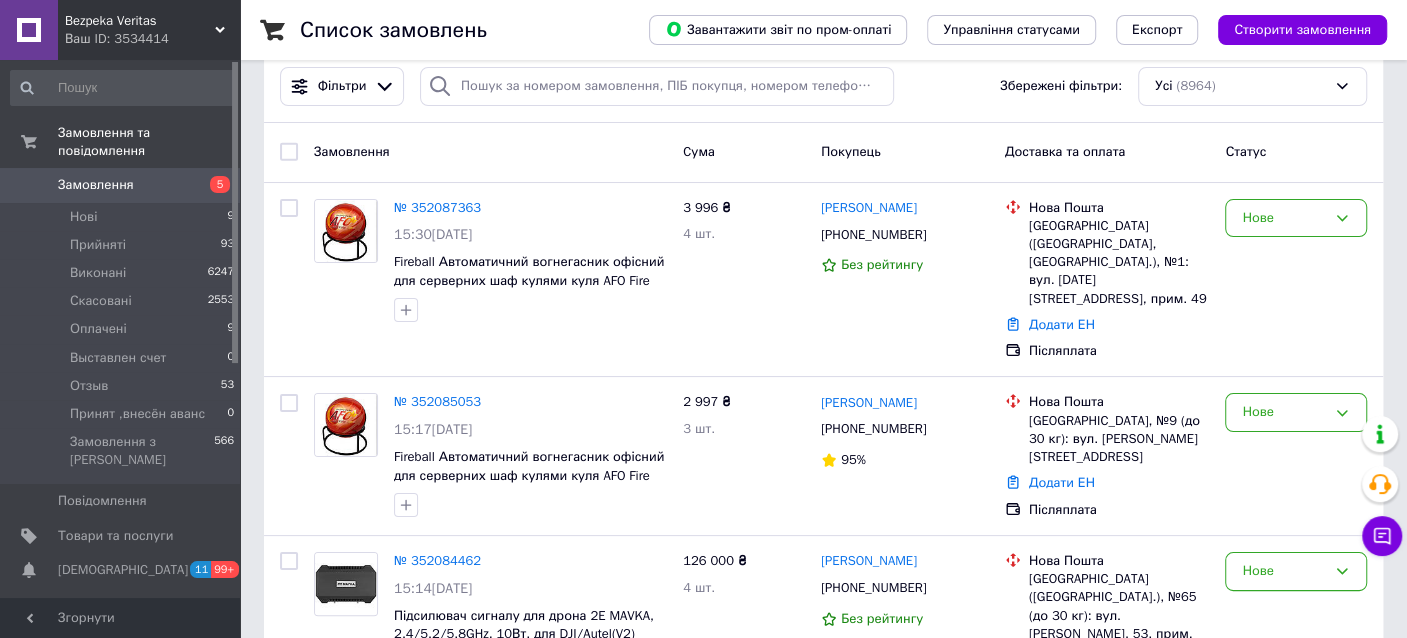 scroll, scrollTop: 0, scrollLeft: 0, axis: both 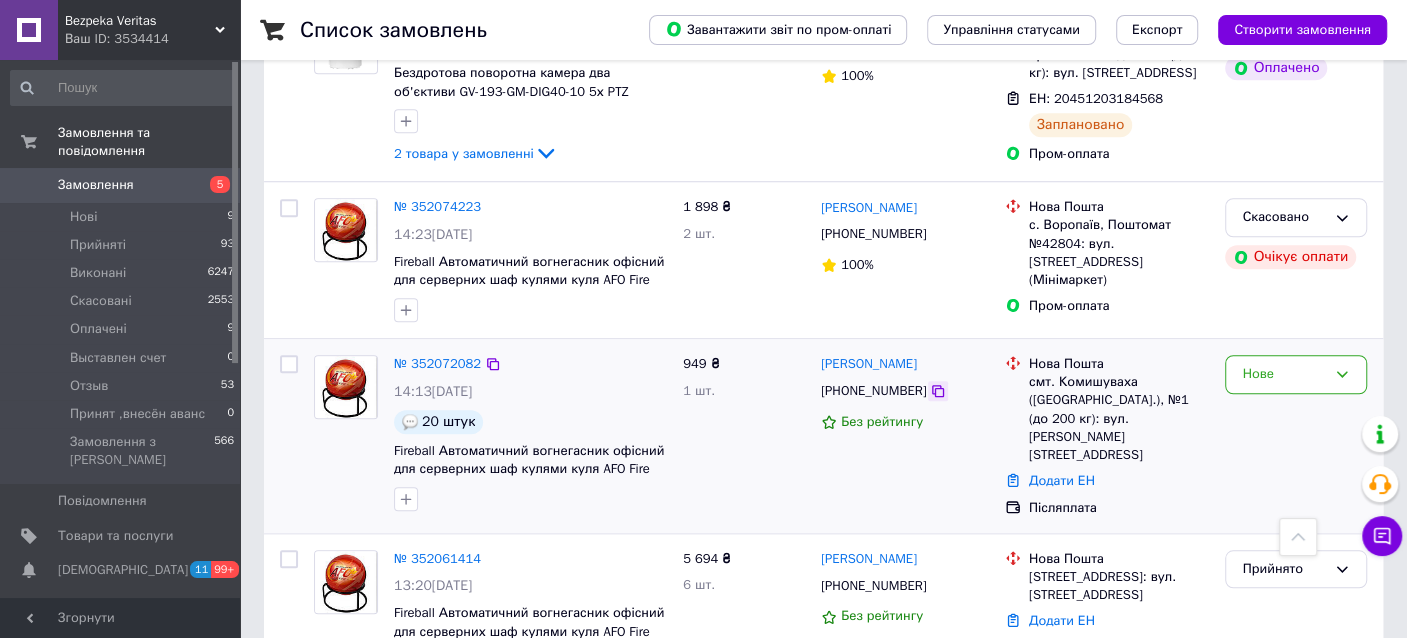 click 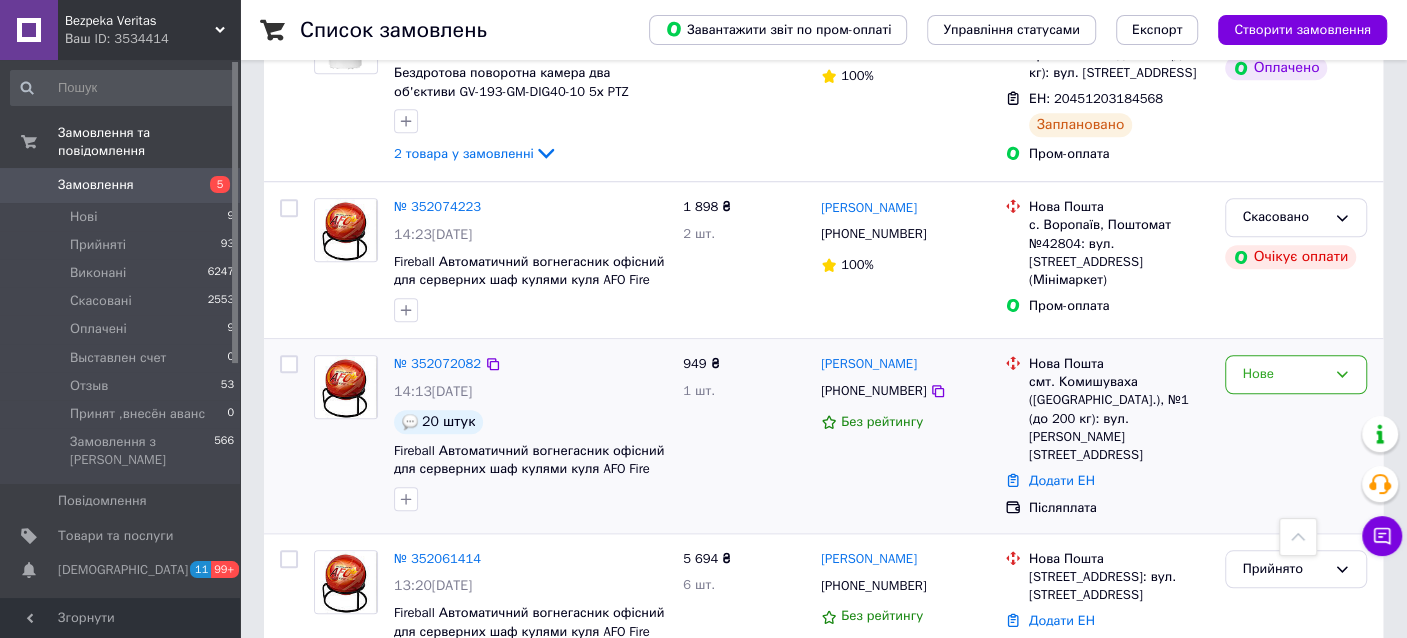 click on "смт. Комишуваха ([GEOGRAPHIC_DATA].), №1 (до 200 кг): вул. [PERSON_NAME][STREET_ADDRESS]" at bounding box center [1119, 418] 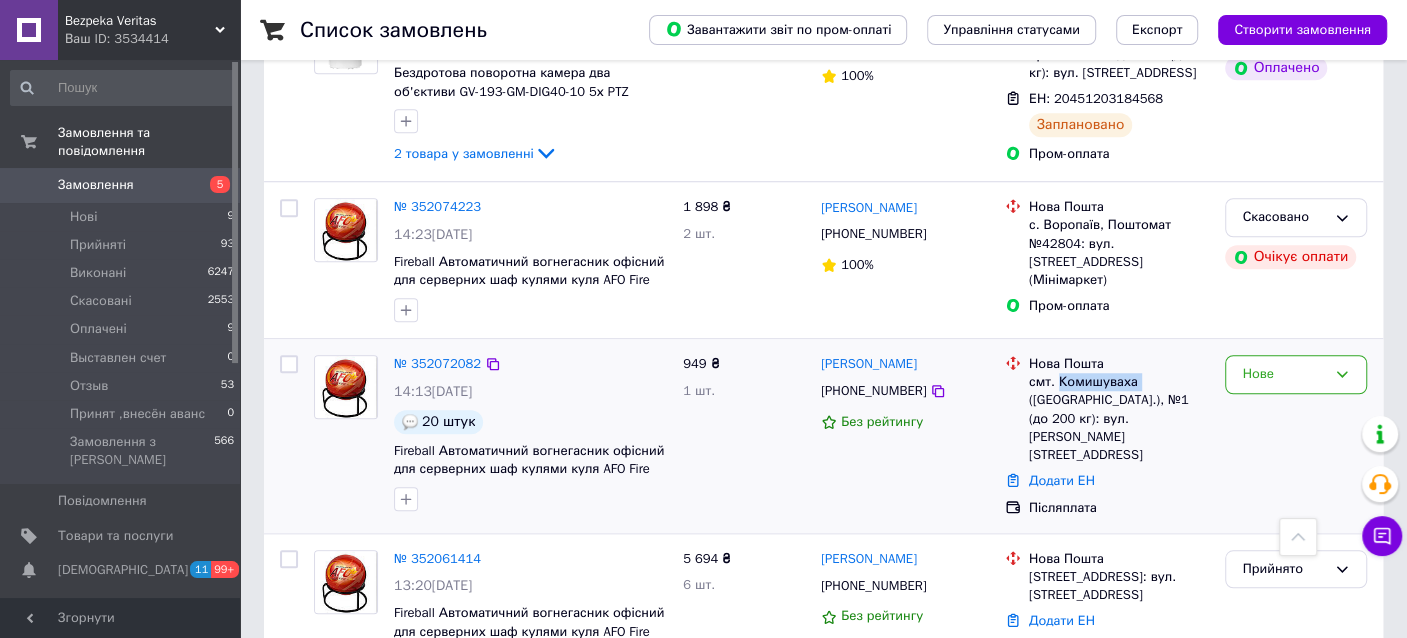 click on "смт. Комишуваха ([GEOGRAPHIC_DATA].), №1 (до 200 кг): вул. [PERSON_NAME][STREET_ADDRESS]" at bounding box center (1119, 418) 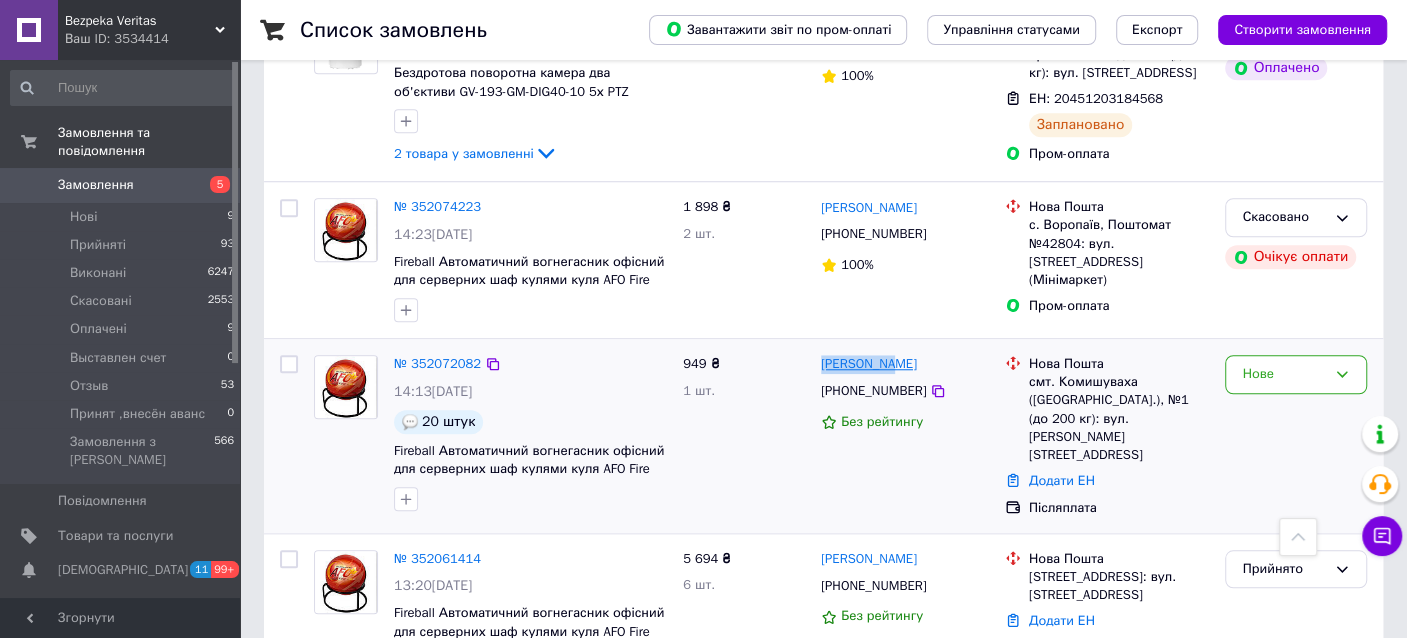 drag, startPoint x: 886, startPoint y: 287, endPoint x: 820, endPoint y: 284, distance: 66.068146 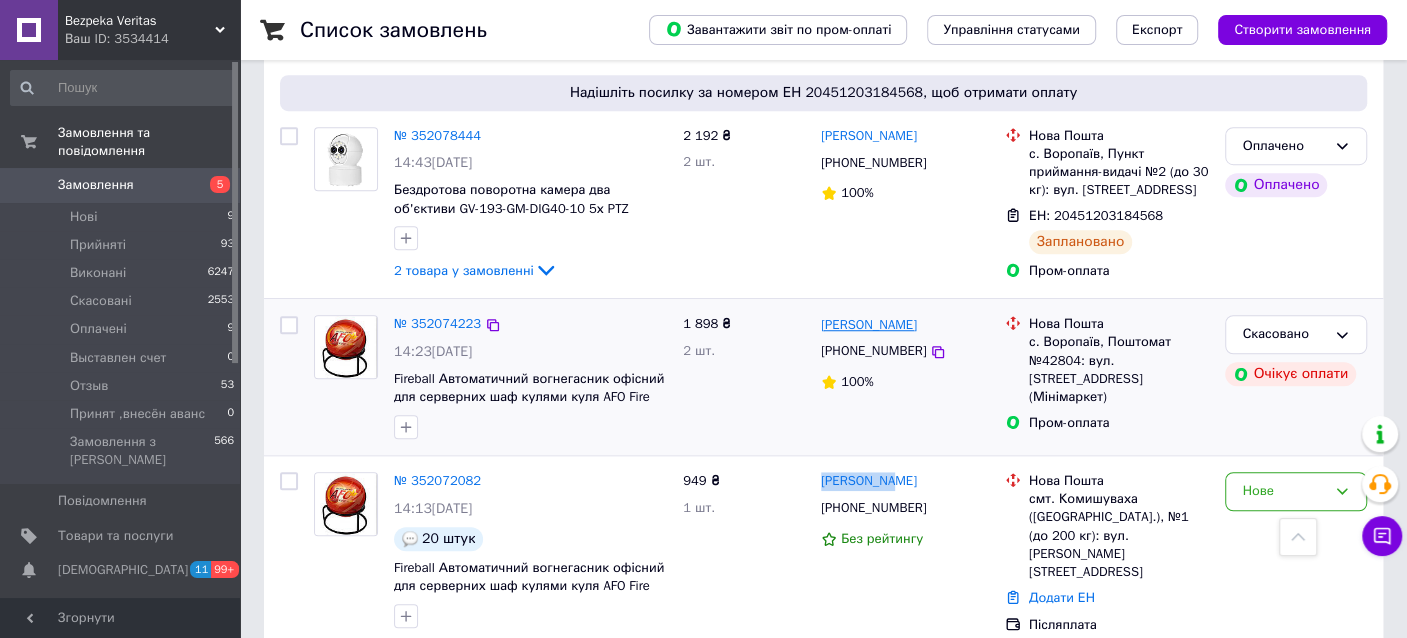 scroll, scrollTop: 900, scrollLeft: 0, axis: vertical 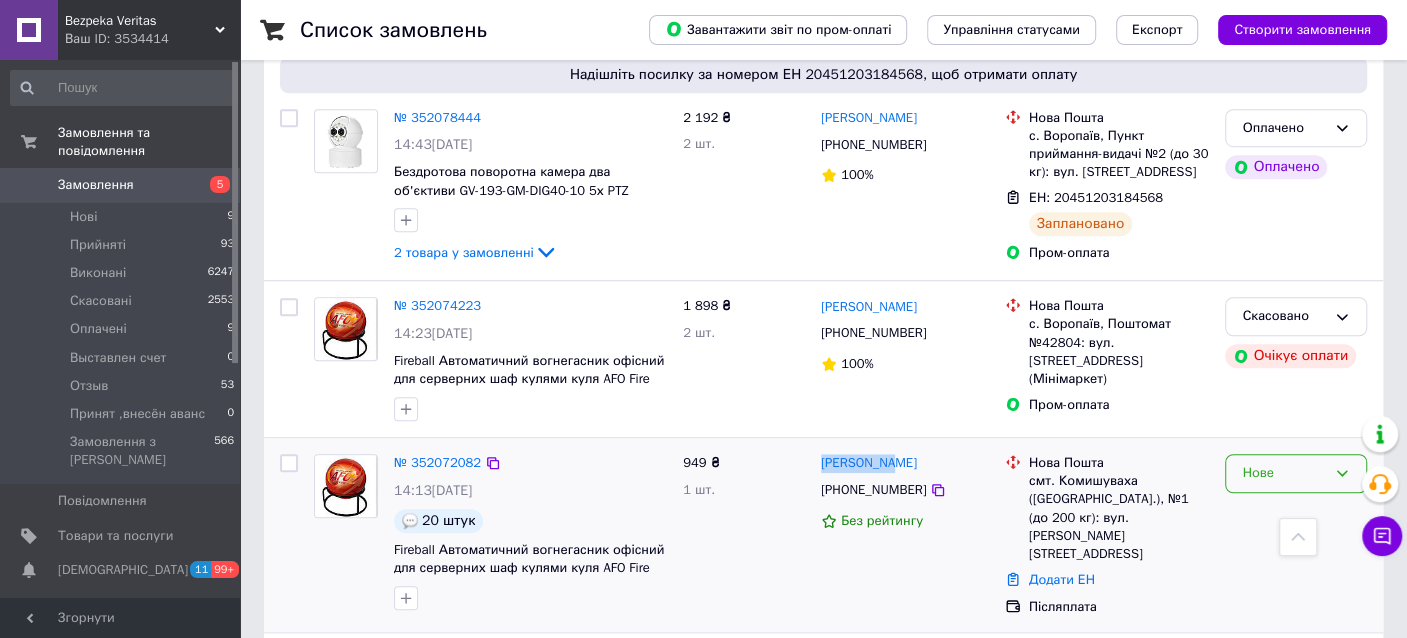 click on "Нове" at bounding box center [1284, 473] 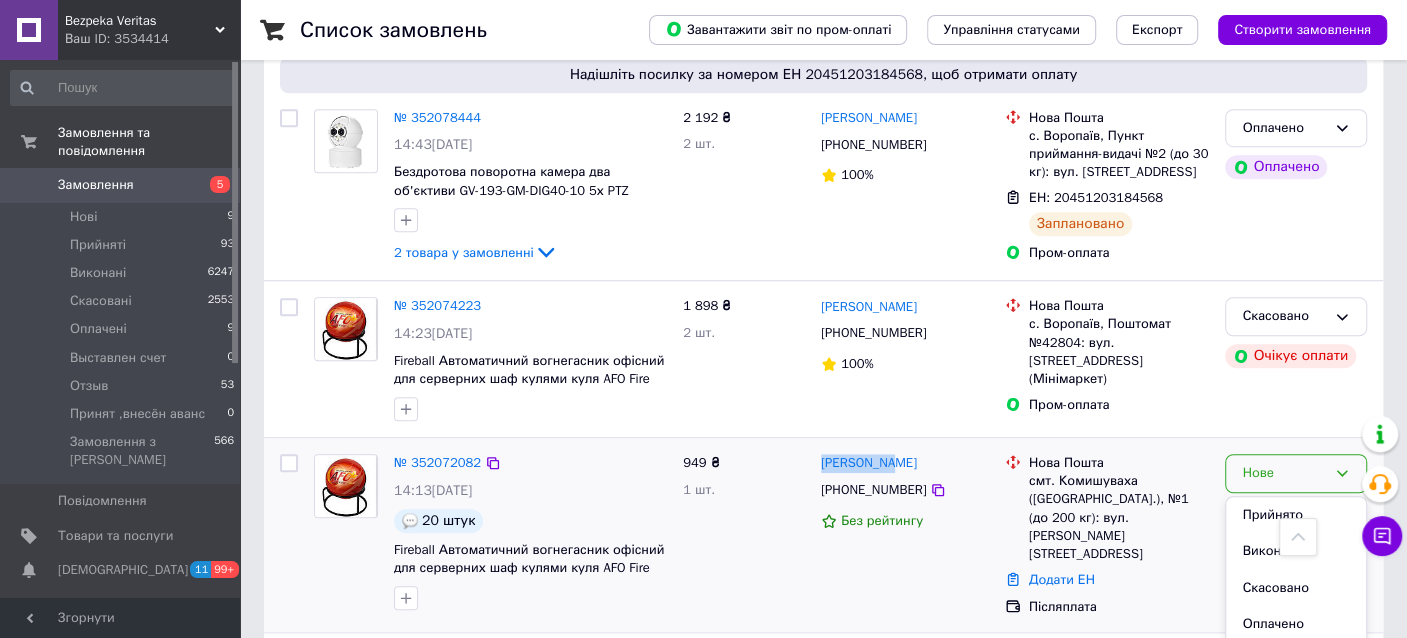 click on "Прийнято" at bounding box center (1296, 515) 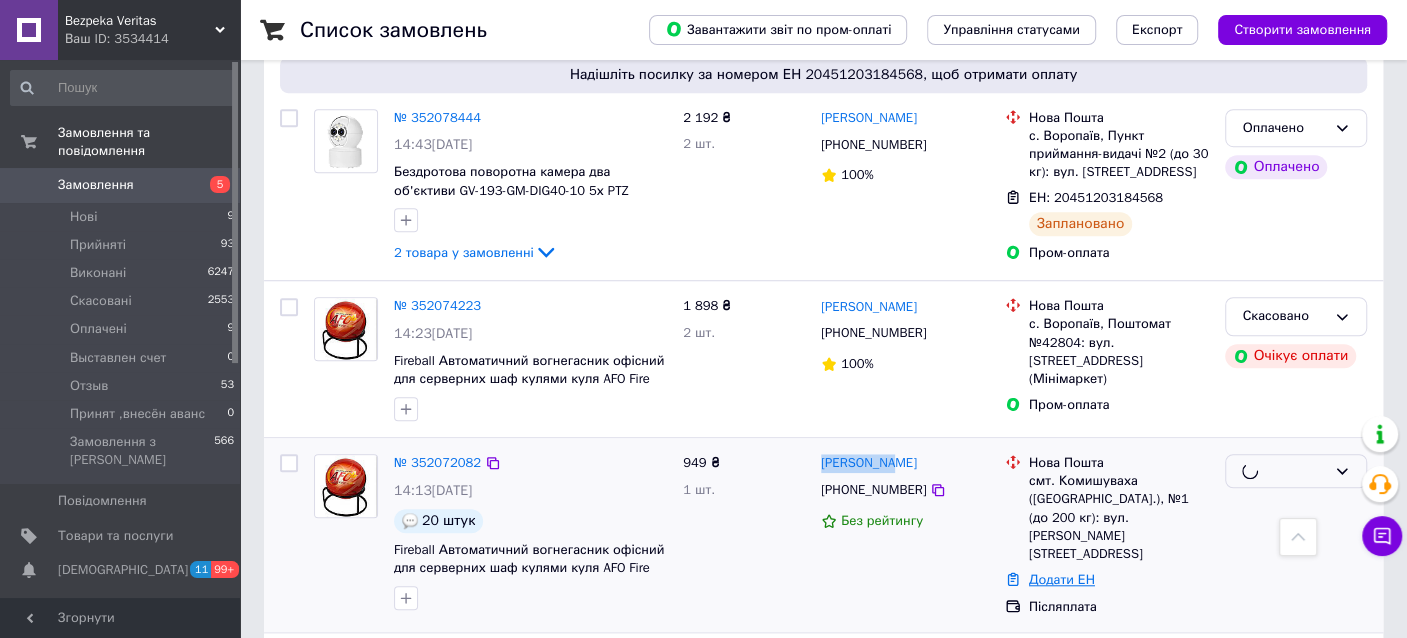 click on "Додати ЕН" at bounding box center [1062, 579] 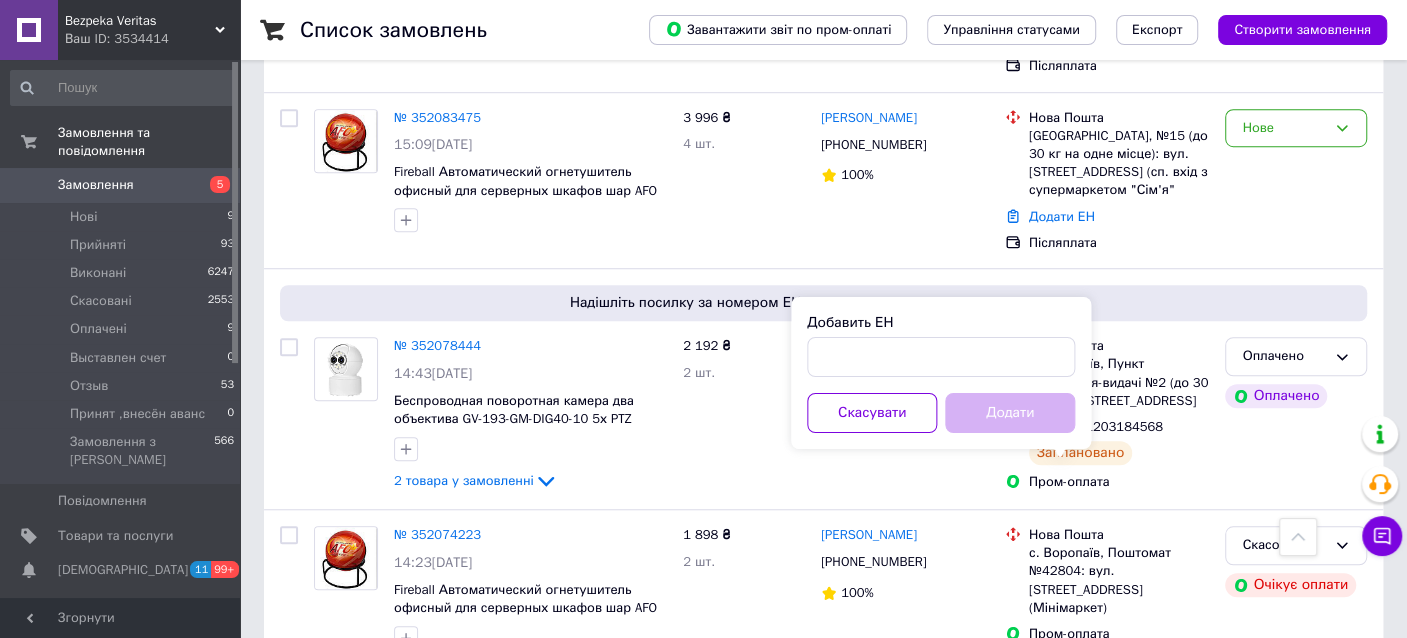 scroll, scrollTop: 1110, scrollLeft: 0, axis: vertical 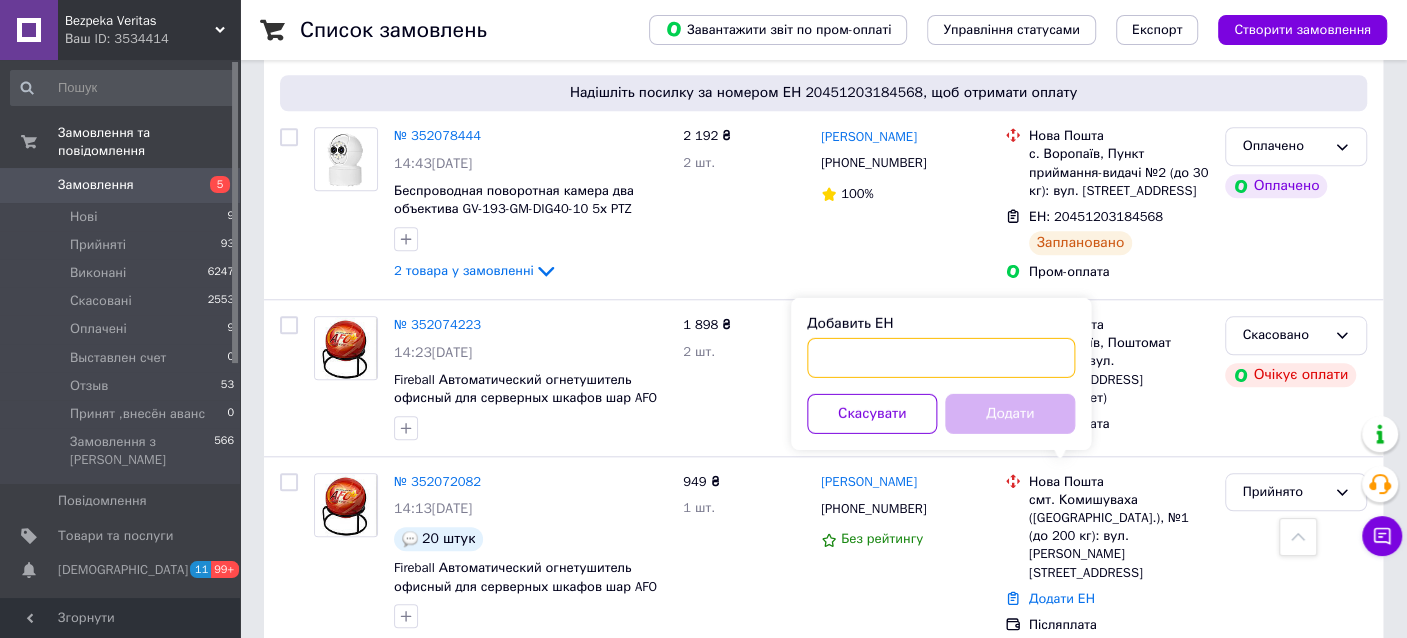 click on "Добавить ЕН" at bounding box center (941, 358) 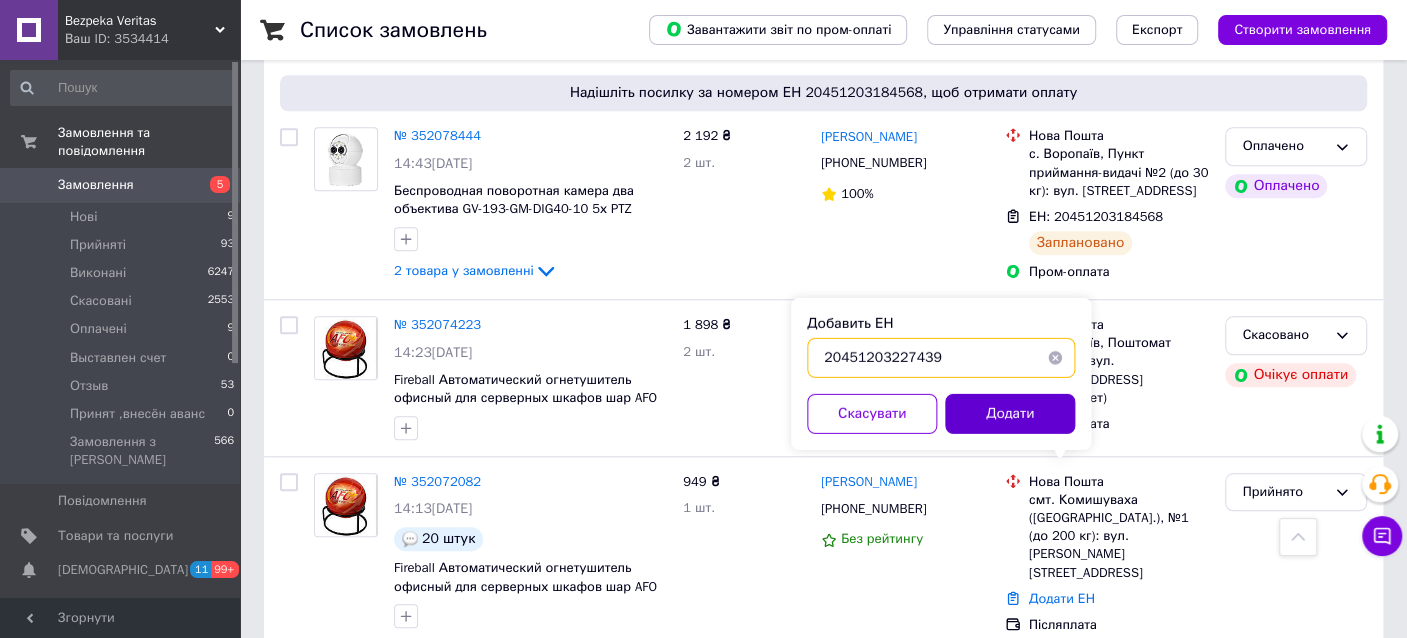 type on "20451203227439" 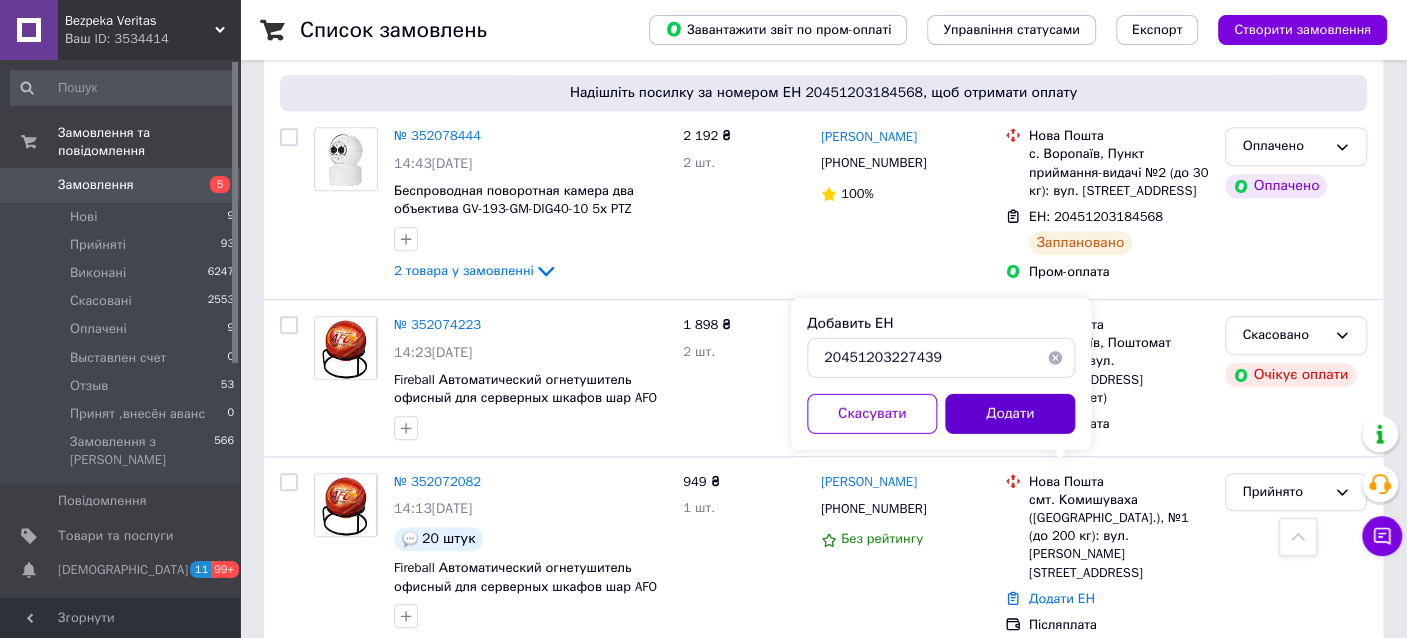 click on "Додати" at bounding box center [1010, 414] 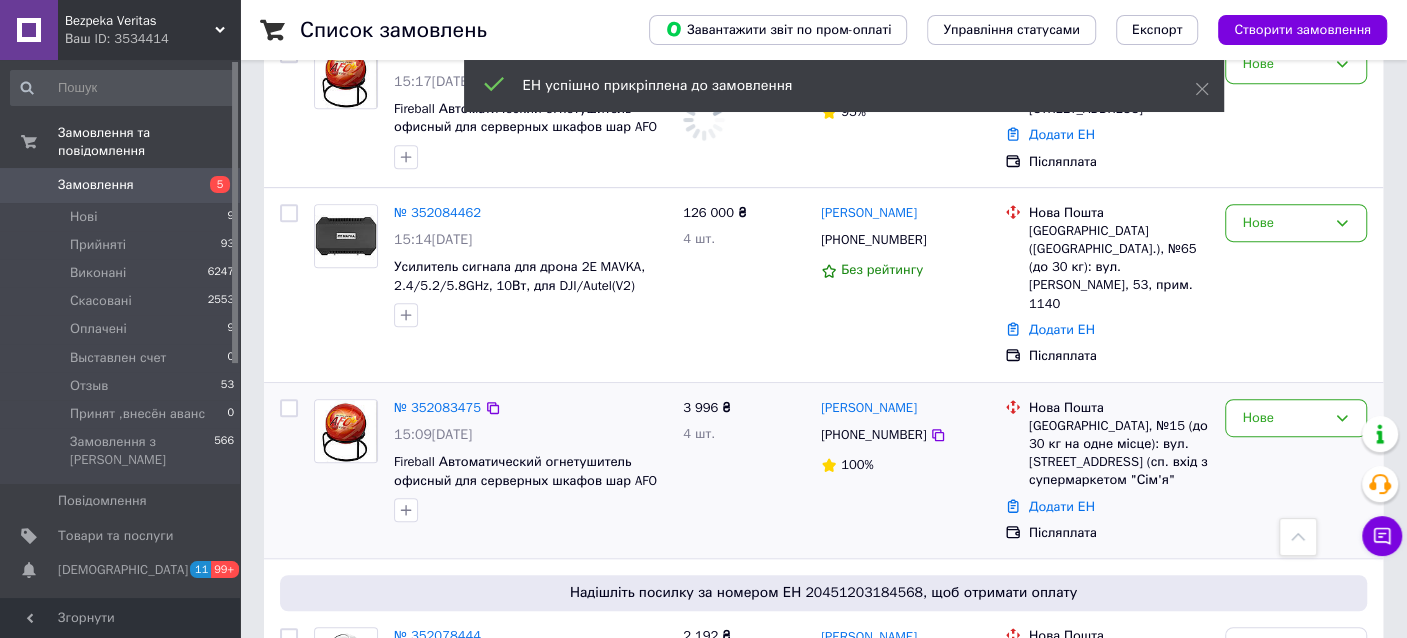scroll, scrollTop: 511, scrollLeft: 0, axis: vertical 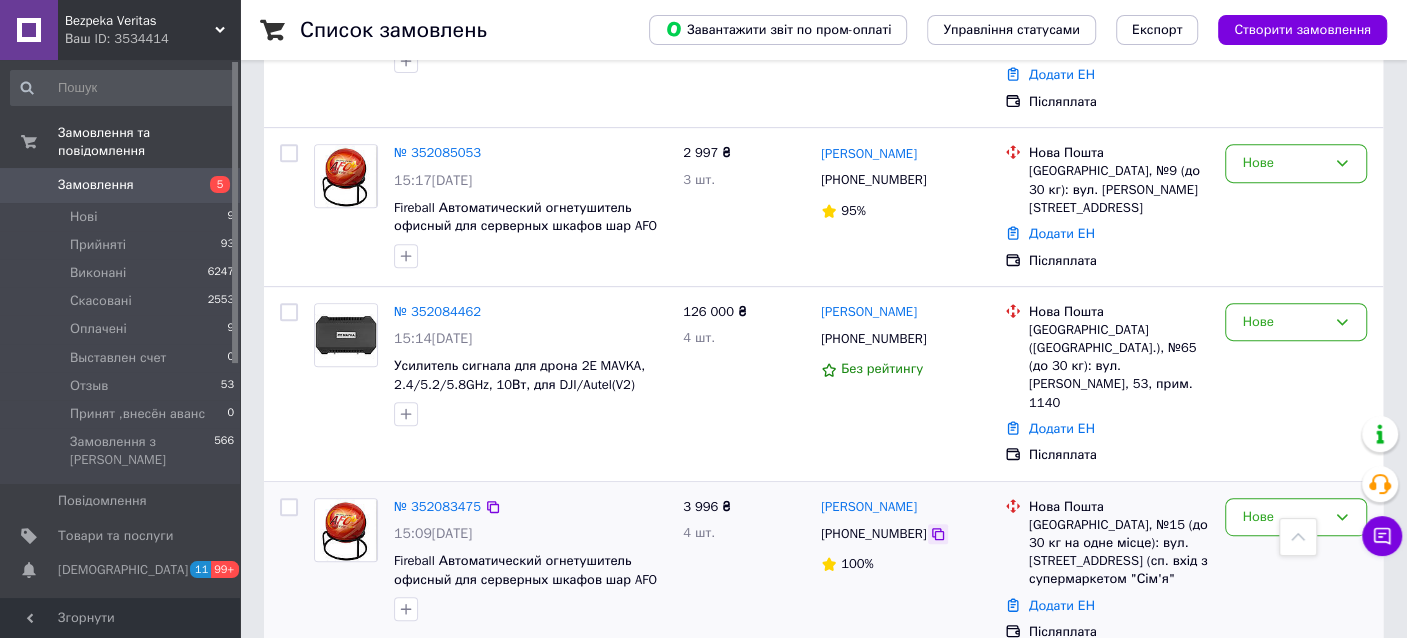 click 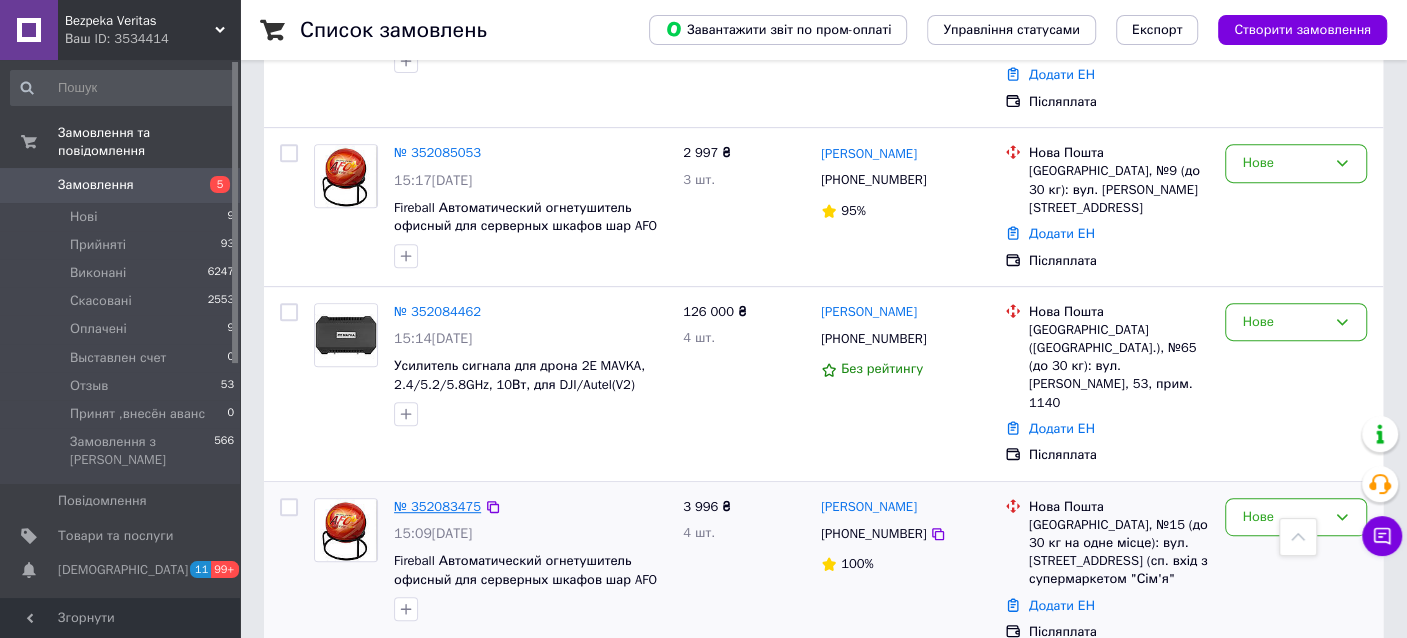 click on "№ 352083475" at bounding box center [437, 506] 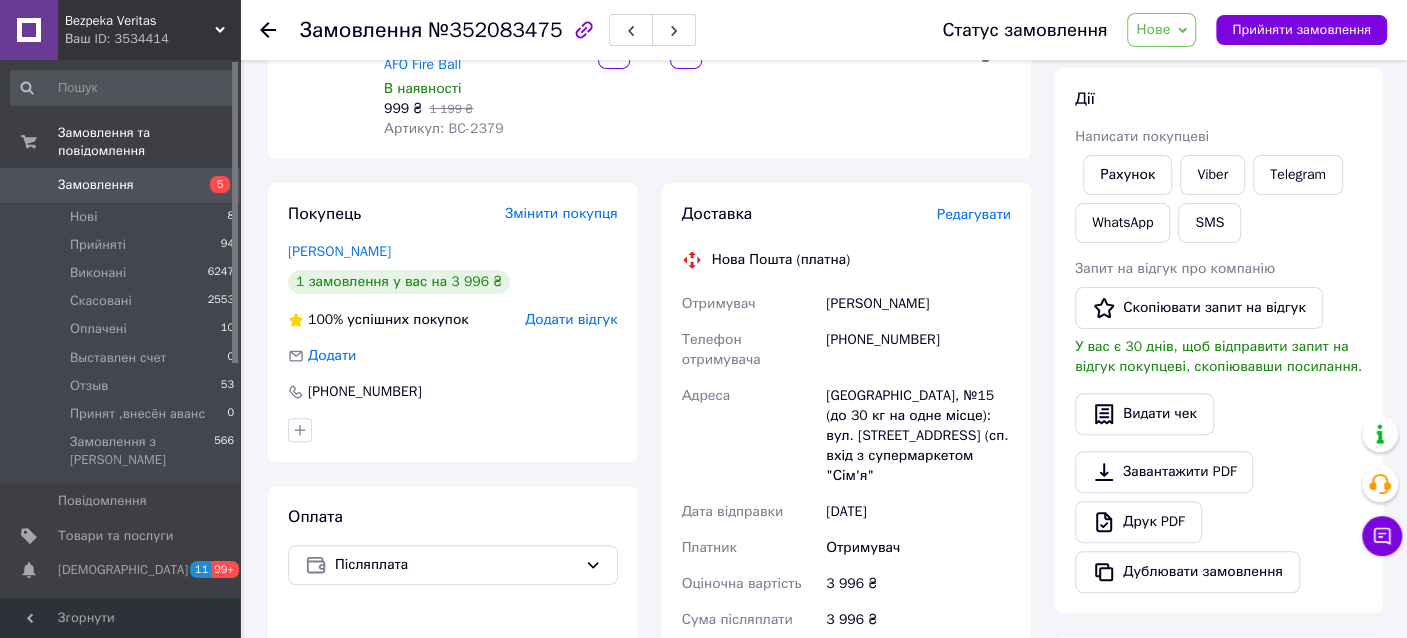 scroll, scrollTop: 210, scrollLeft: 0, axis: vertical 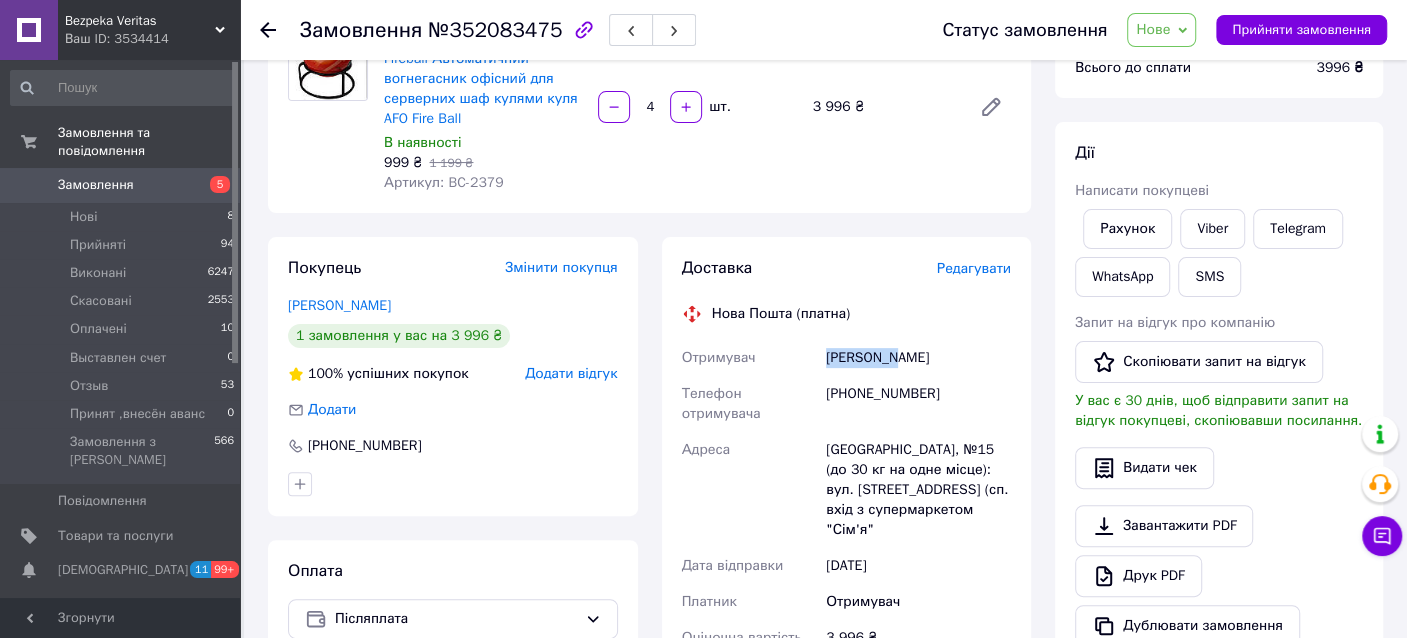 drag, startPoint x: 828, startPoint y: 354, endPoint x: 900, endPoint y: 361, distance: 72.33948 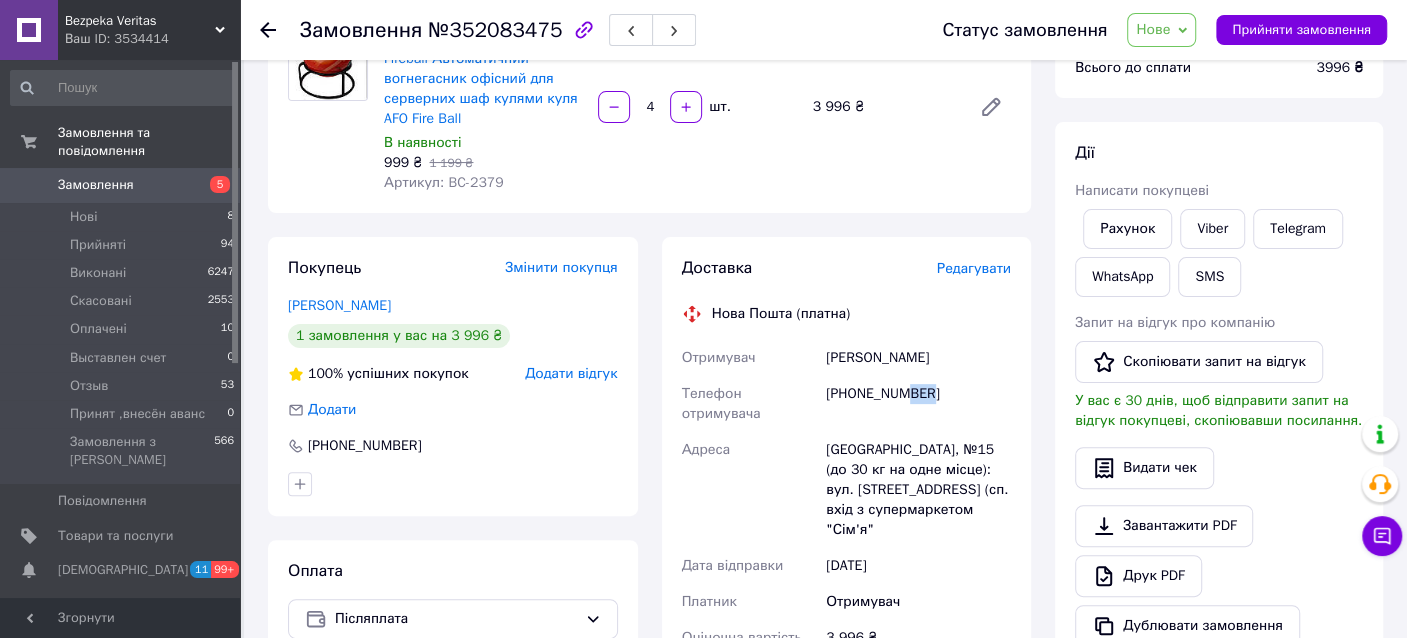 drag, startPoint x: 905, startPoint y: 393, endPoint x: 940, endPoint y: 393, distance: 35 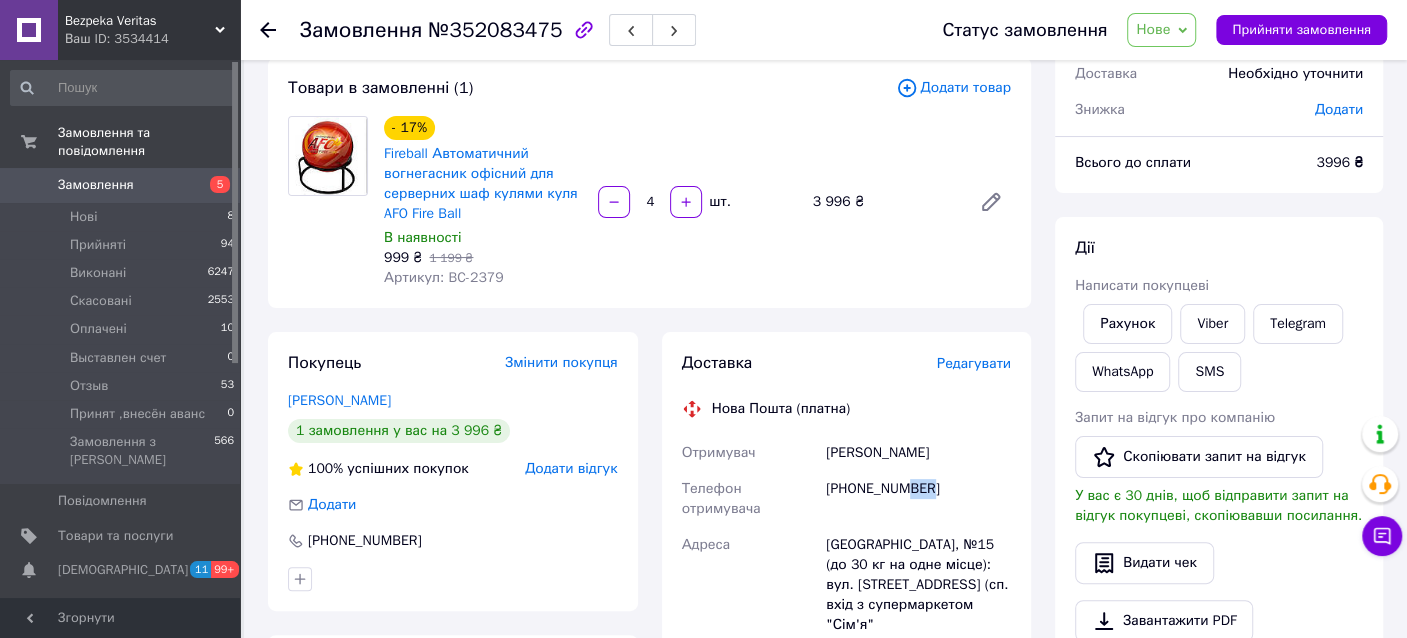 scroll, scrollTop: 11, scrollLeft: 0, axis: vertical 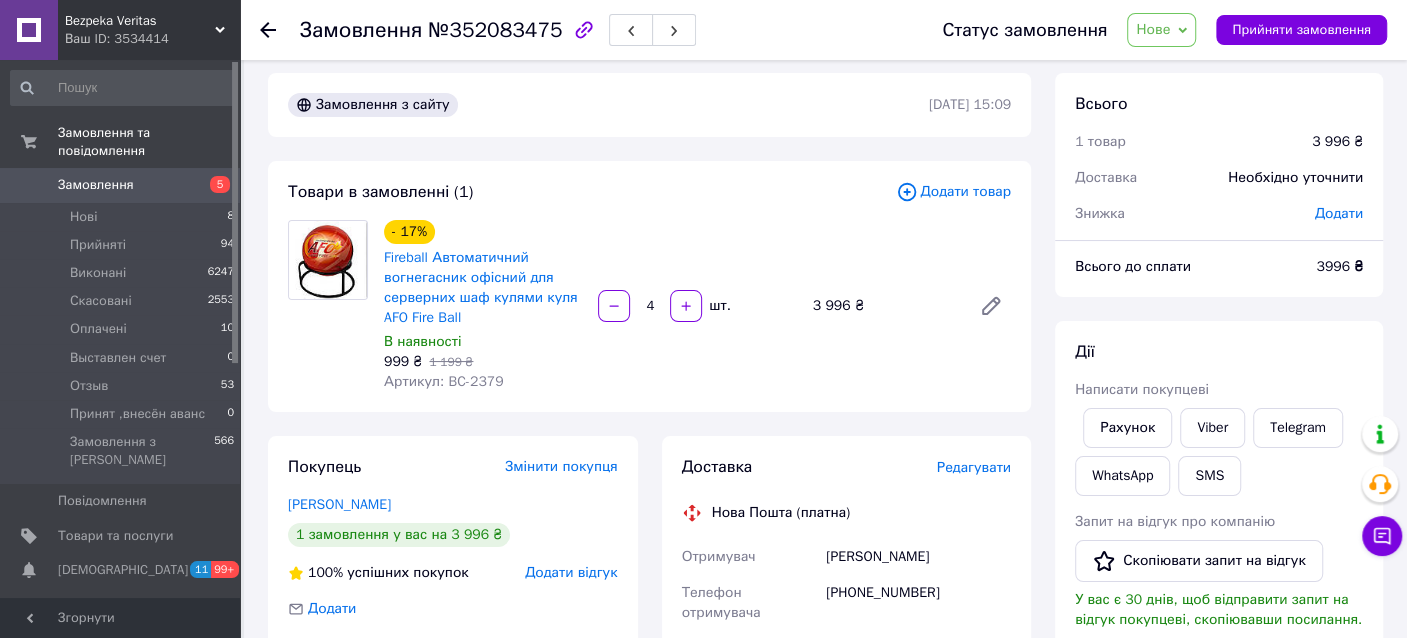 click on "Fireball Автоматичний вогнегасник офісний для серверних шаф кулями куля AFO Fire Ball" at bounding box center [483, 288] 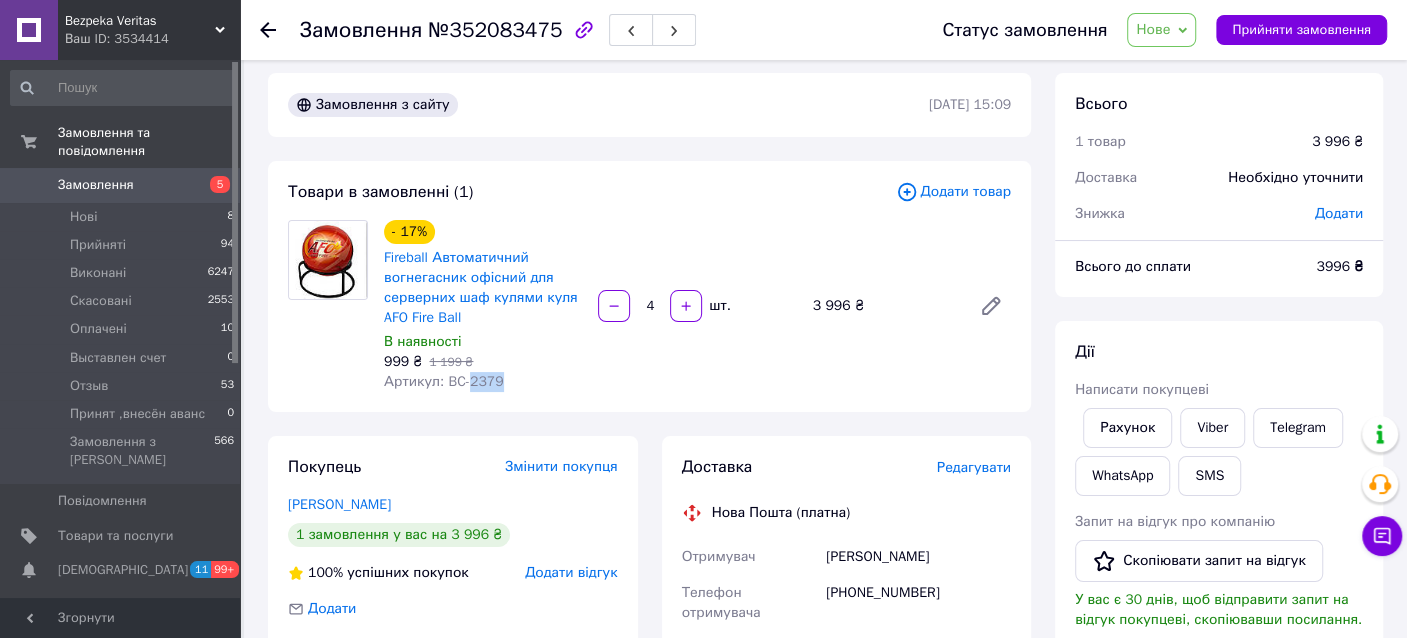 click on "Артикул: BC-2379" at bounding box center (444, 381) 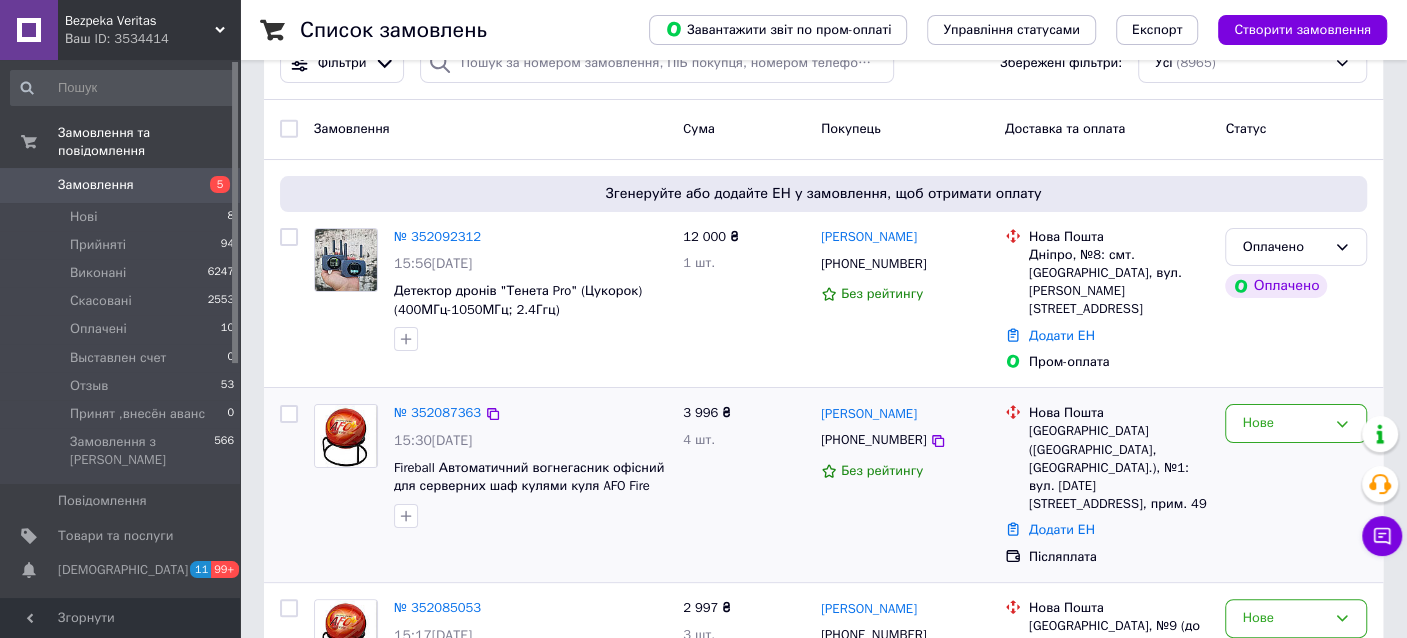 scroll, scrollTop: 99, scrollLeft: 0, axis: vertical 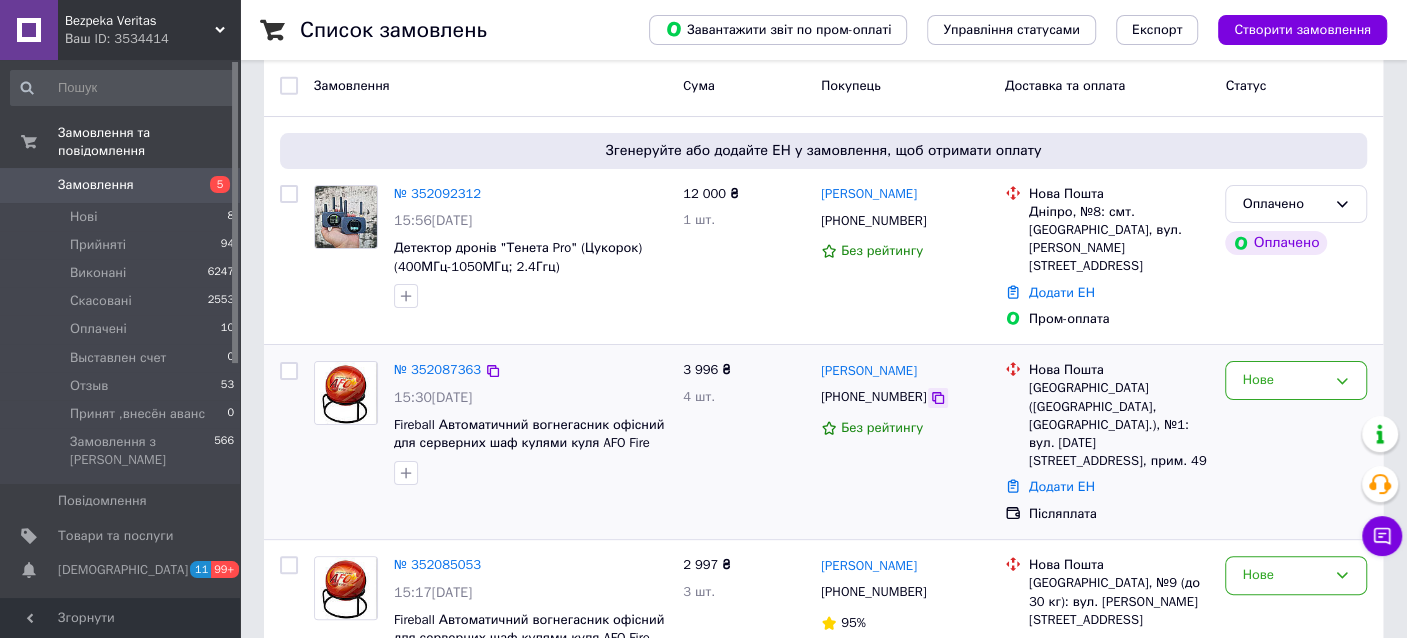click 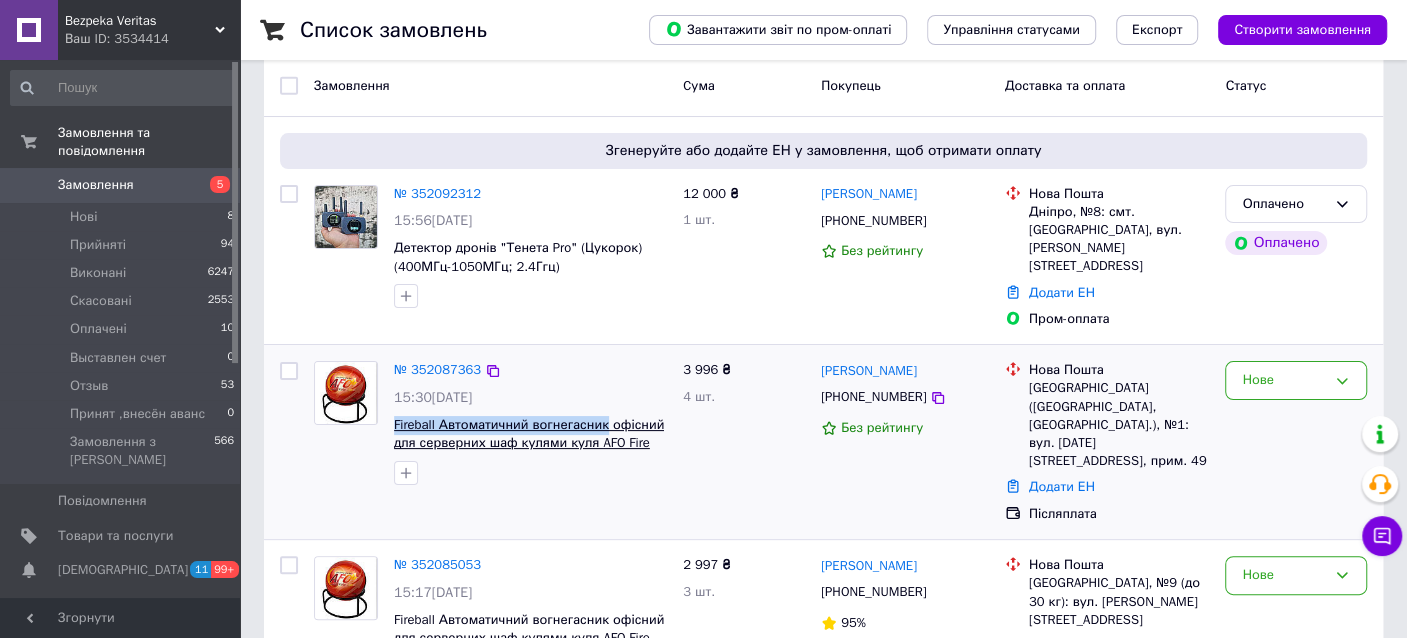 drag, startPoint x: 387, startPoint y: 404, endPoint x: 602, endPoint y: 406, distance: 215.00931 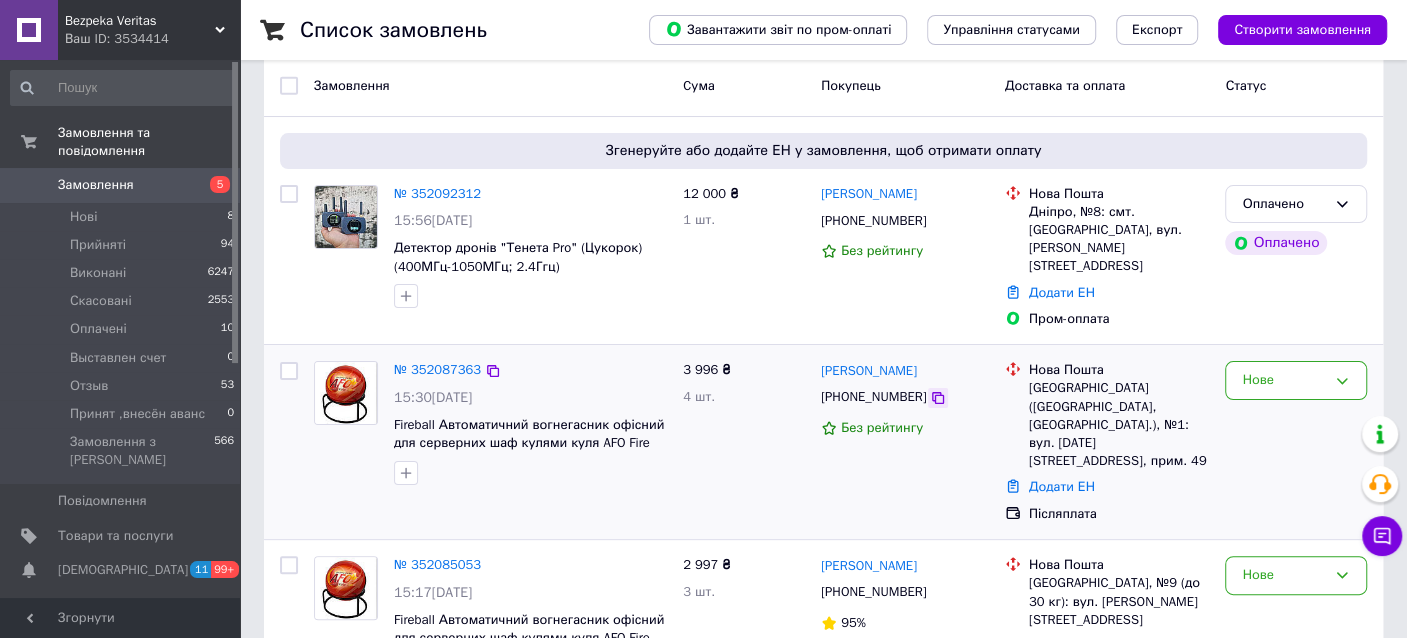 click 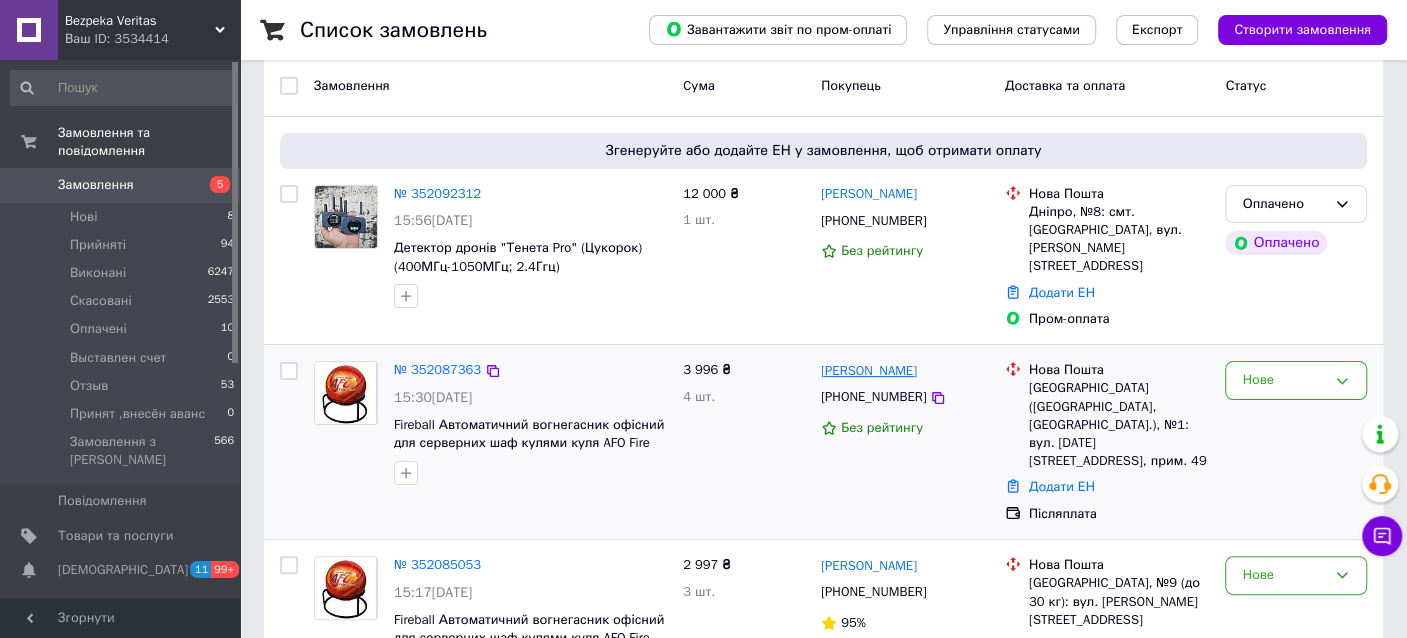 drag, startPoint x: 920, startPoint y: 356, endPoint x: 821, endPoint y: 357, distance: 99.00505 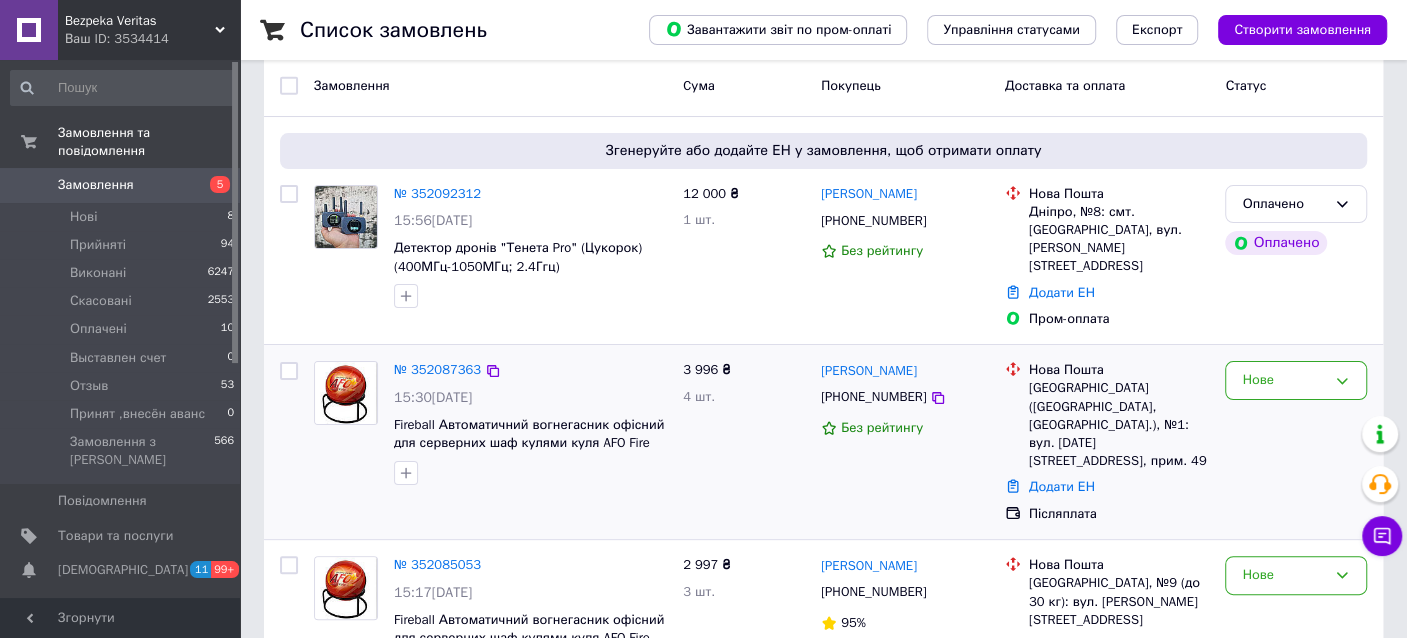 click on "[GEOGRAPHIC_DATA] ([GEOGRAPHIC_DATA], [GEOGRAPHIC_DATA].), №1: вул. [DATE][STREET_ADDRESS], прим. 49" at bounding box center (1119, 424) 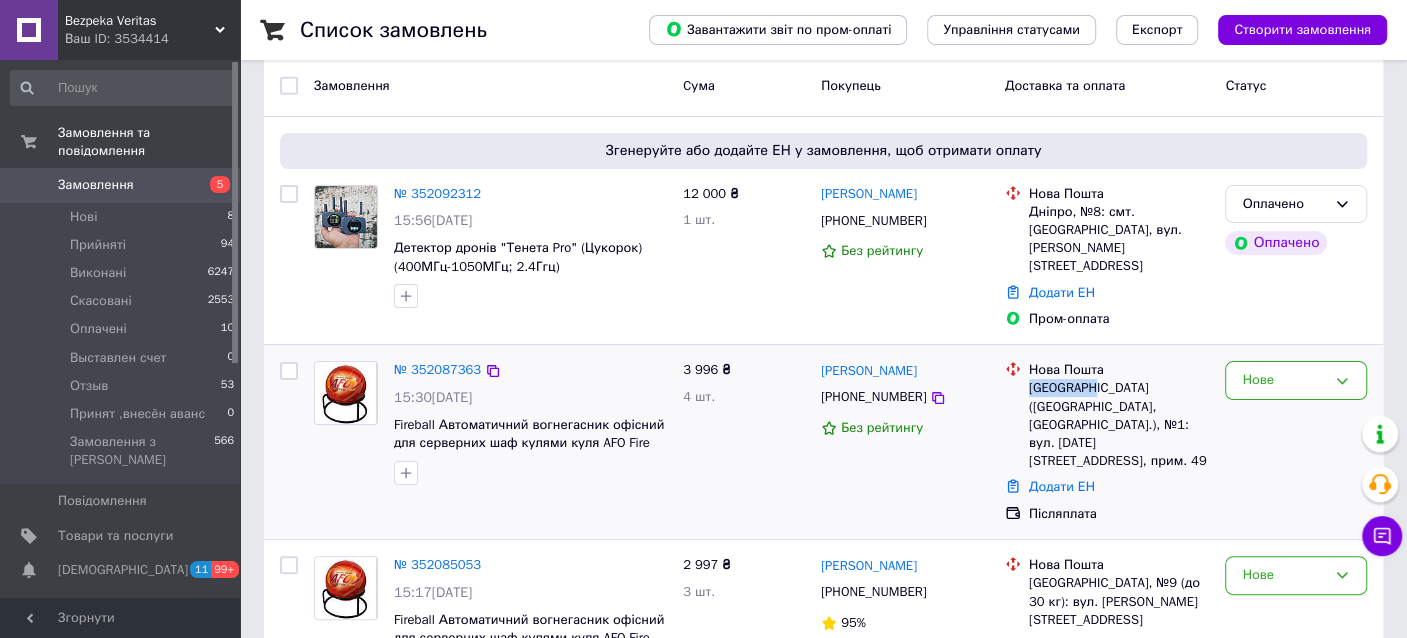 click on "[GEOGRAPHIC_DATA] ([GEOGRAPHIC_DATA], [GEOGRAPHIC_DATA].), №1: вул. [DATE][STREET_ADDRESS], прим. 49" at bounding box center [1119, 424] 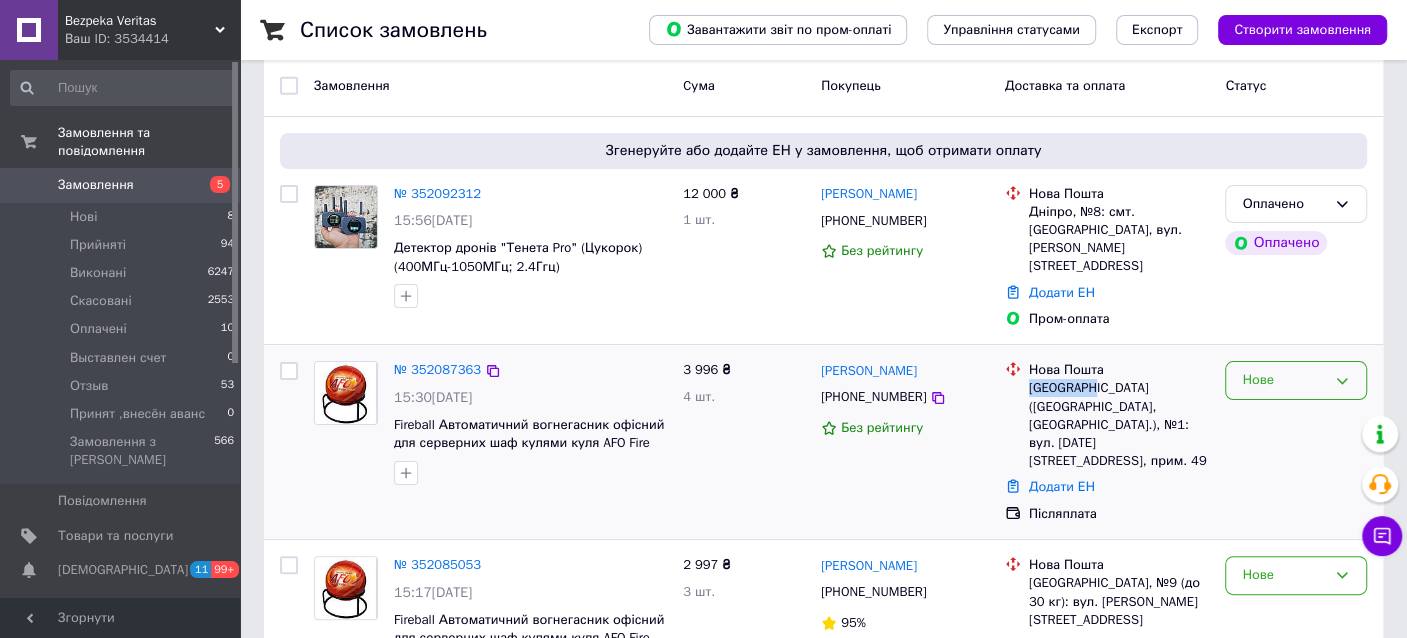 click on "Нове" at bounding box center (1296, 380) 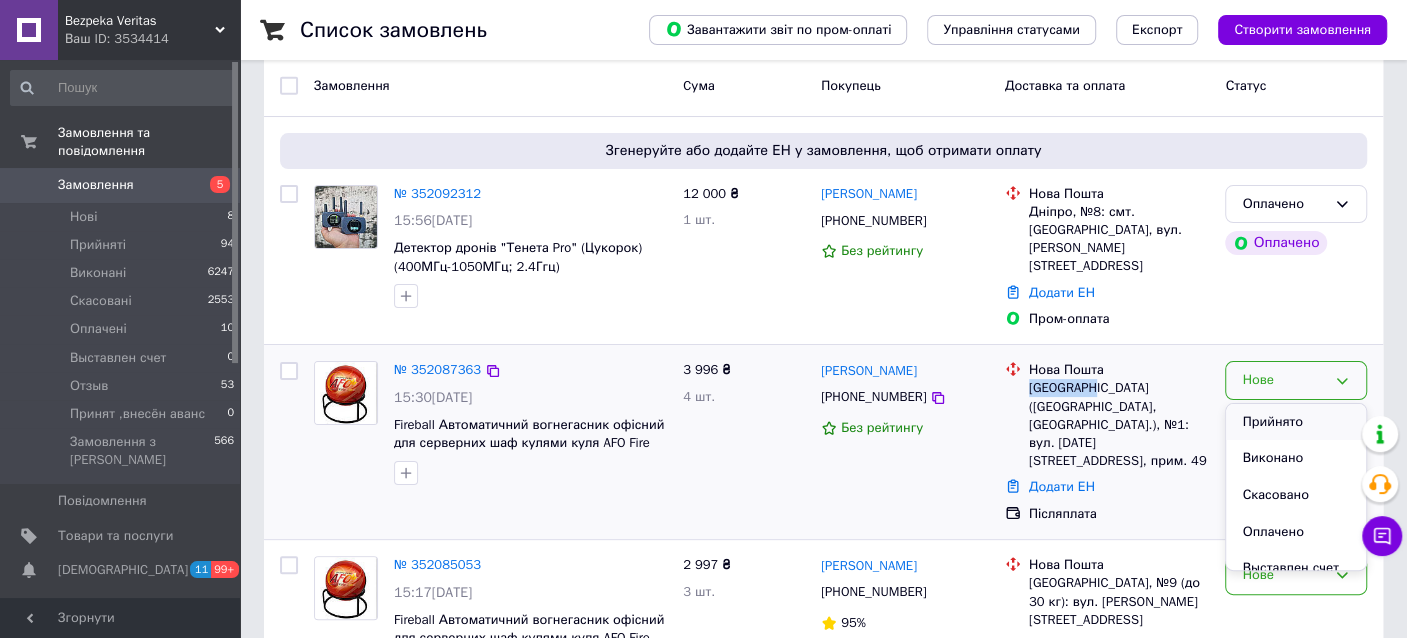 click on "Прийнято" at bounding box center (1296, 422) 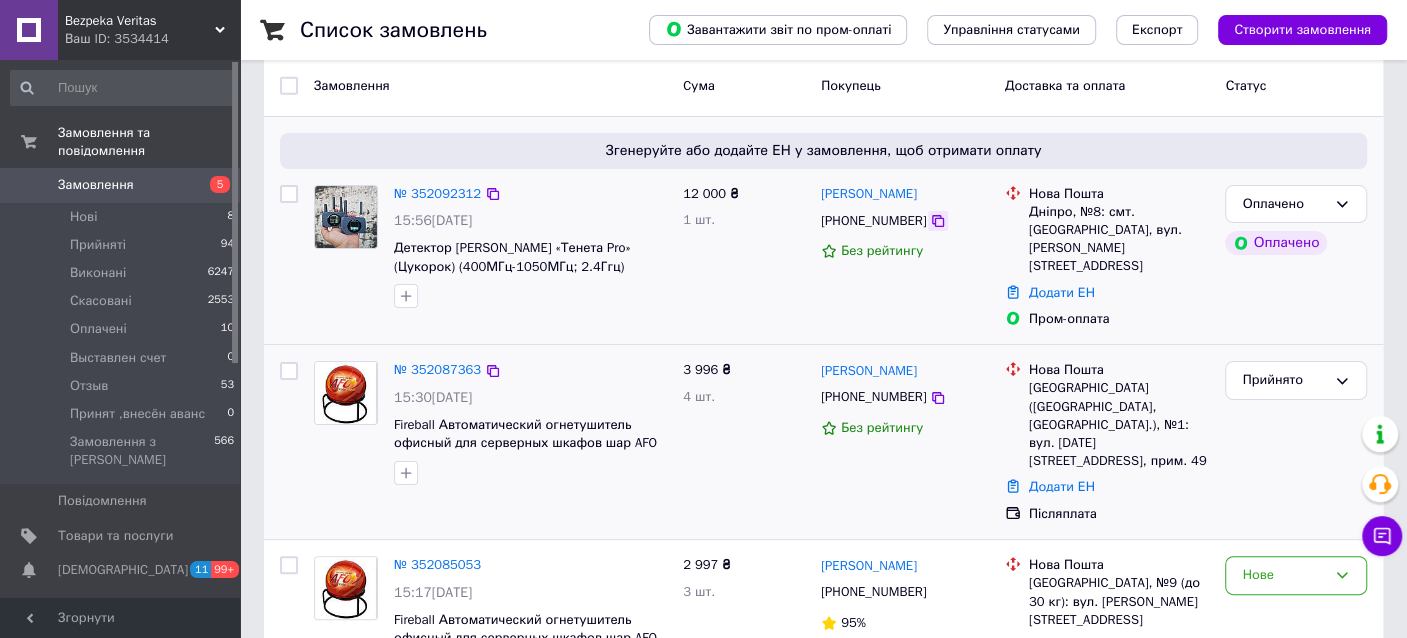 click 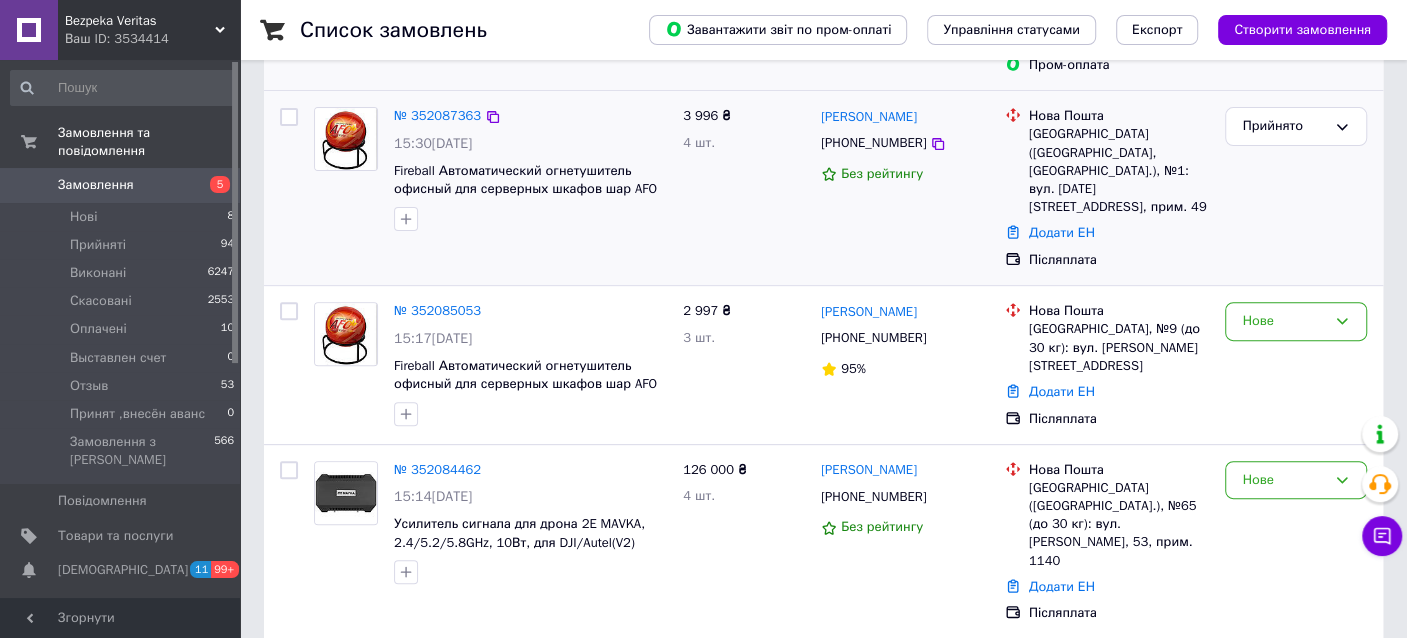 scroll, scrollTop: 400, scrollLeft: 0, axis: vertical 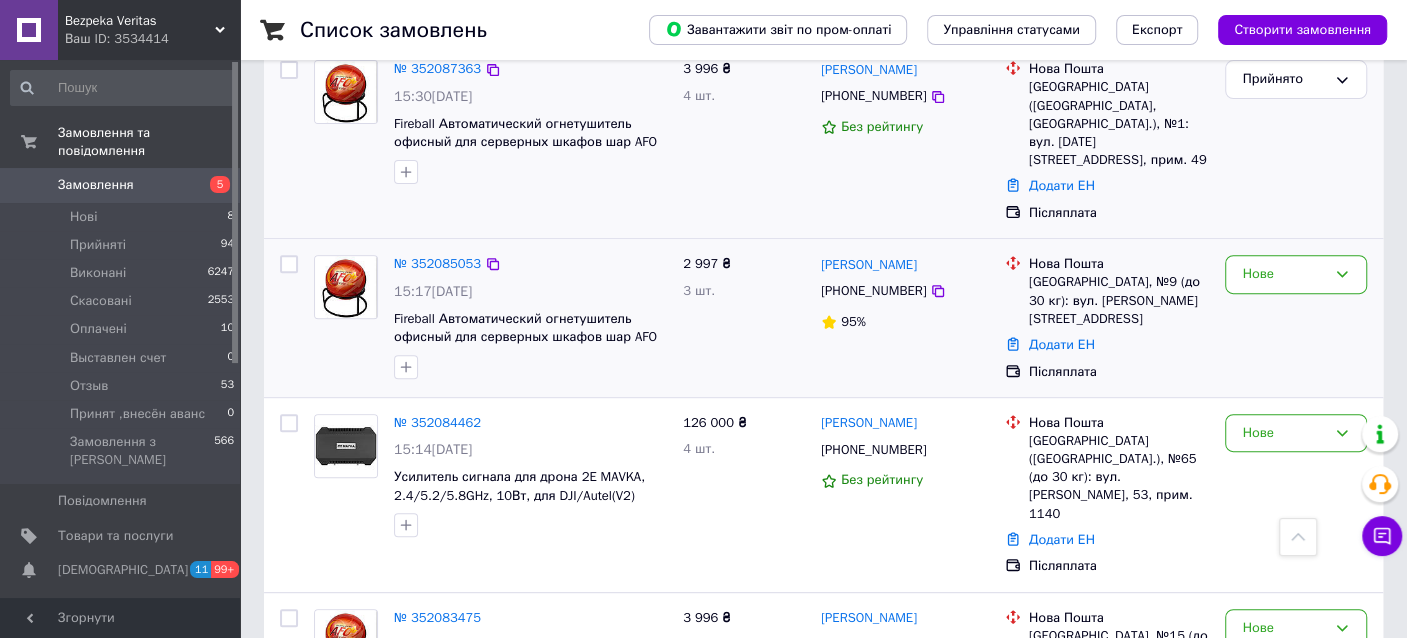 click on "[GEOGRAPHIC_DATA], №9 (до 30 кг): вул. [PERSON_NAME][STREET_ADDRESS]" at bounding box center [1119, 300] 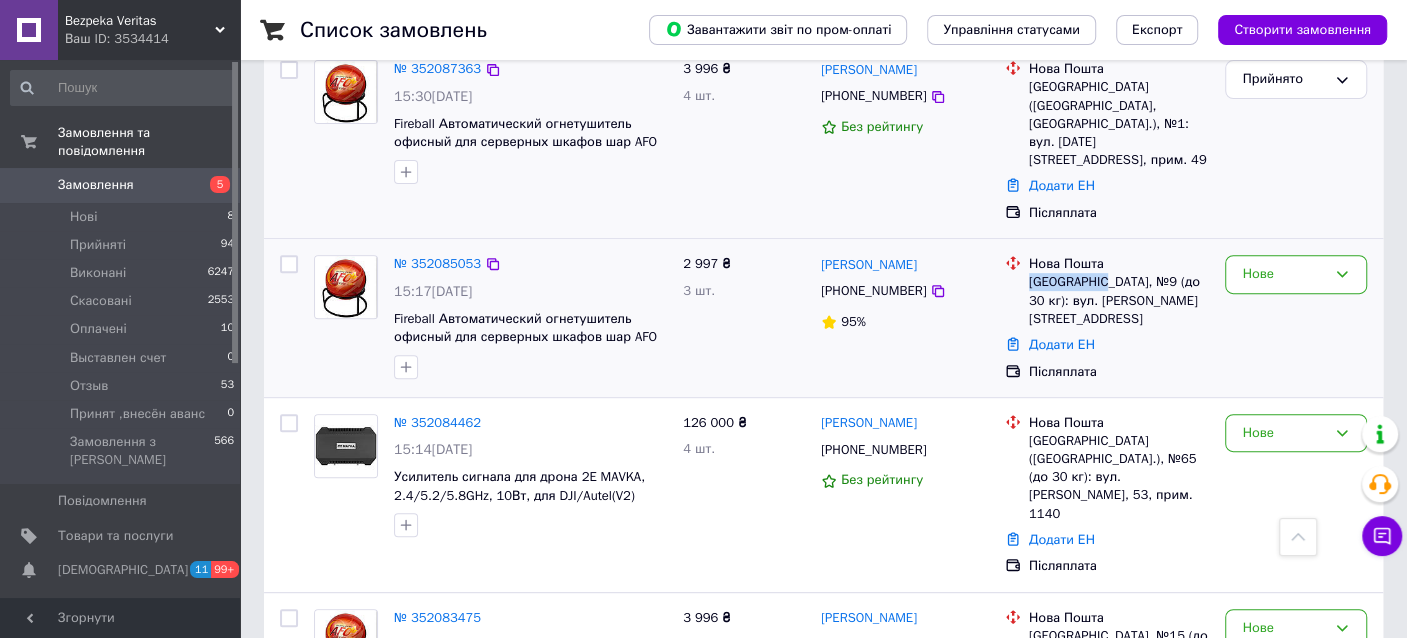 click on "[GEOGRAPHIC_DATA], №9 (до 30 кг): вул. [PERSON_NAME][STREET_ADDRESS]" at bounding box center [1119, 300] 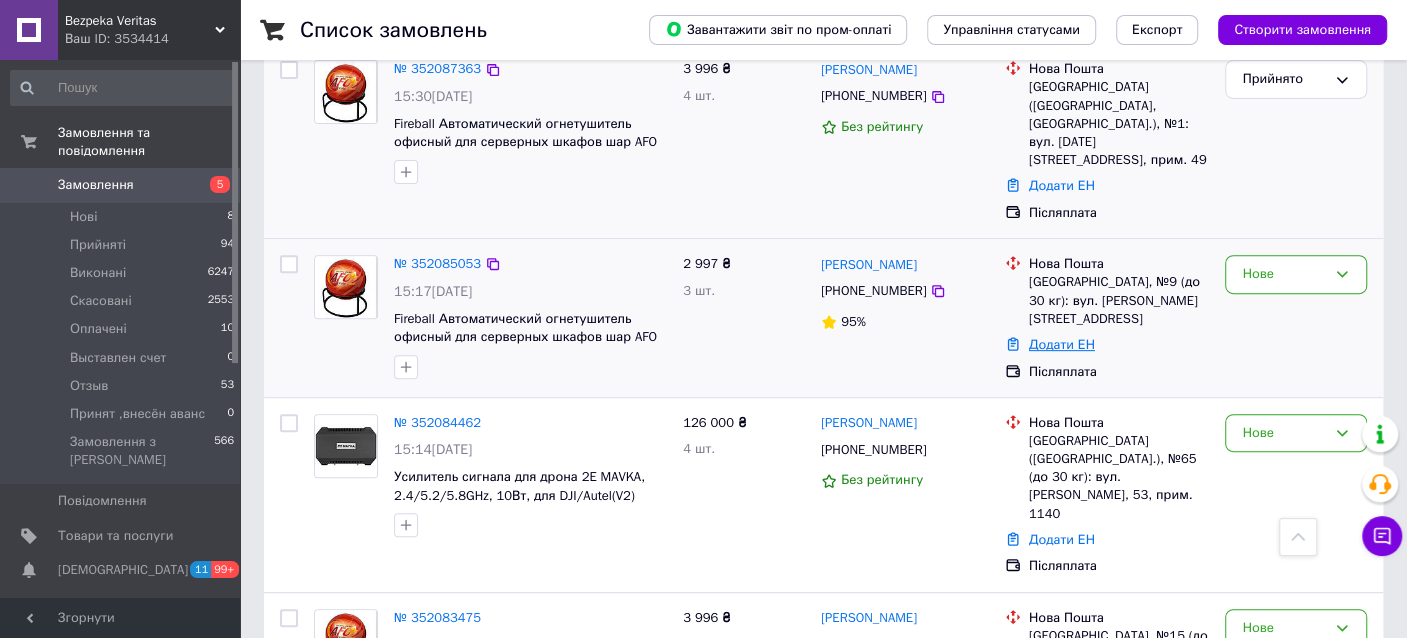 click on "Додати ЕН" at bounding box center [1062, 344] 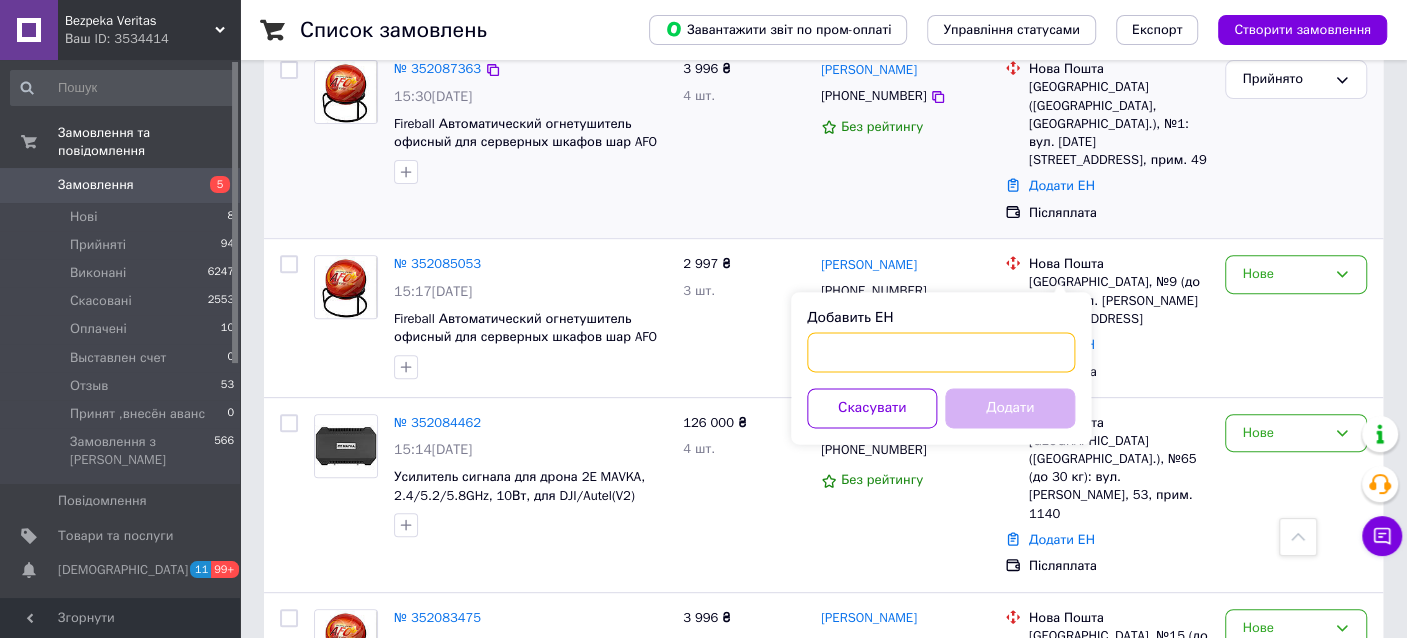 click on "Добавить ЕН" at bounding box center [941, 352] 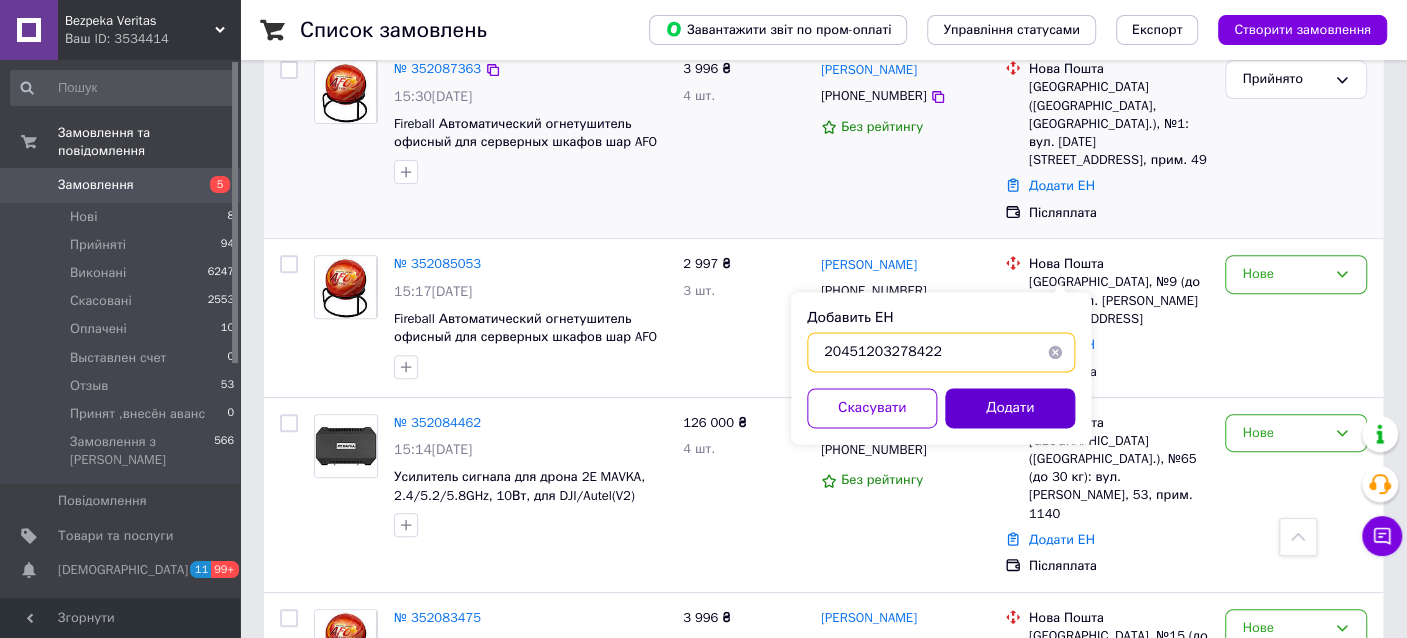 type on "20451203278422" 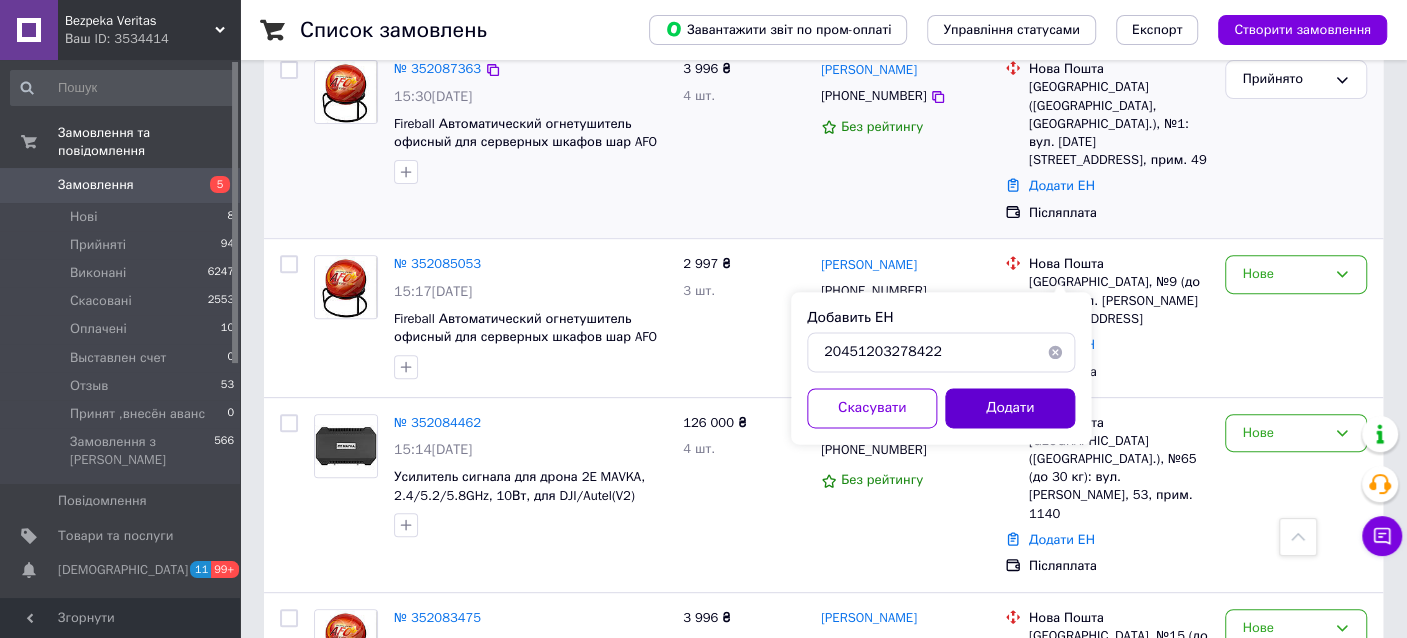 click on "Додати" at bounding box center (1010, 408) 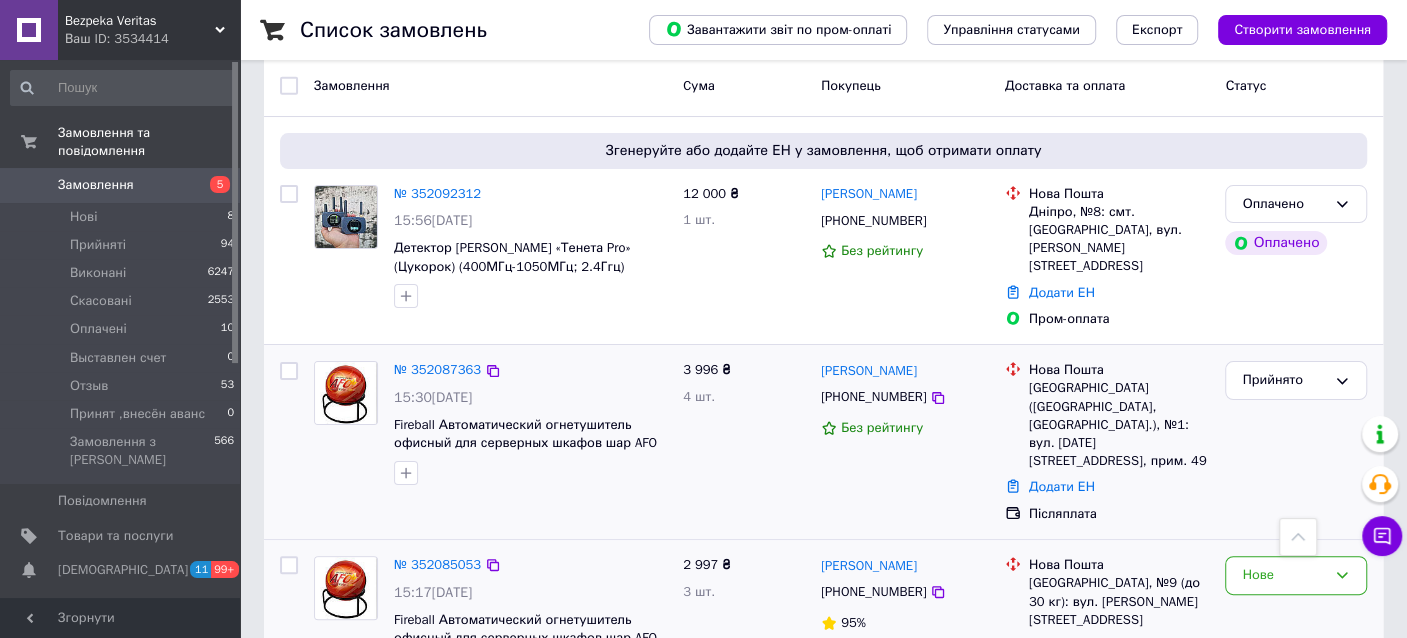 scroll, scrollTop: 0, scrollLeft: 0, axis: both 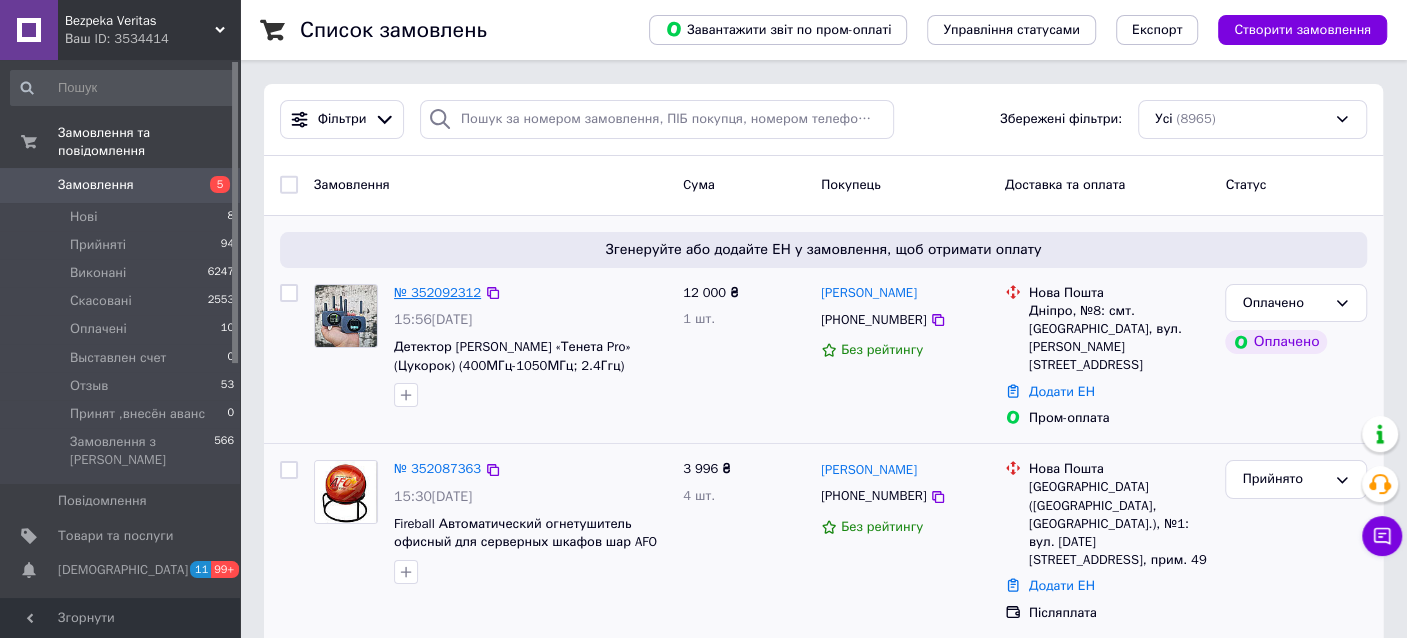 click on "№ 352092312" at bounding box center [437, 292] 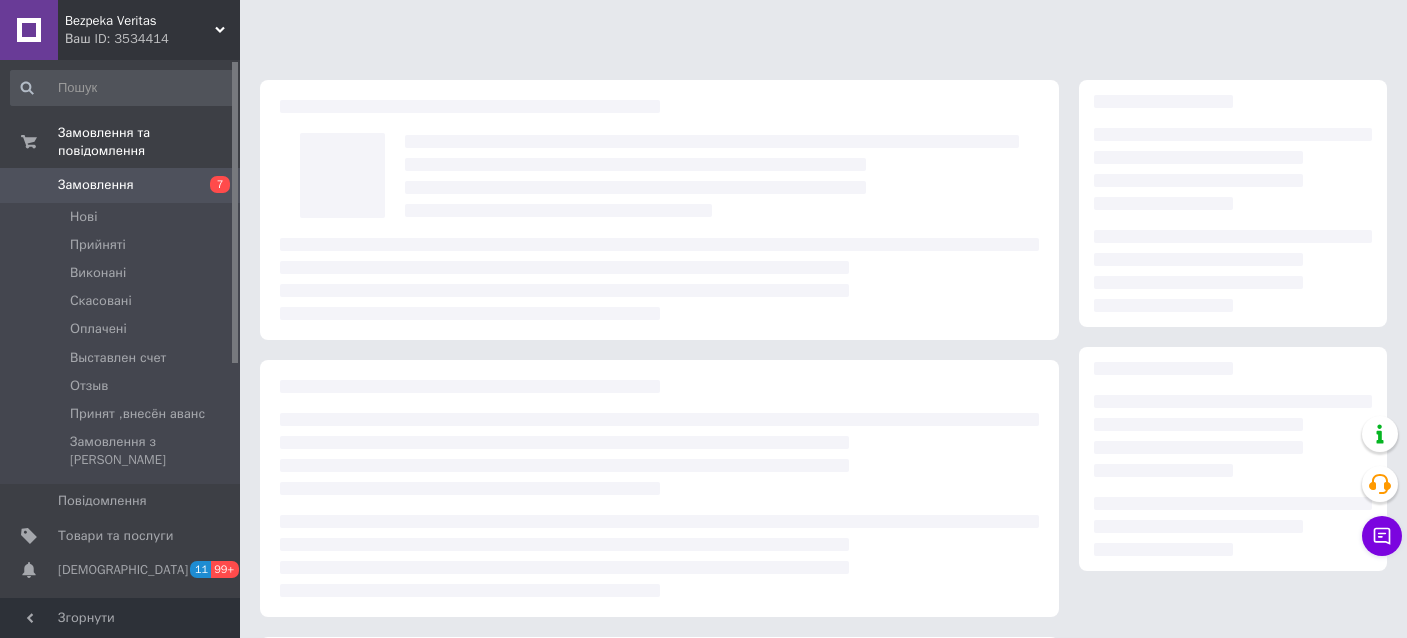 scroll, scrollTop: 0, scrollLeft: 0, axis: both 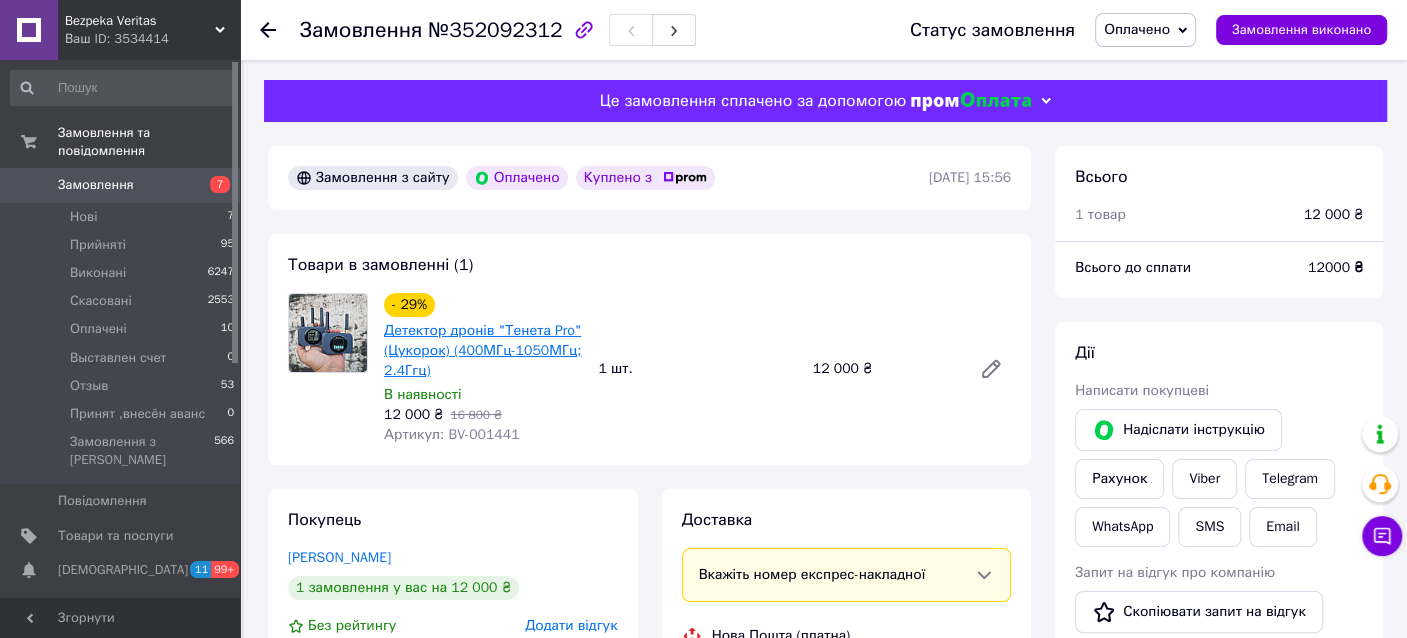 click on "Детектор дронів "Тенета Pro" (Цукорок) (400МГц-1050МГц; 2.4Ггц)" at bounding box center [482, 350] 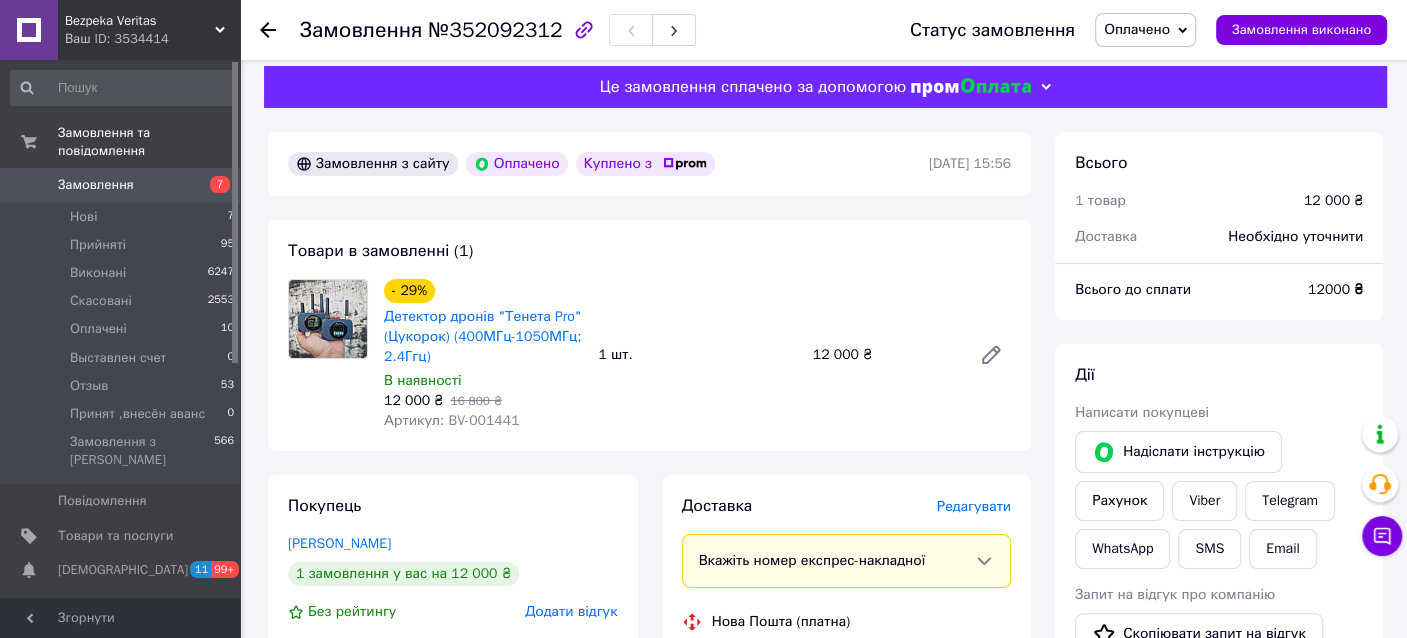 scroll, scrollTop: 400, scrollLeft: 0, axis: vertical 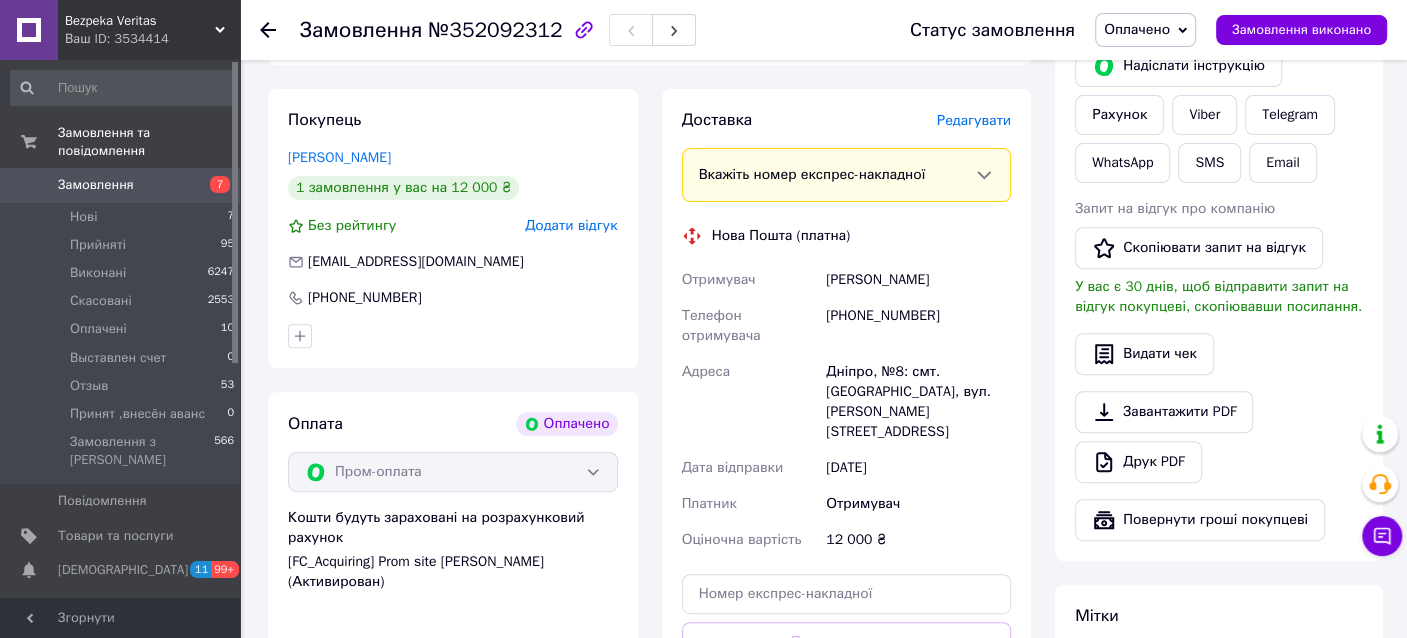 click on "[PHONE_NUMBER]" at bounding box center (918, 326) 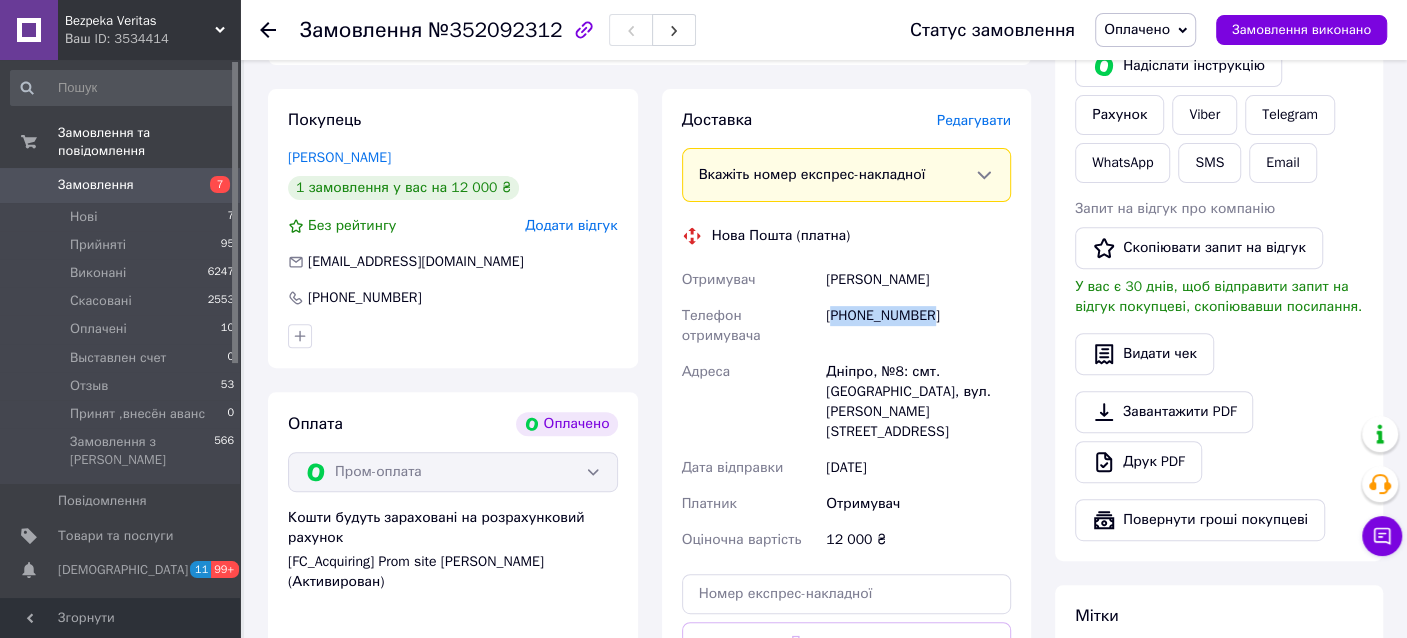 click on "[PHONE_NUMBER]" at bounding box center [918, 326] 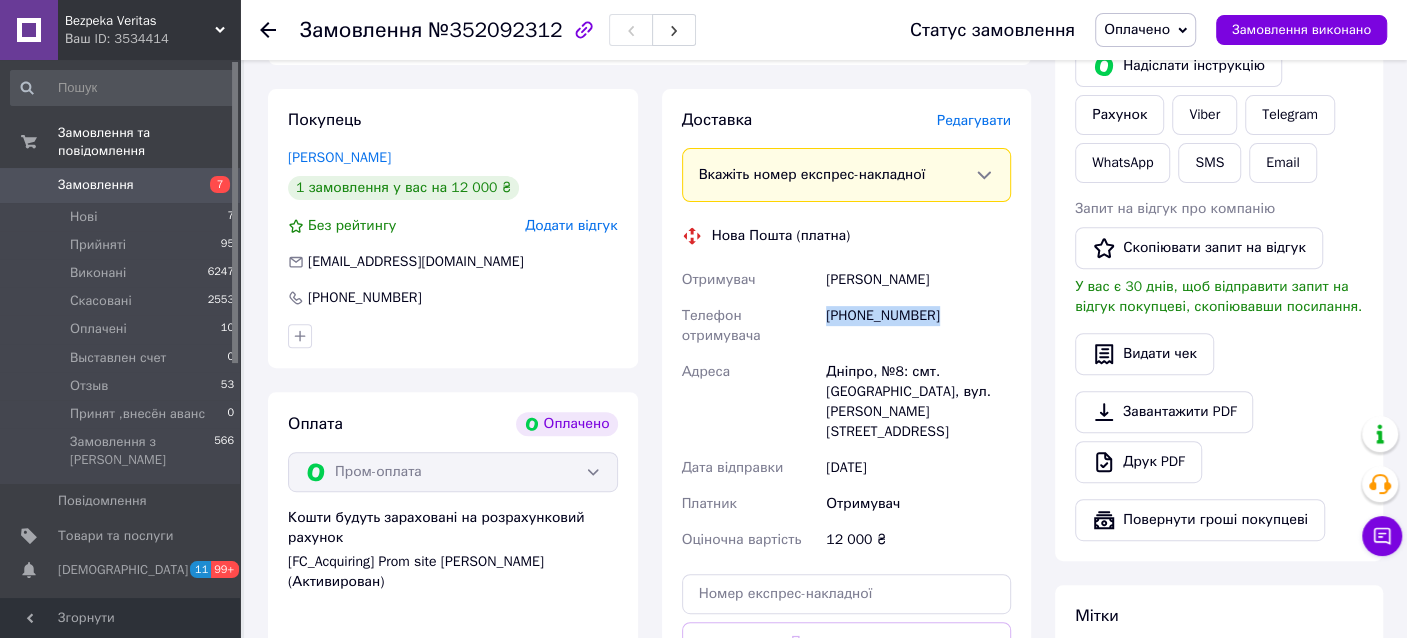 click on "[PHONE_NUMBER]" at bounding box center [918, 326] 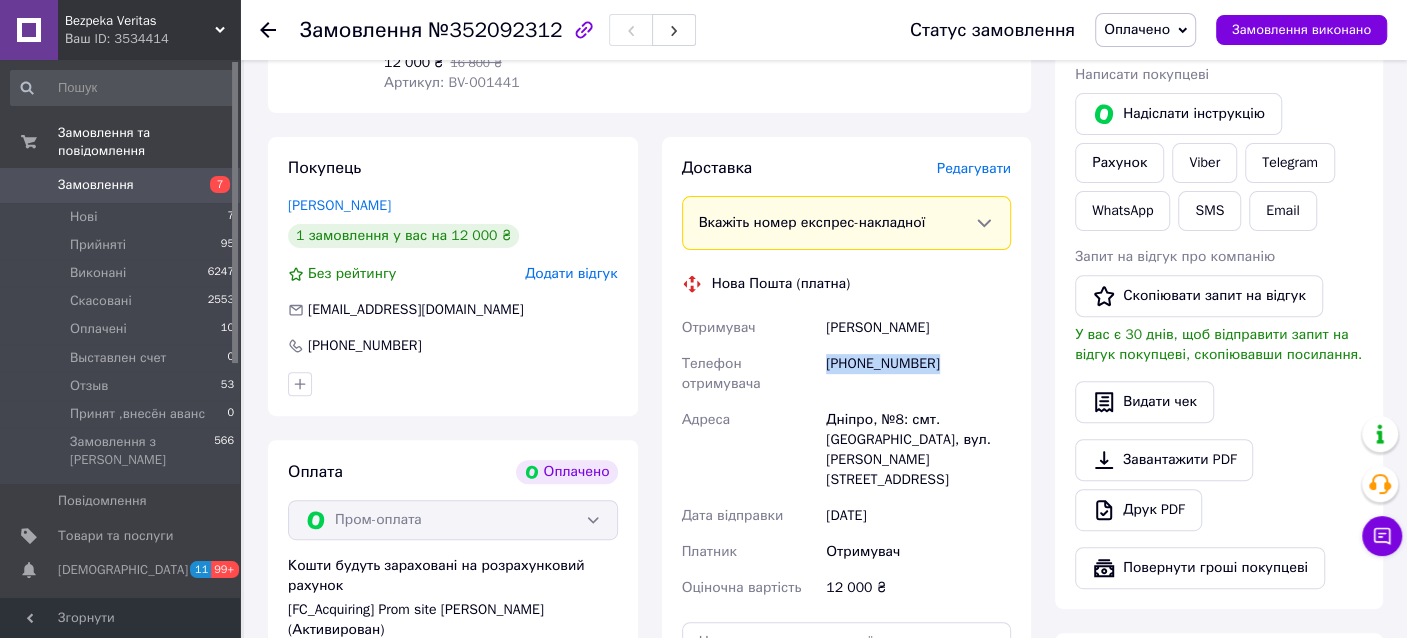 scroll, scrollTop: 400, scrollLeft: 0, axis: vertical 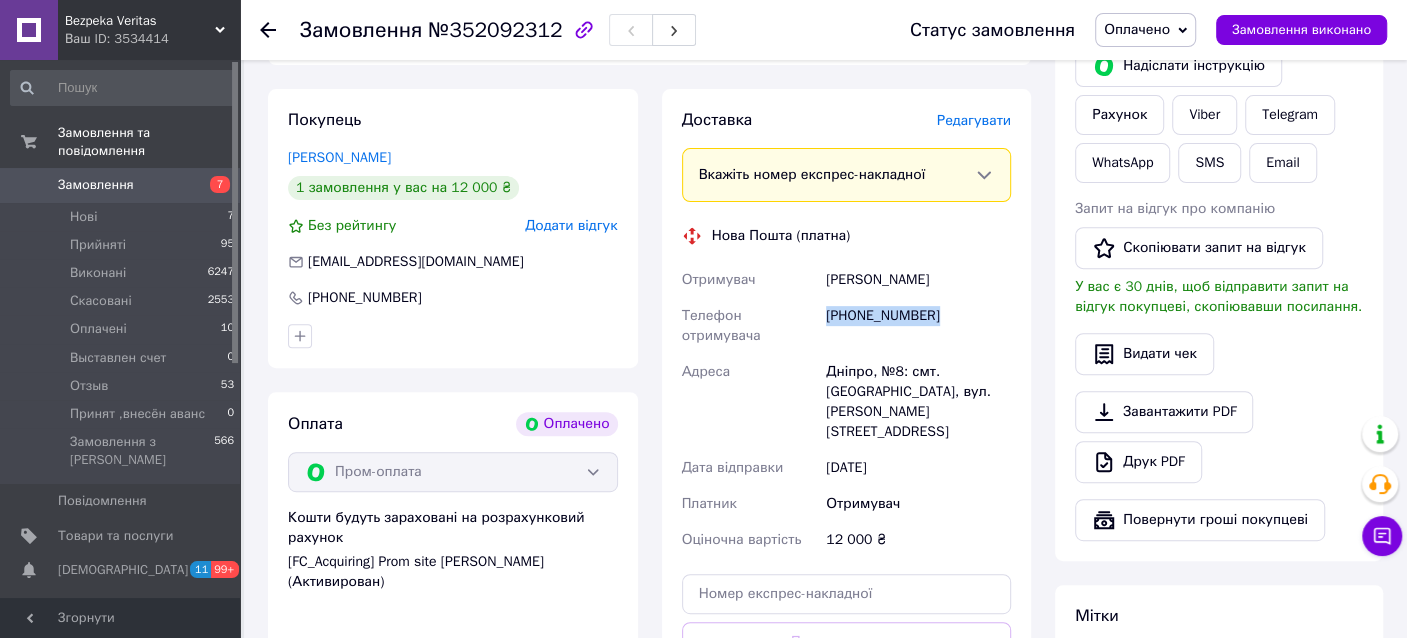 click on "[PHONE_NUMBER]" at bounding box center (918, 326) 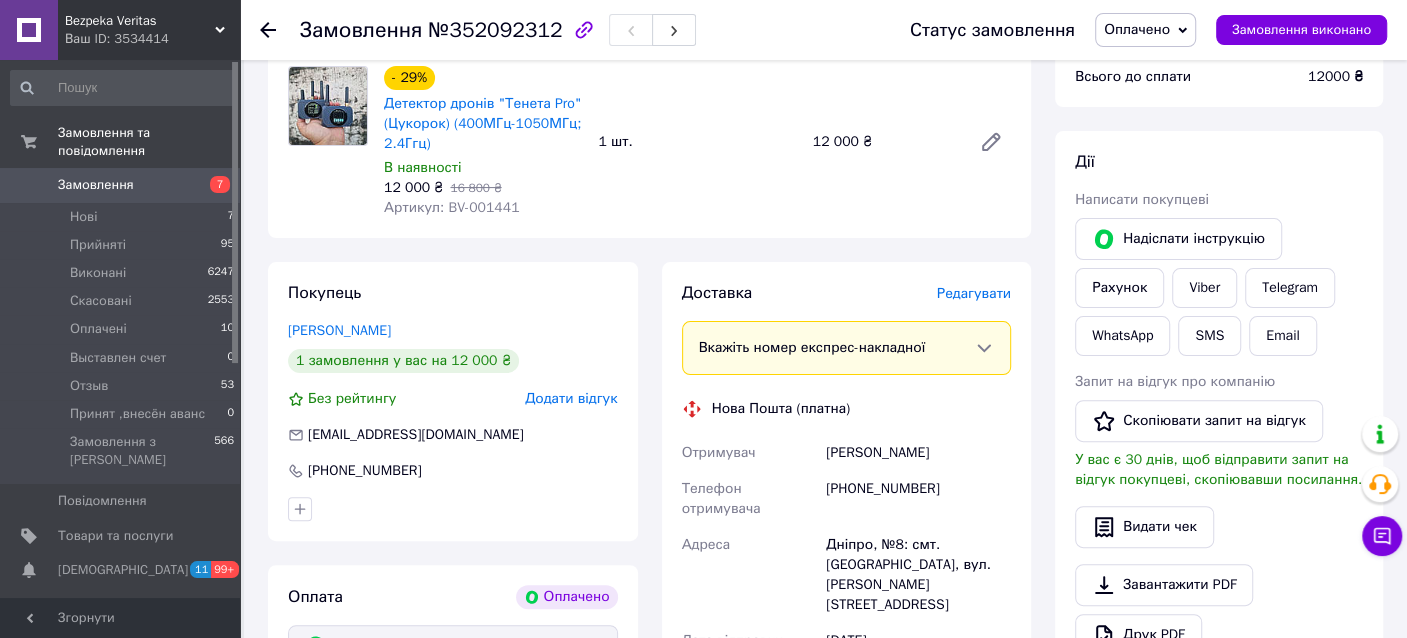 scroll, scrollTop: 300, scrollLeft: 0, axis: vertical 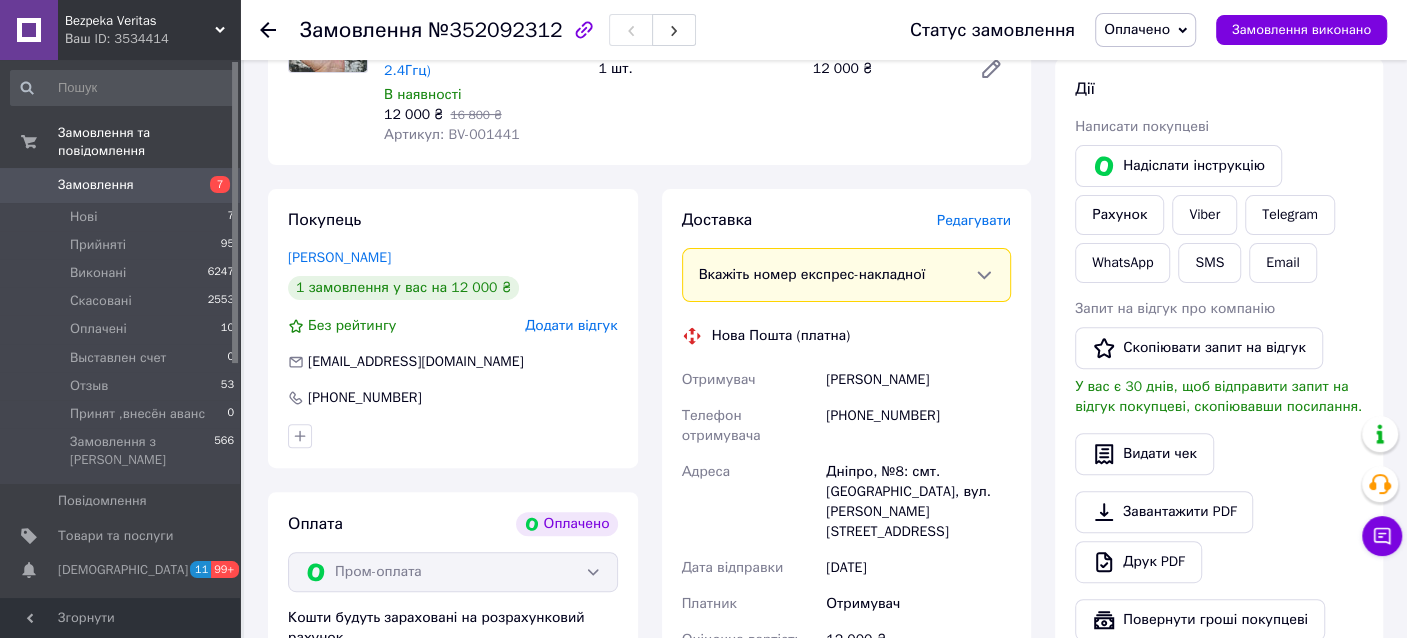click on "[PHONE_NUMBER]" at bounding box center (918, 426) 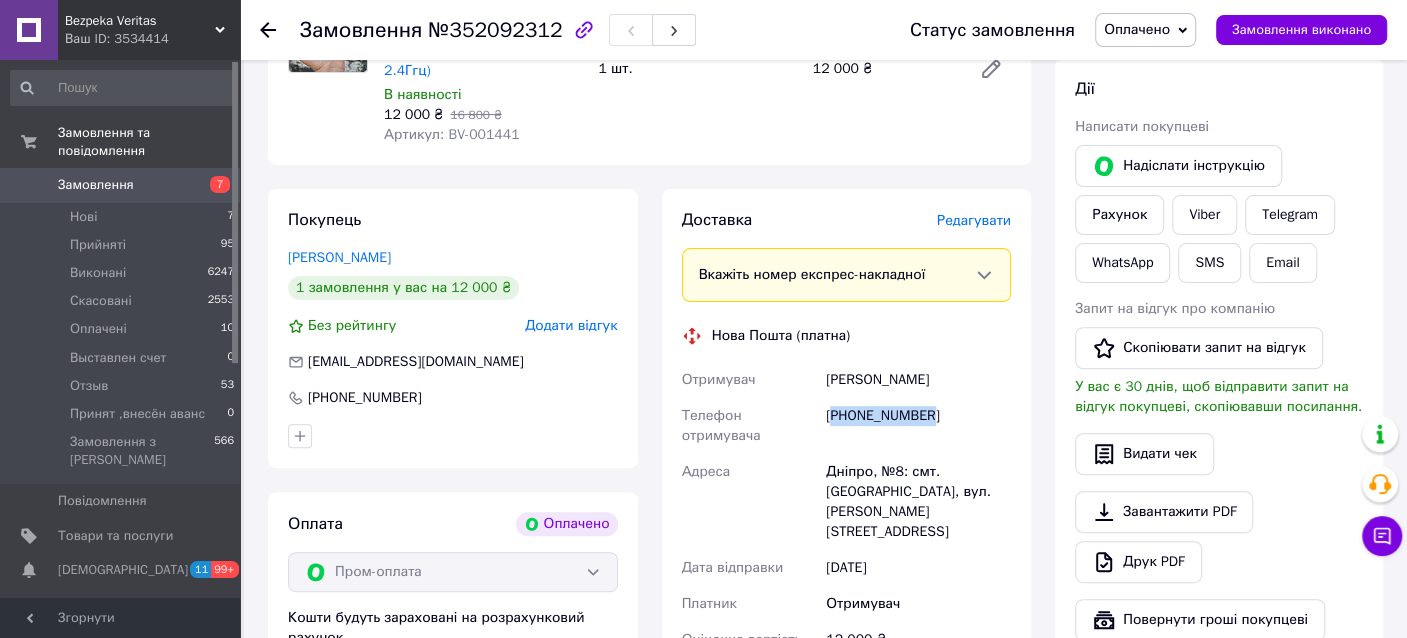 click on "[PHONE_NUMBER]" at bounding box center (918, 426) 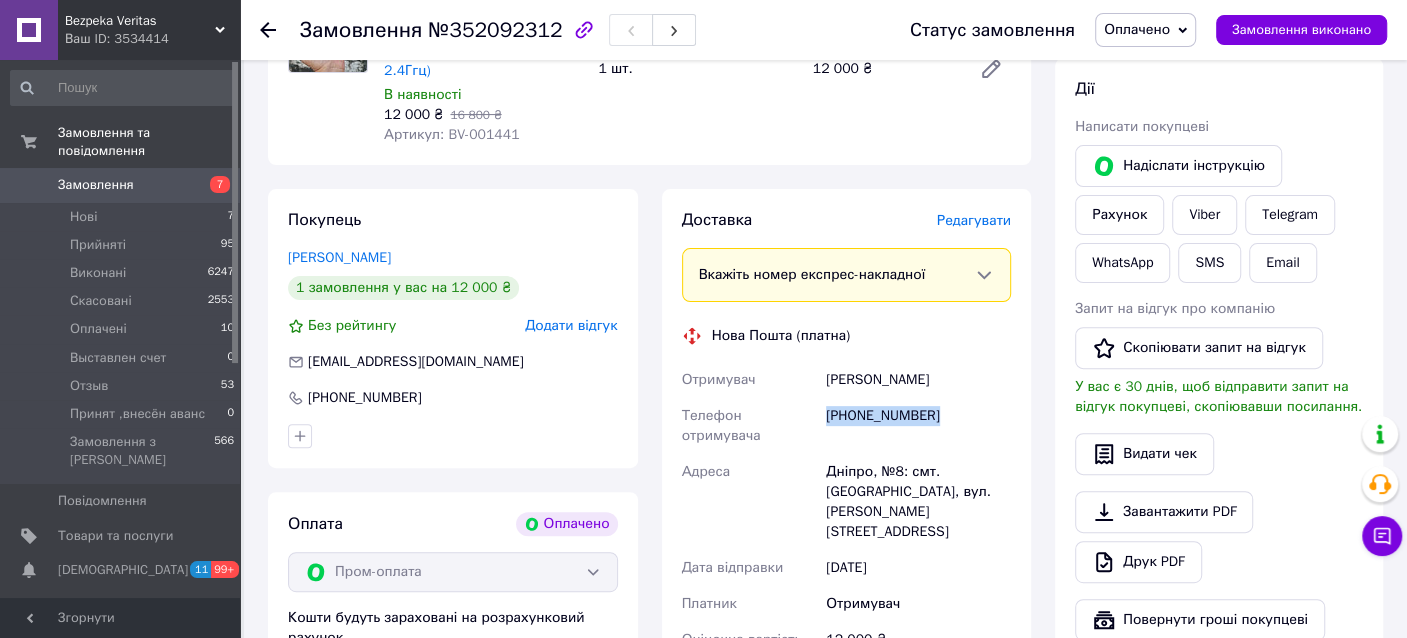 click on "[PHONE_NUMBER]" at bounding box center (918, 426) 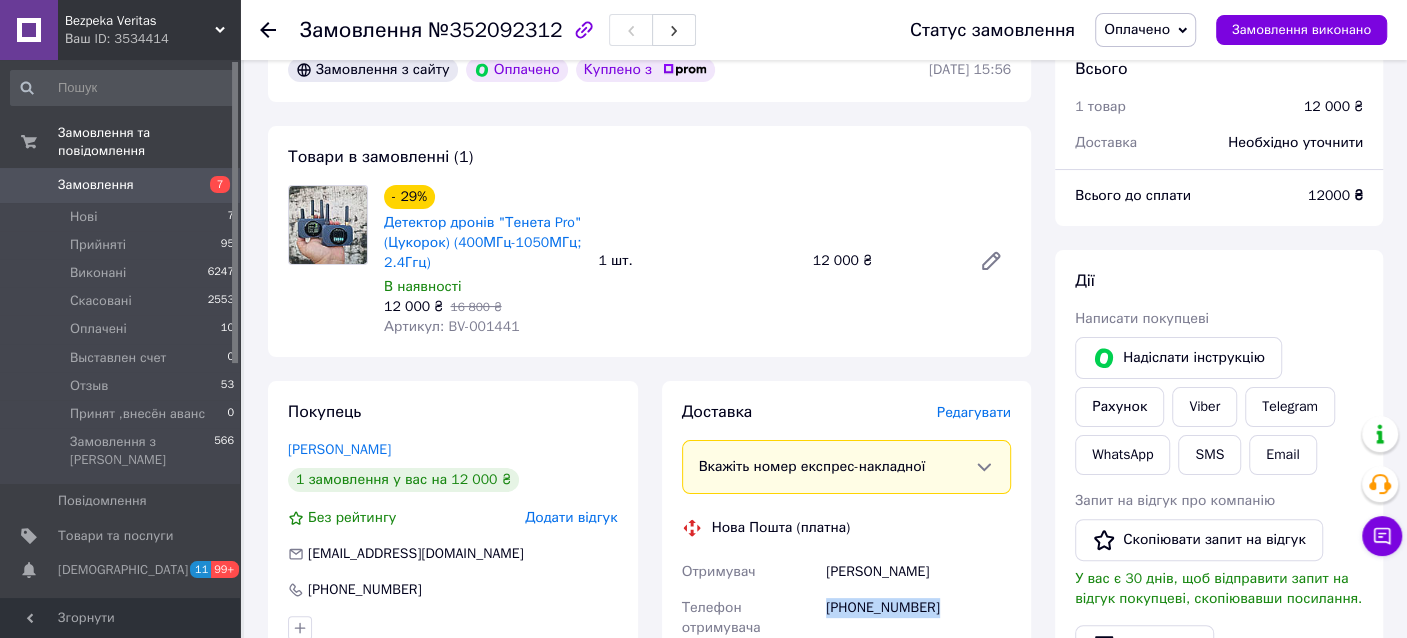 scroll, scrollTop: 0, scrollLeft: 0, axis: both 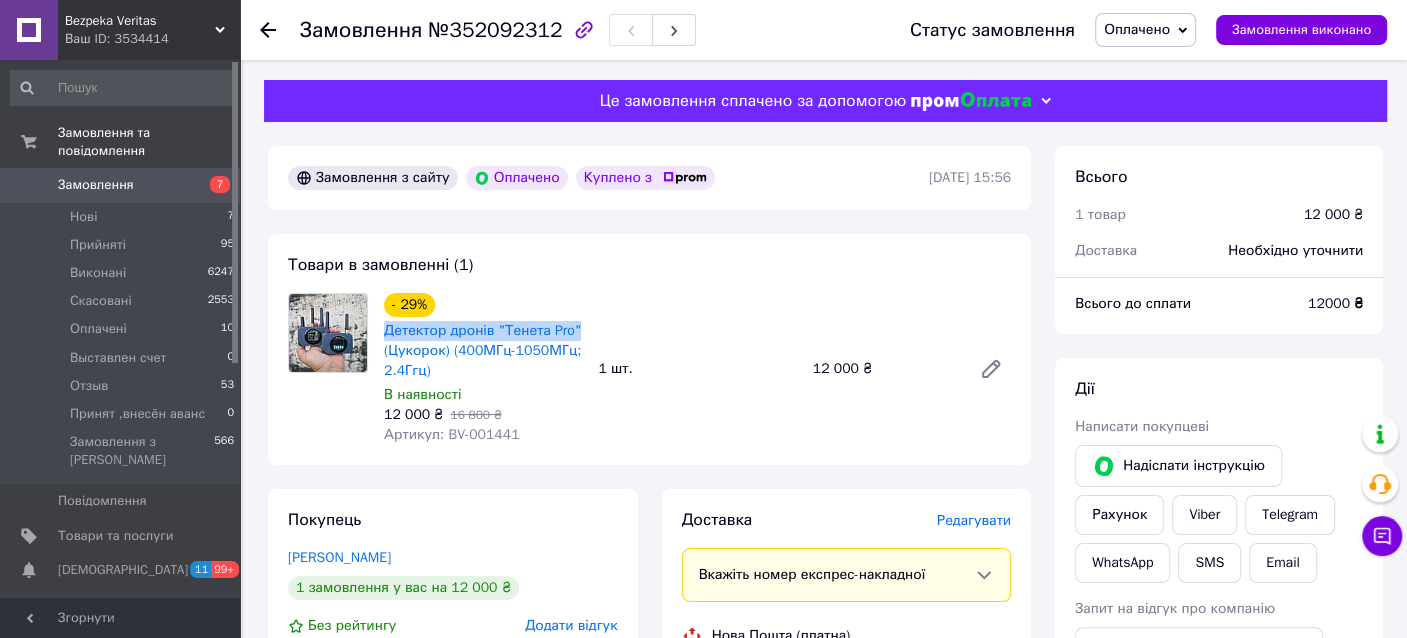 drag, startPoint x: 382, startPoint y: 328, endPoint x: 578, endPoint y: 337, distance: 196.20653 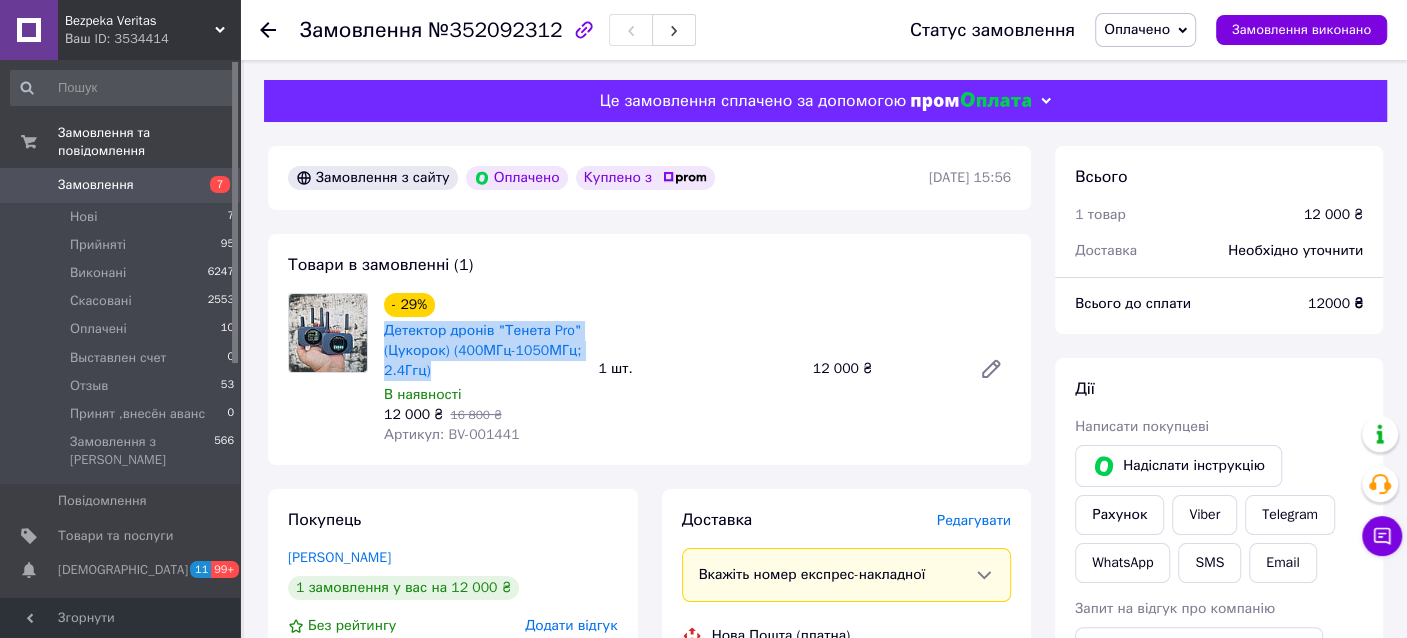 drag, startPoint x: 451, startPoint y: 372, endPoint x: 375, endPoint y: 336, distance: 84.095184 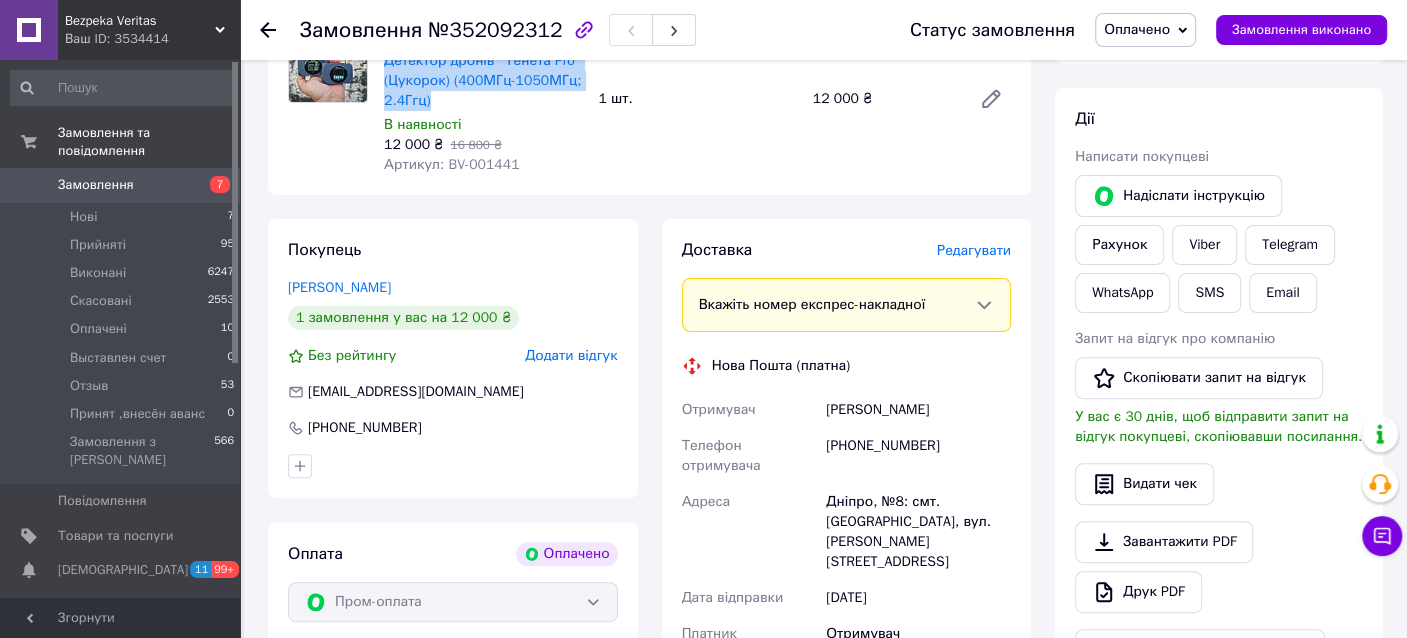 scroll, scrollTop: 300, scrollLeft: 0, axis: vertical 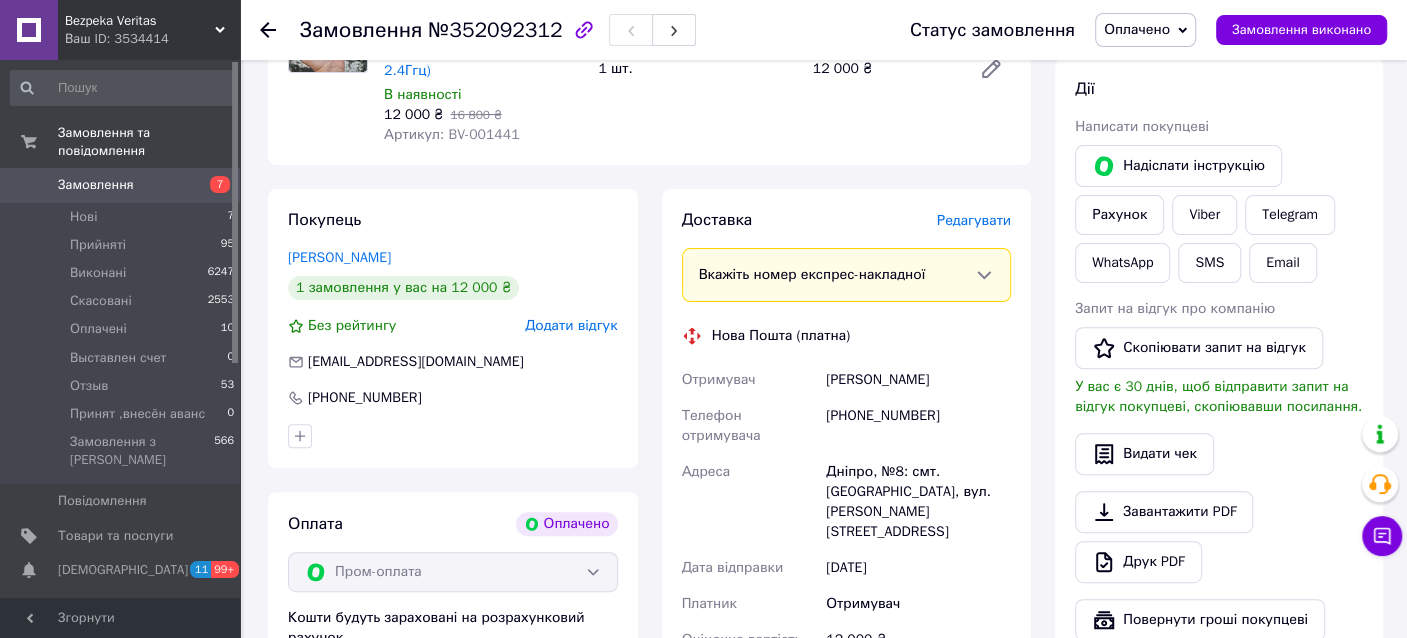 click on "[PHONE_NUMBER]" at bounding box center [918, 426] 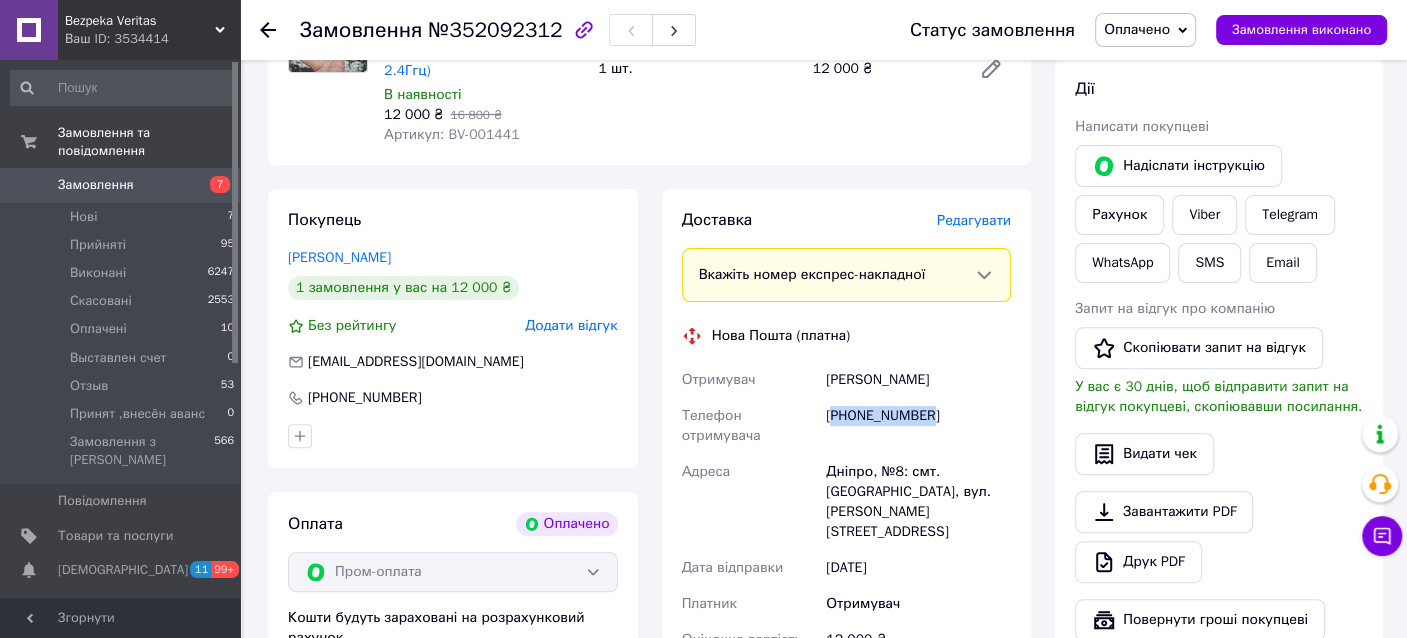 click on "[PHONE_NUMBER]" at bounding box center (918, 426) 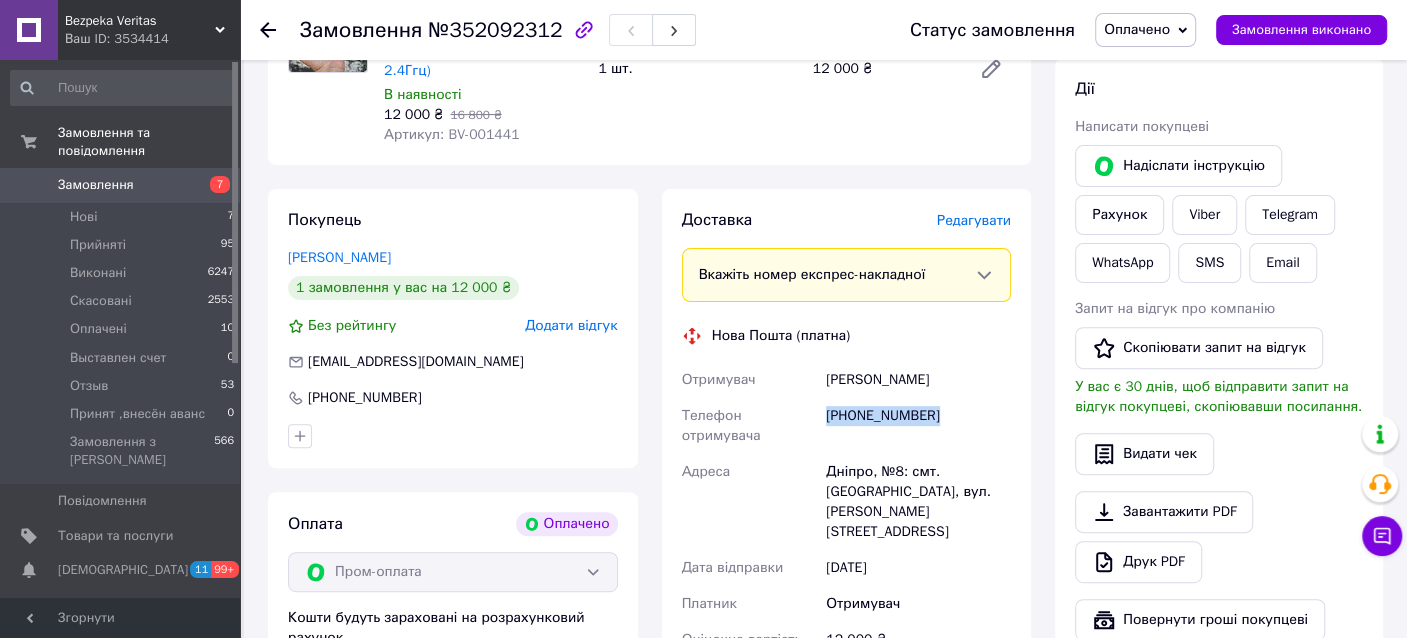 click on "[PHONE_NUMBER]" at bounding box center (918, 426) 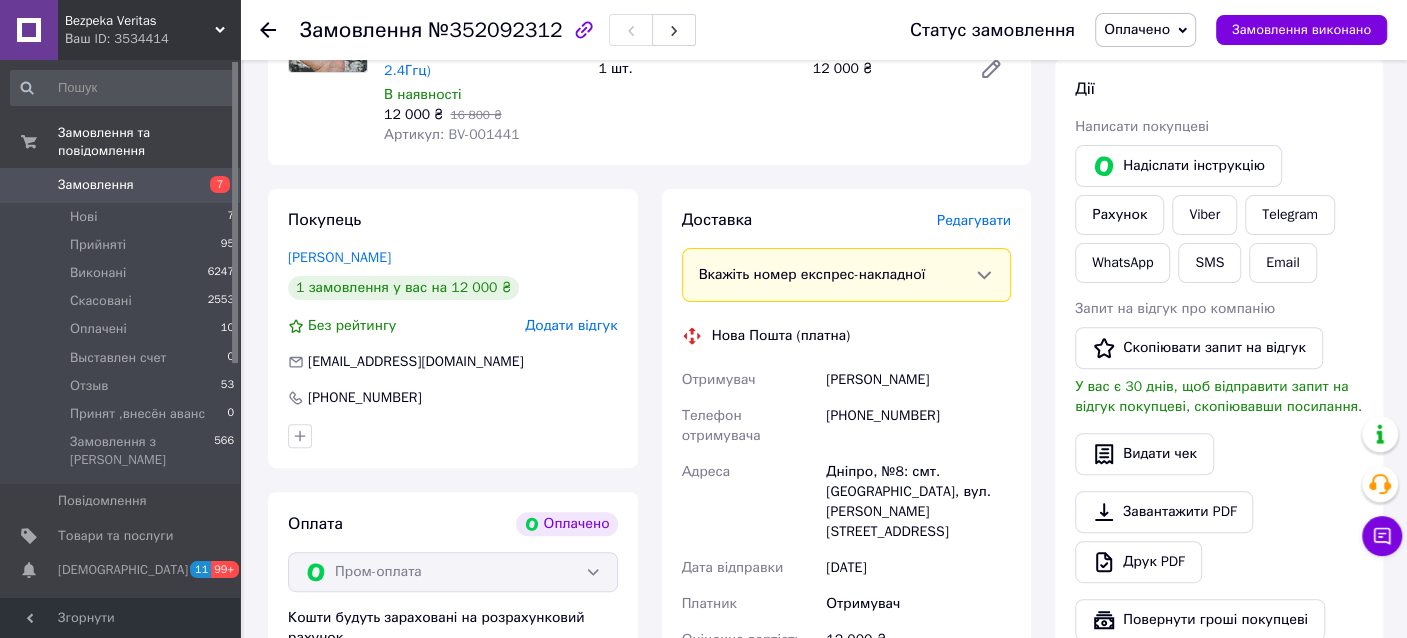 click on "Соломко Виктор" at bounding box center [918, 380] 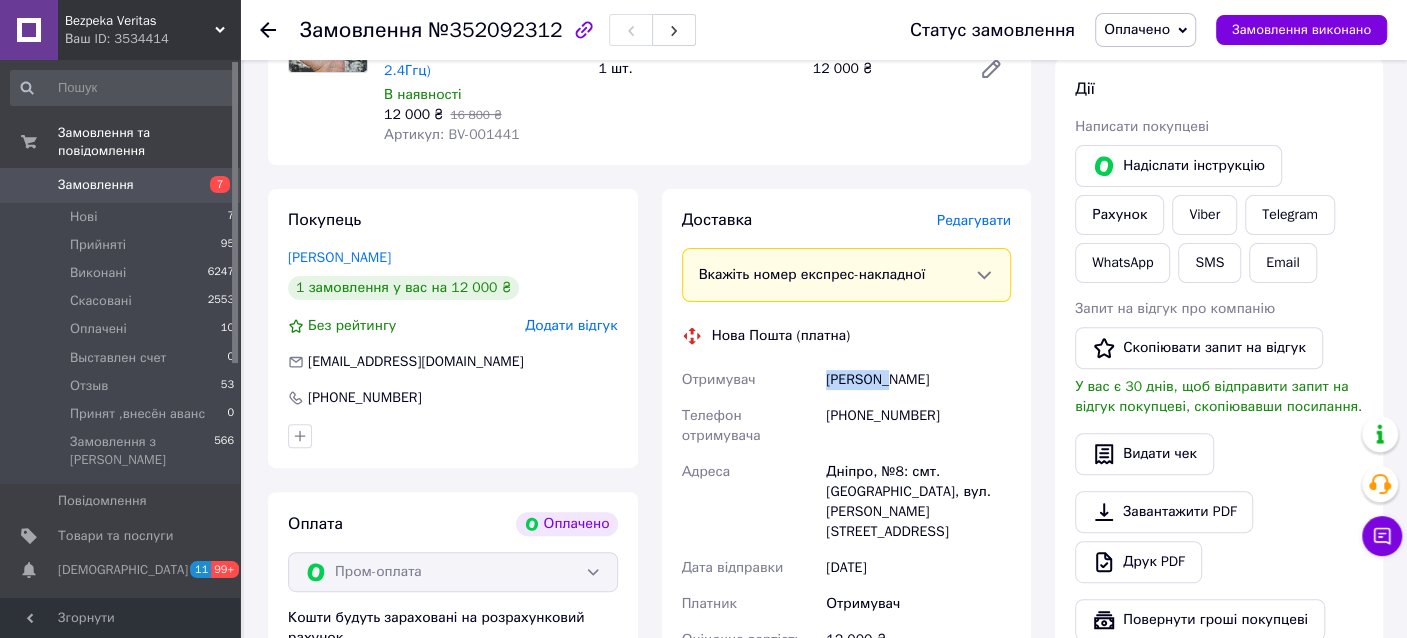 click on "Соломко Виктор" at bounding box center [918, 380] 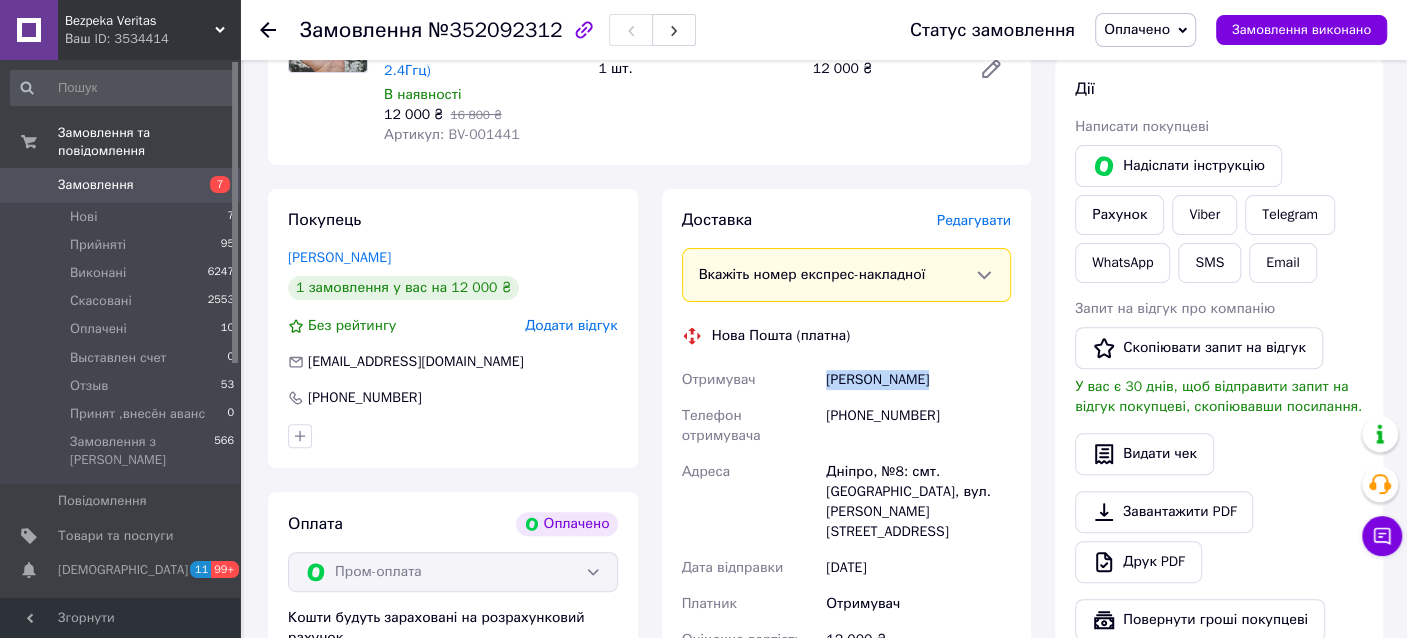 click on "Соломко Виктор" at bounding box center (918, 380) 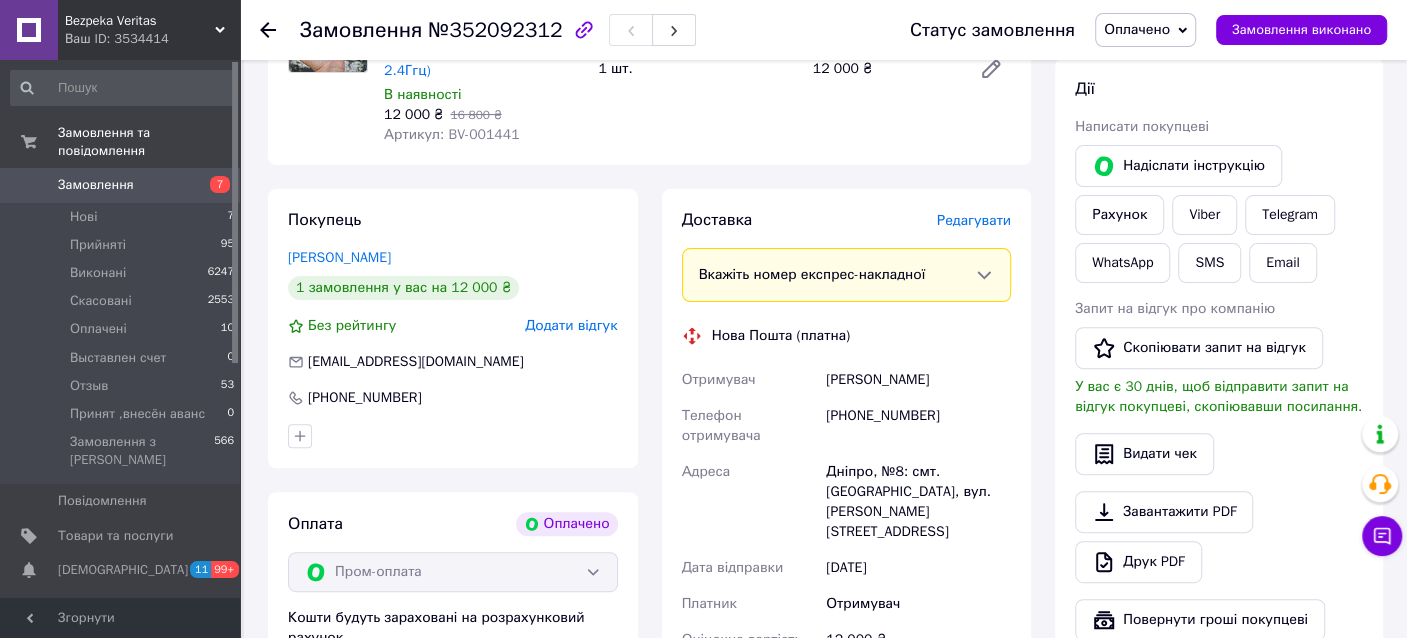 click on "Дніпро, №8: смт. [GEOGRAPHIC_DATA], вул. [PERSON_NAME][STREET_ADDRESS]" at bounding box center [918, 502] 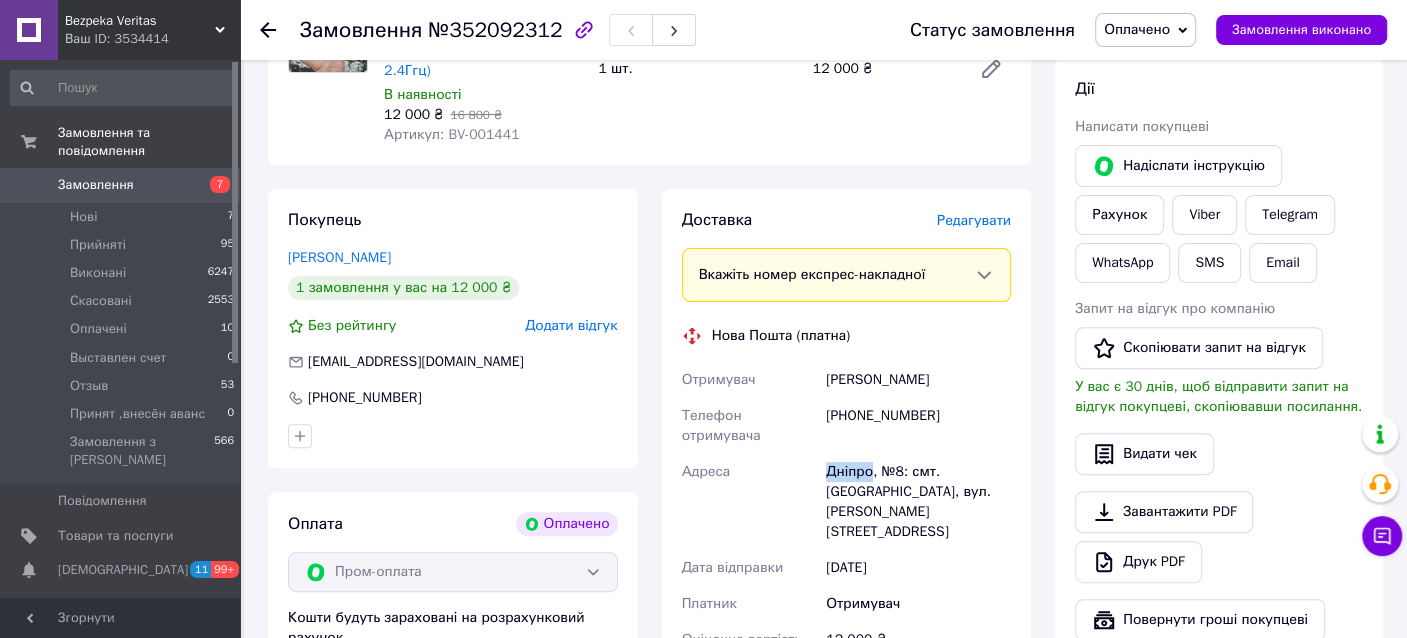 click on "Дніпро, №8: смт. [GEOGRAPHIC_DATA], вул. [PERSON_NAME][STREET_ADDRESS]" at bounding box center (918, 502) 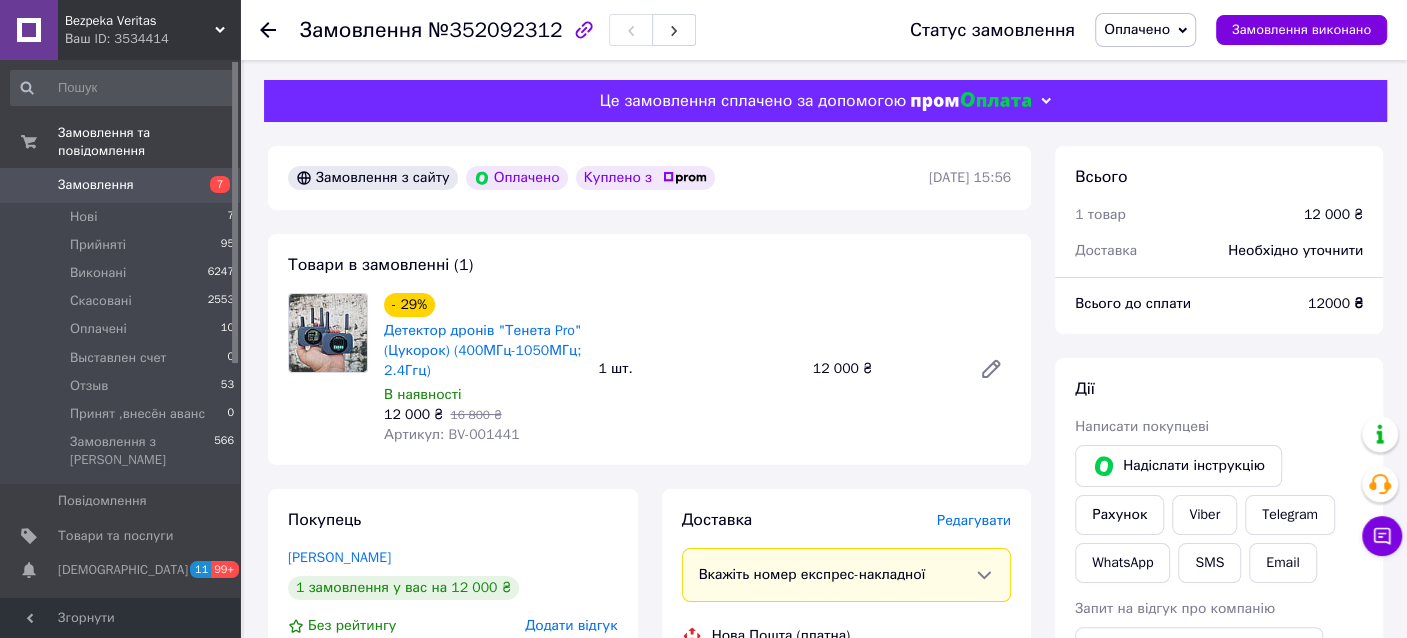 click on "Замовлення" at bounding box center (121, 185) 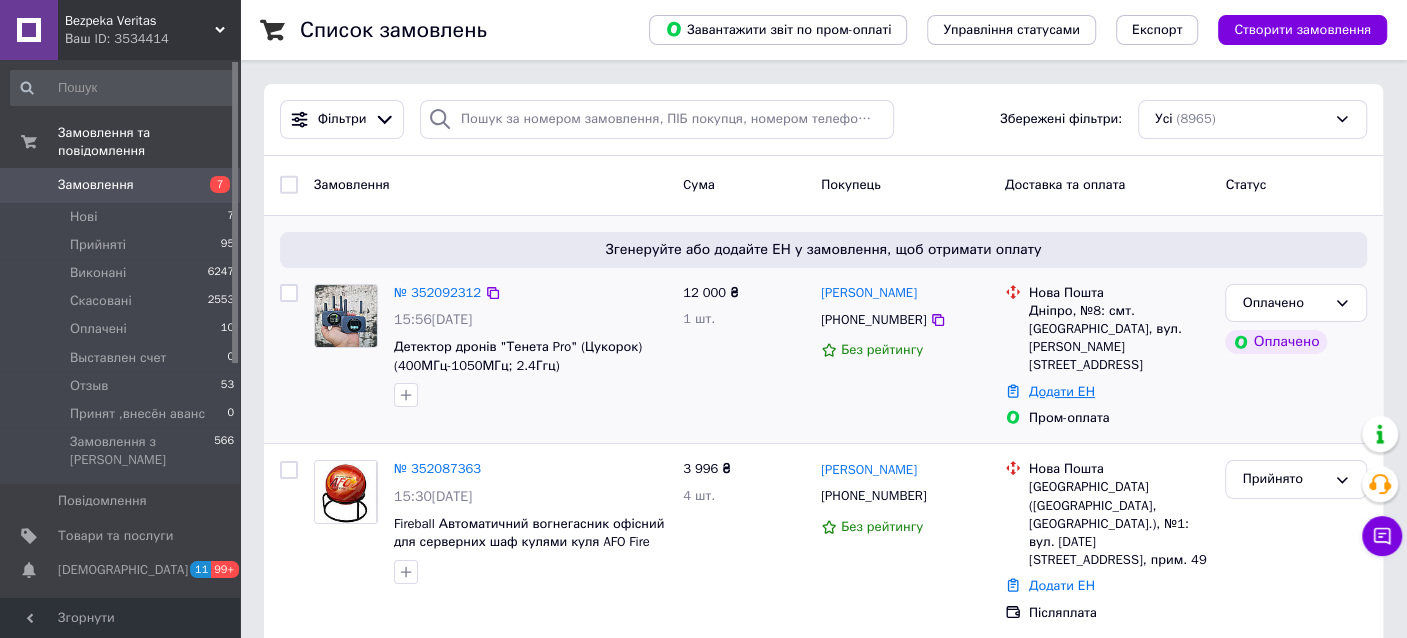click on "Додати ЕН" at bounding box center (1062, 391) 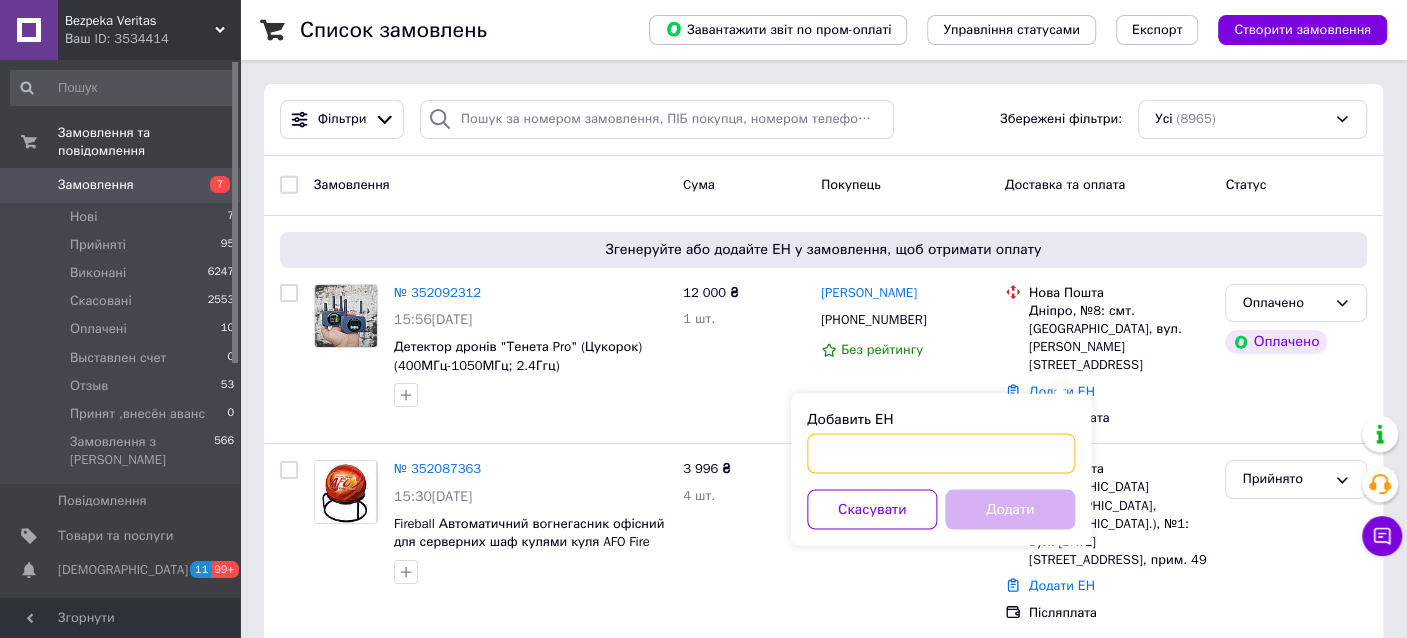 click on "Добавить ЕН" at bounding box center [941, 453] 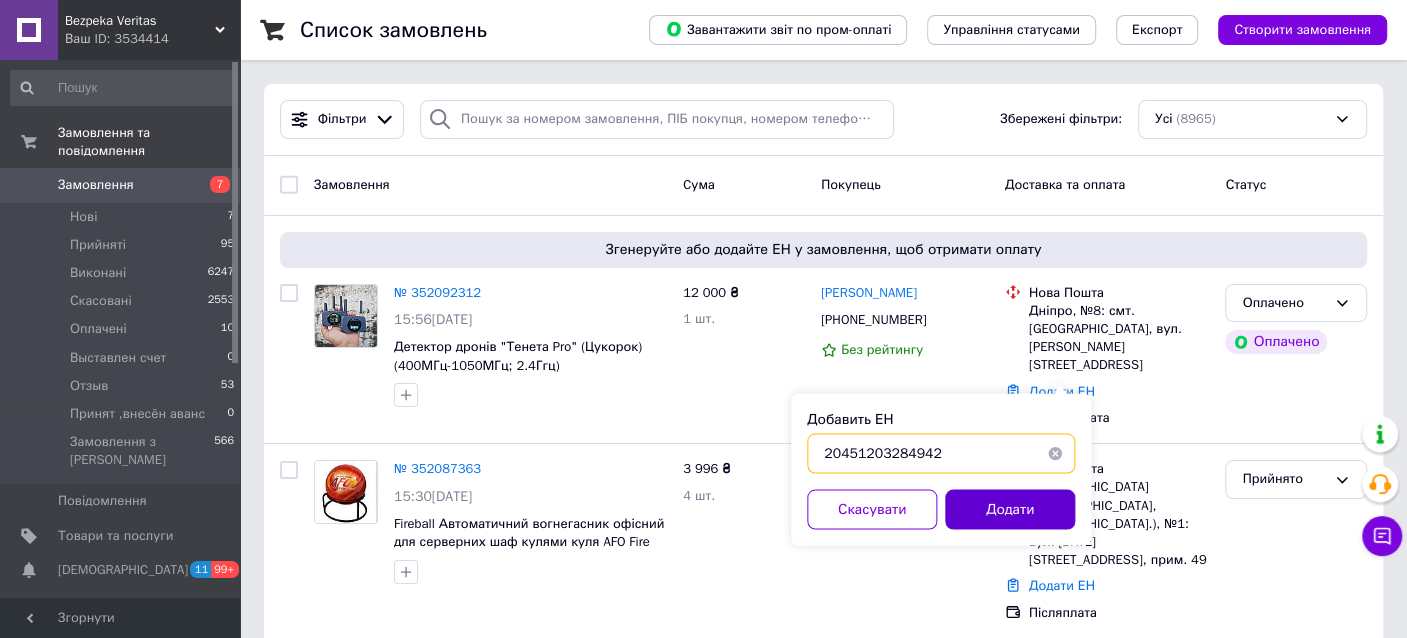 type on "20451203284942" 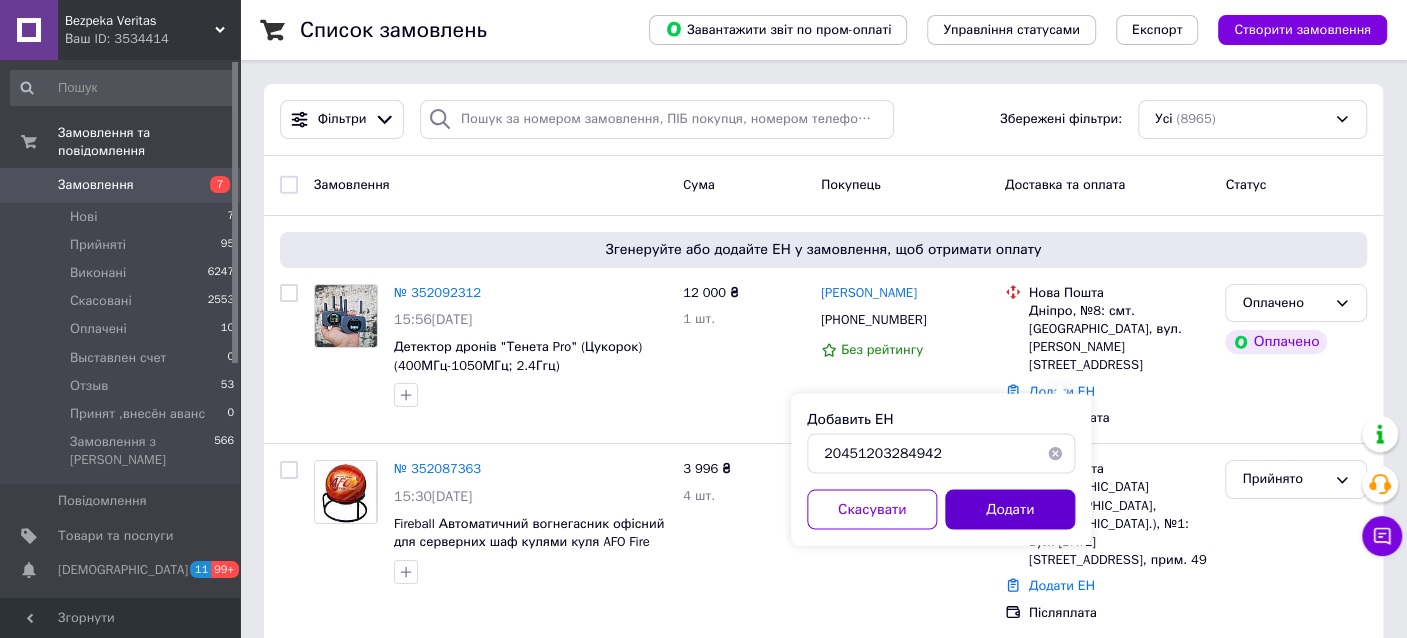 click on "Додати" at bounding box center [1010, 509] 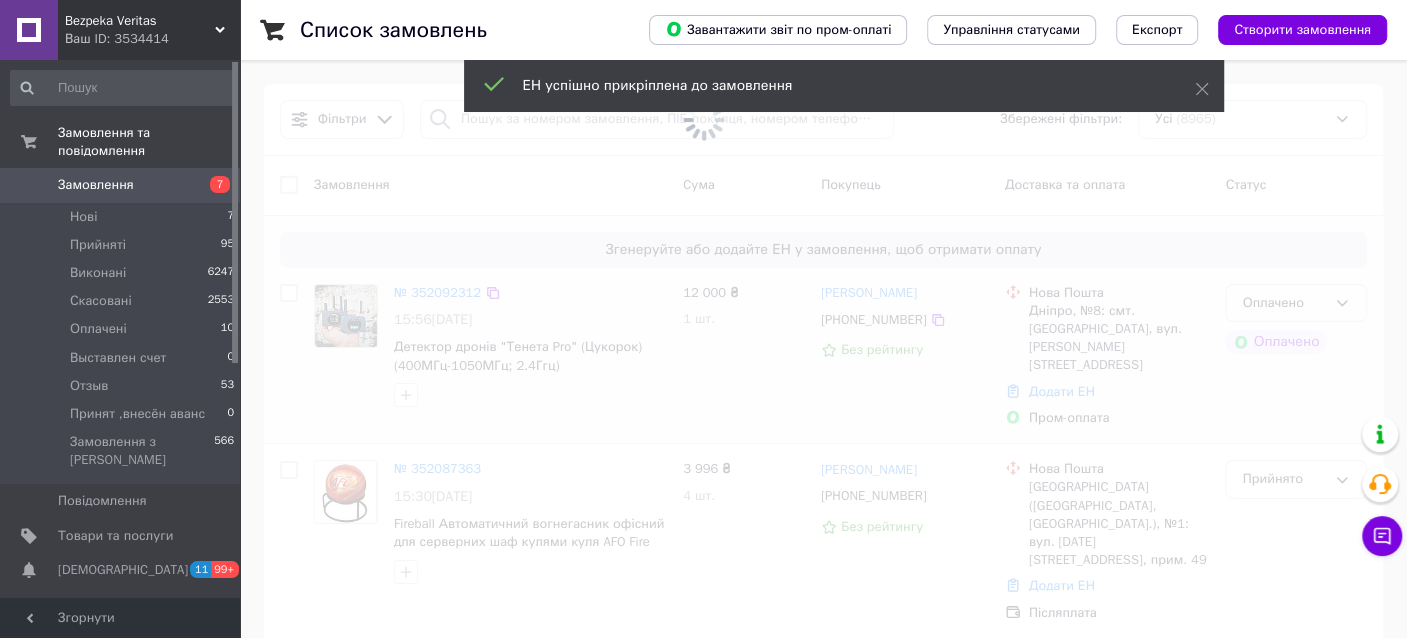 click at bounding box center (703, 319) 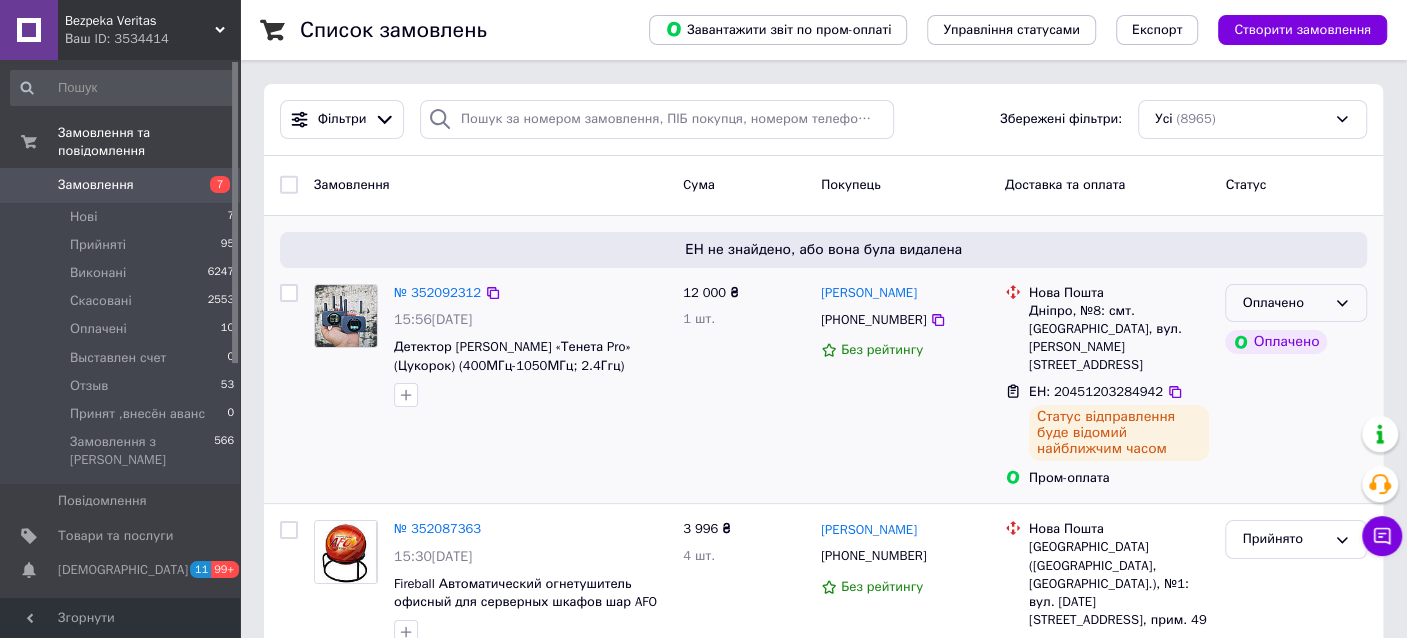 click on "Оплачено" at bounding box center [1284, 303] 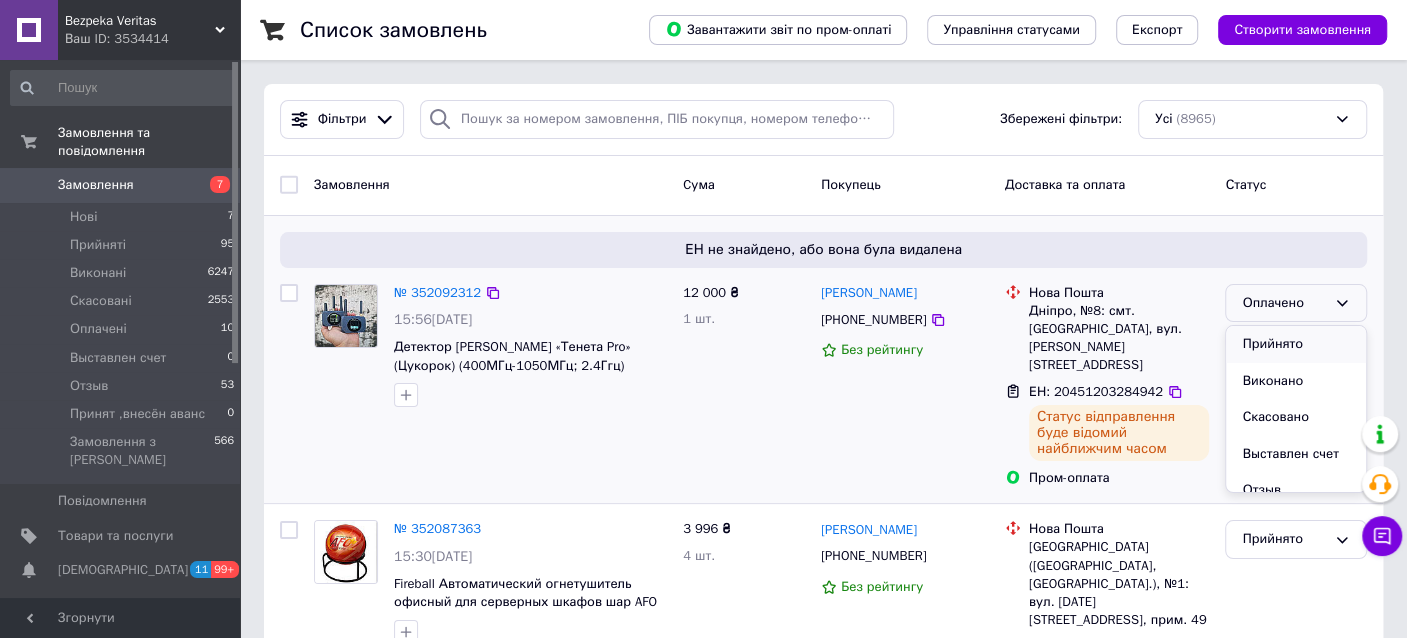click on "Прийнято" at bounding box center (1296, 344) 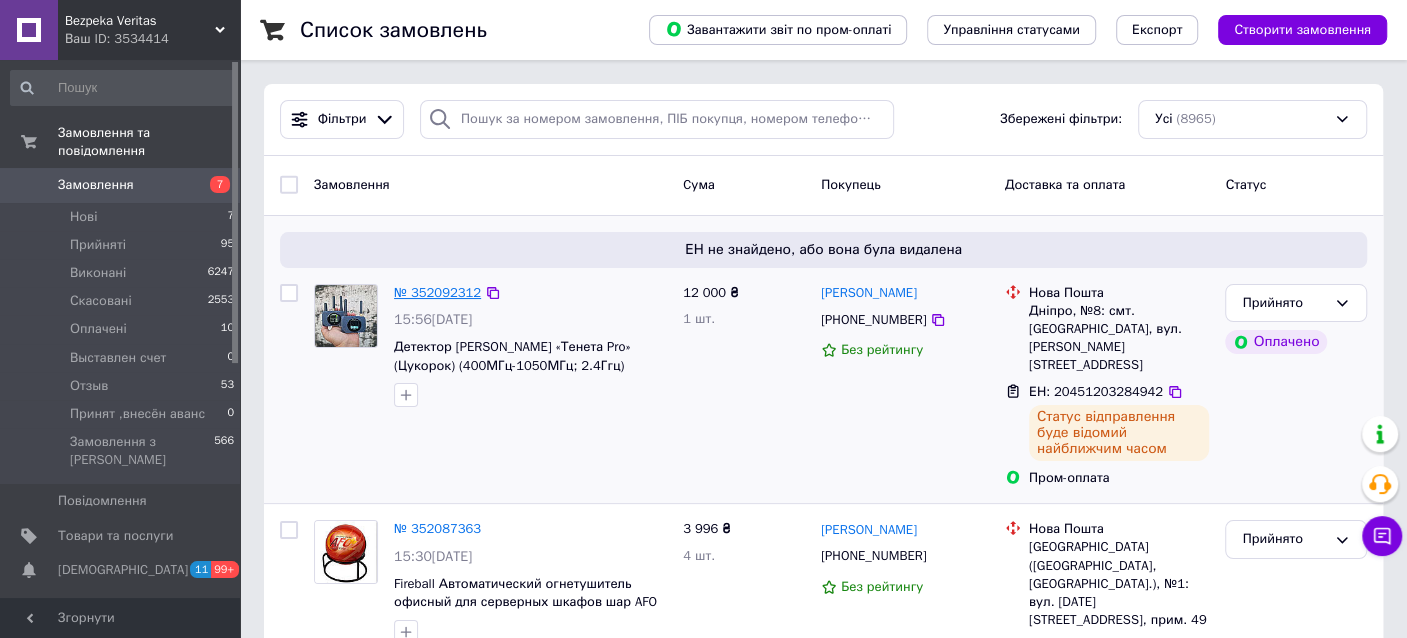 click on "№ 352092312" at bounding box center (437, 292) 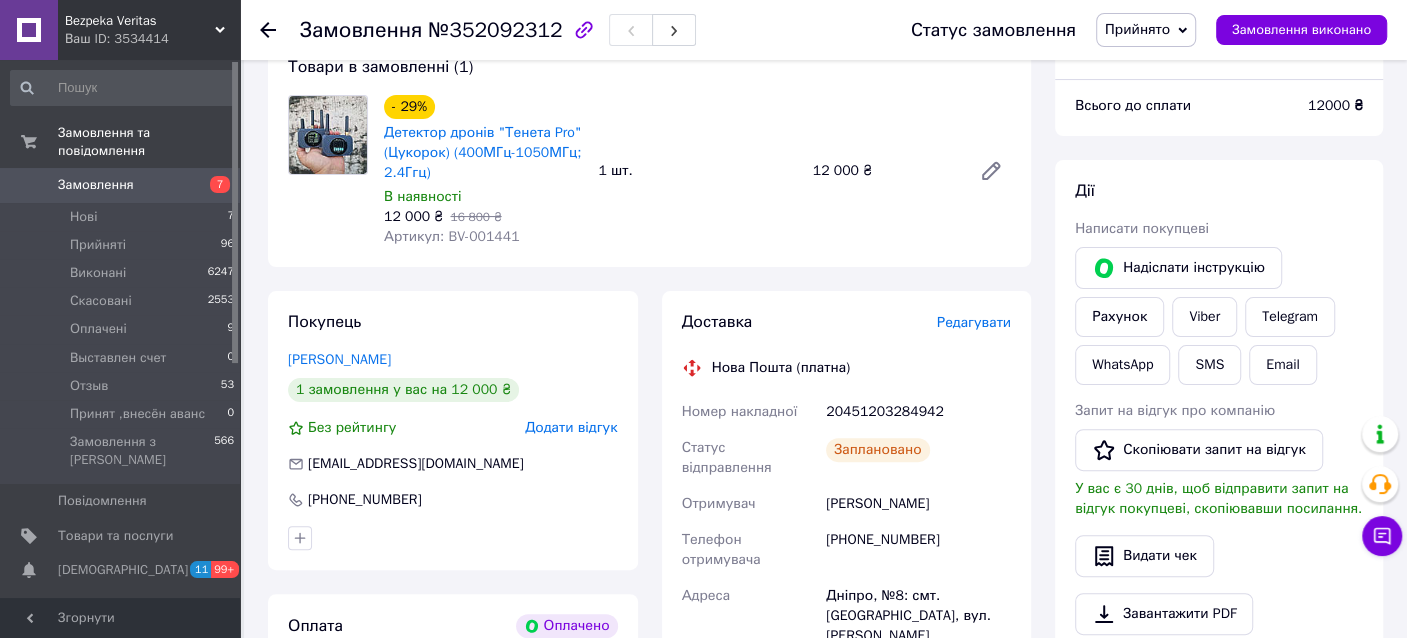 scroll, scrollTop: 0, scrollLeft: 0, axis: both 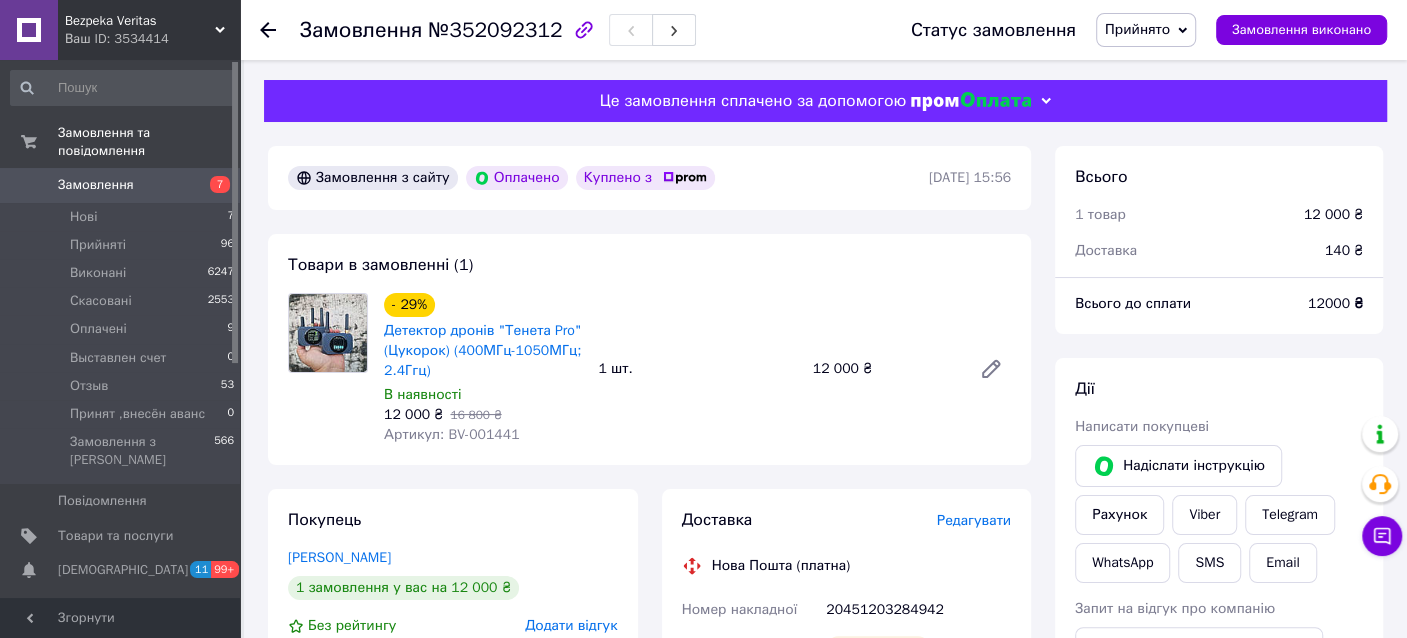 click on "7" at bounding box center (212, 185) 